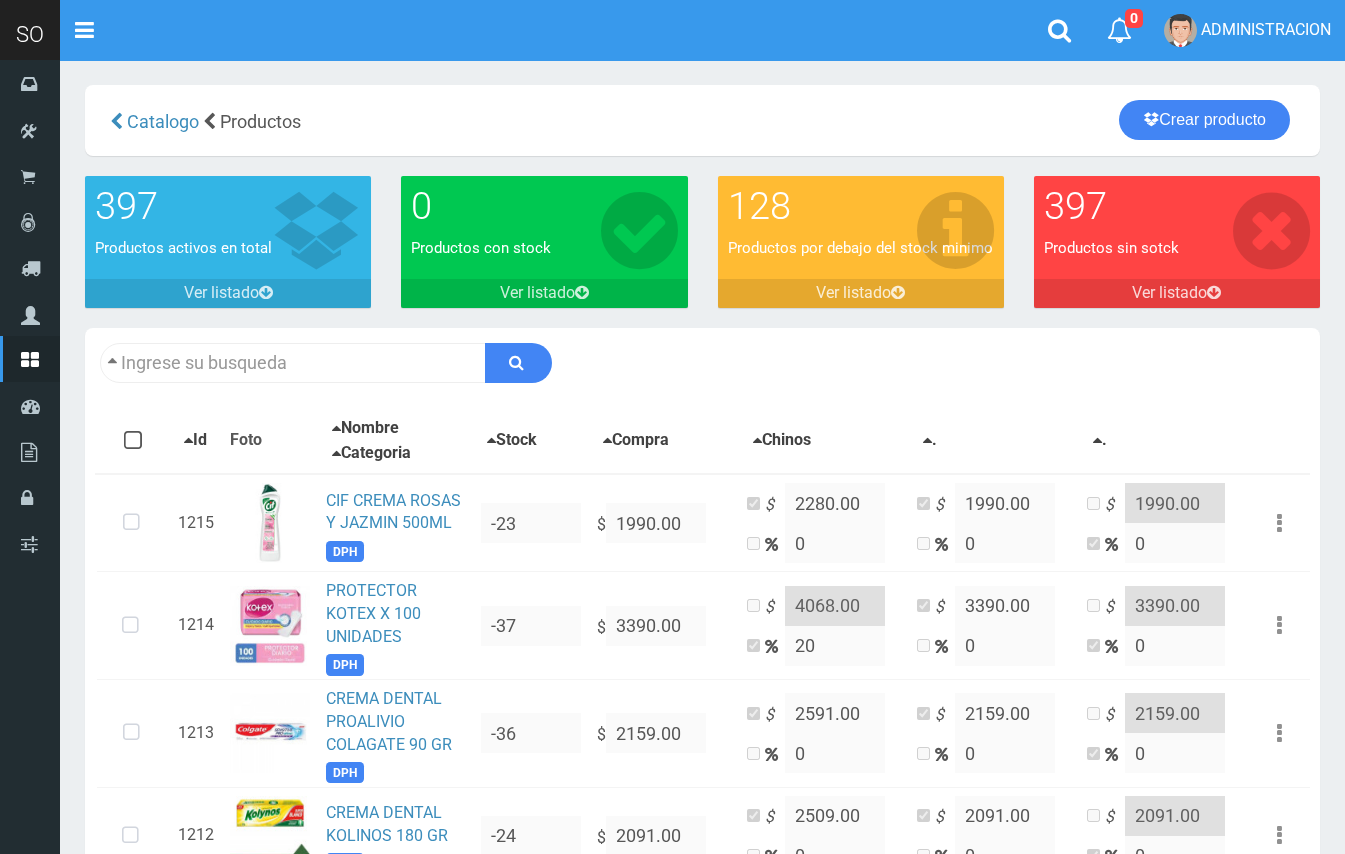 click at bounding box center (293, 363) 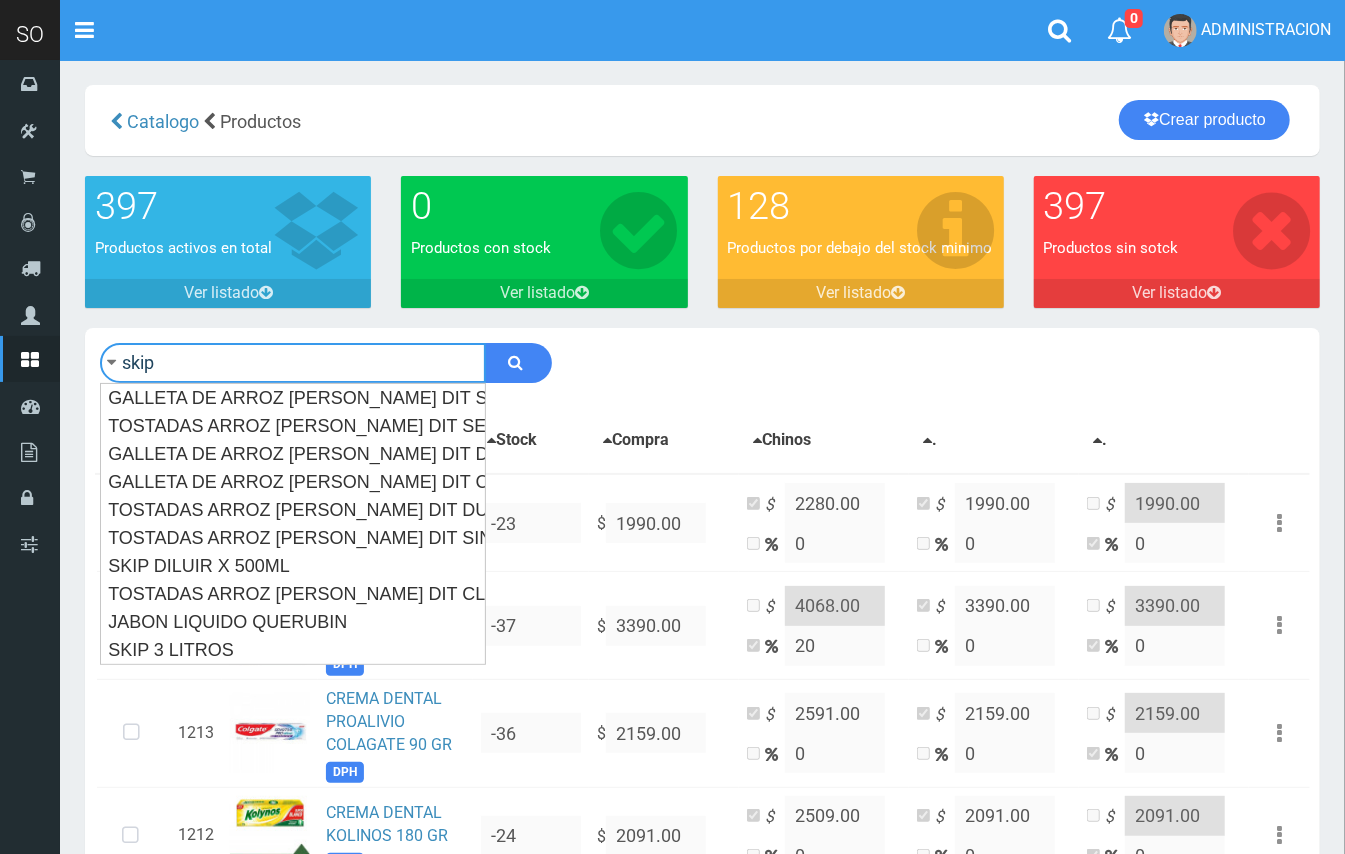 type on "skip" 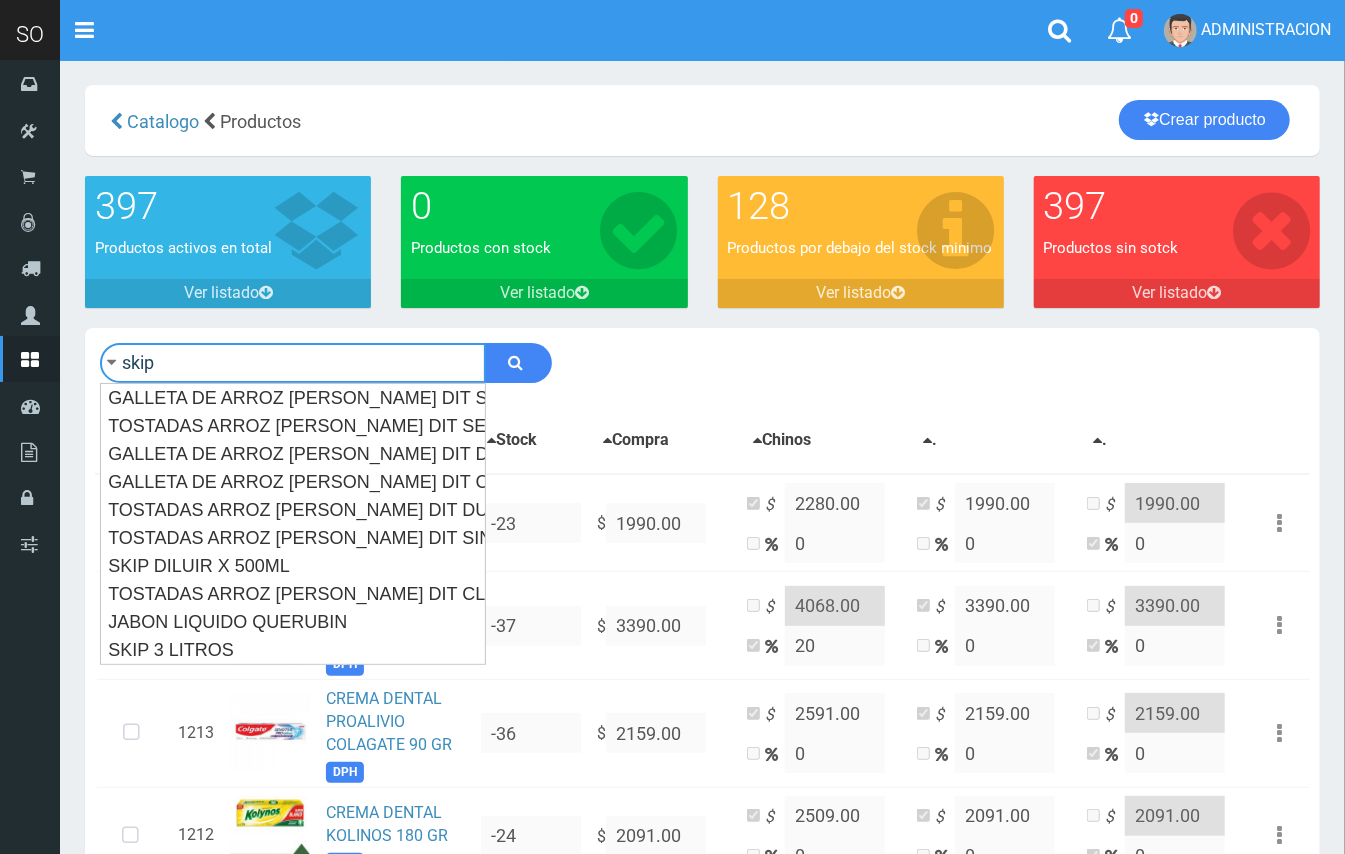 click at bounding box center (518, 363) 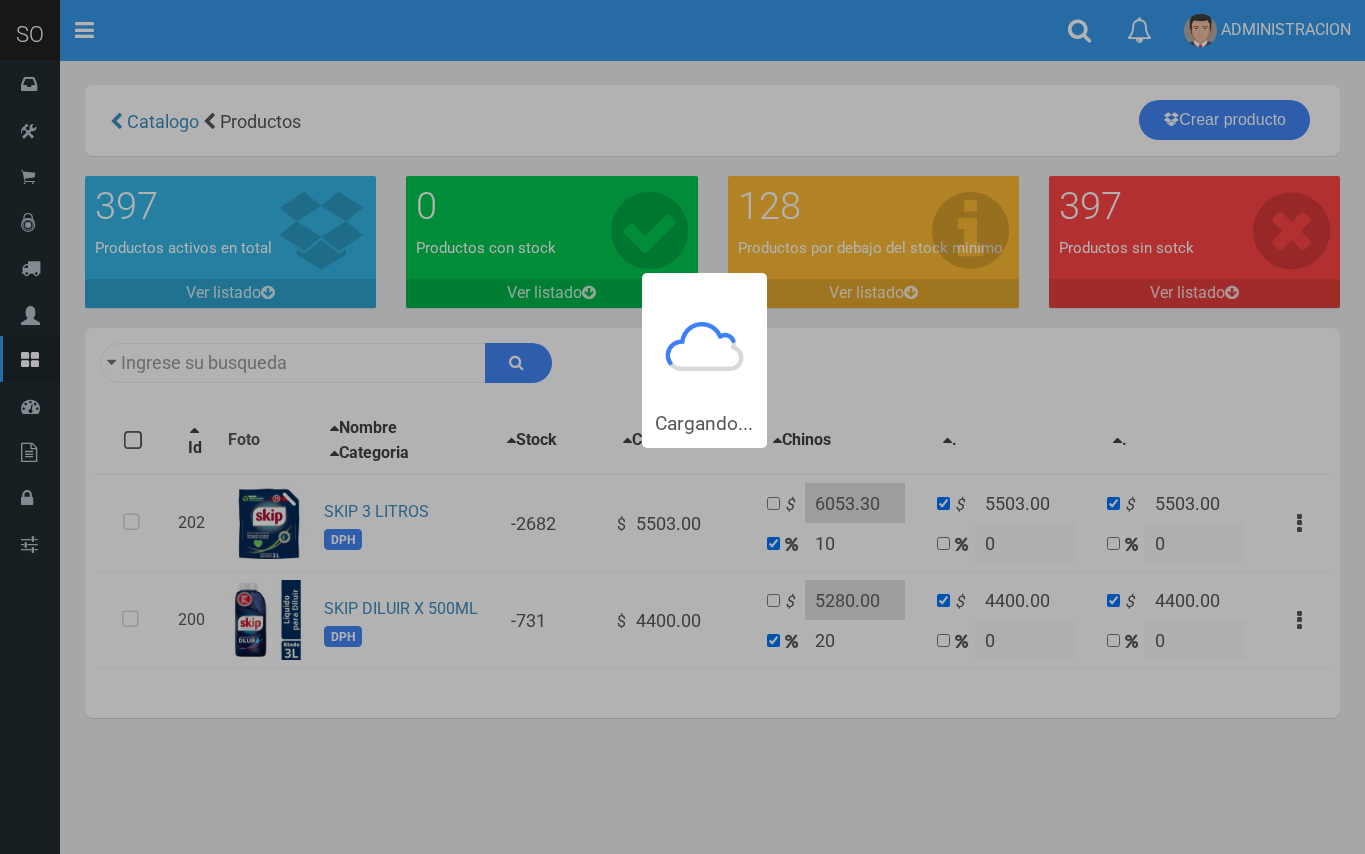 scroll, scrollTop: 0, scrollLeft: 0, axis: both 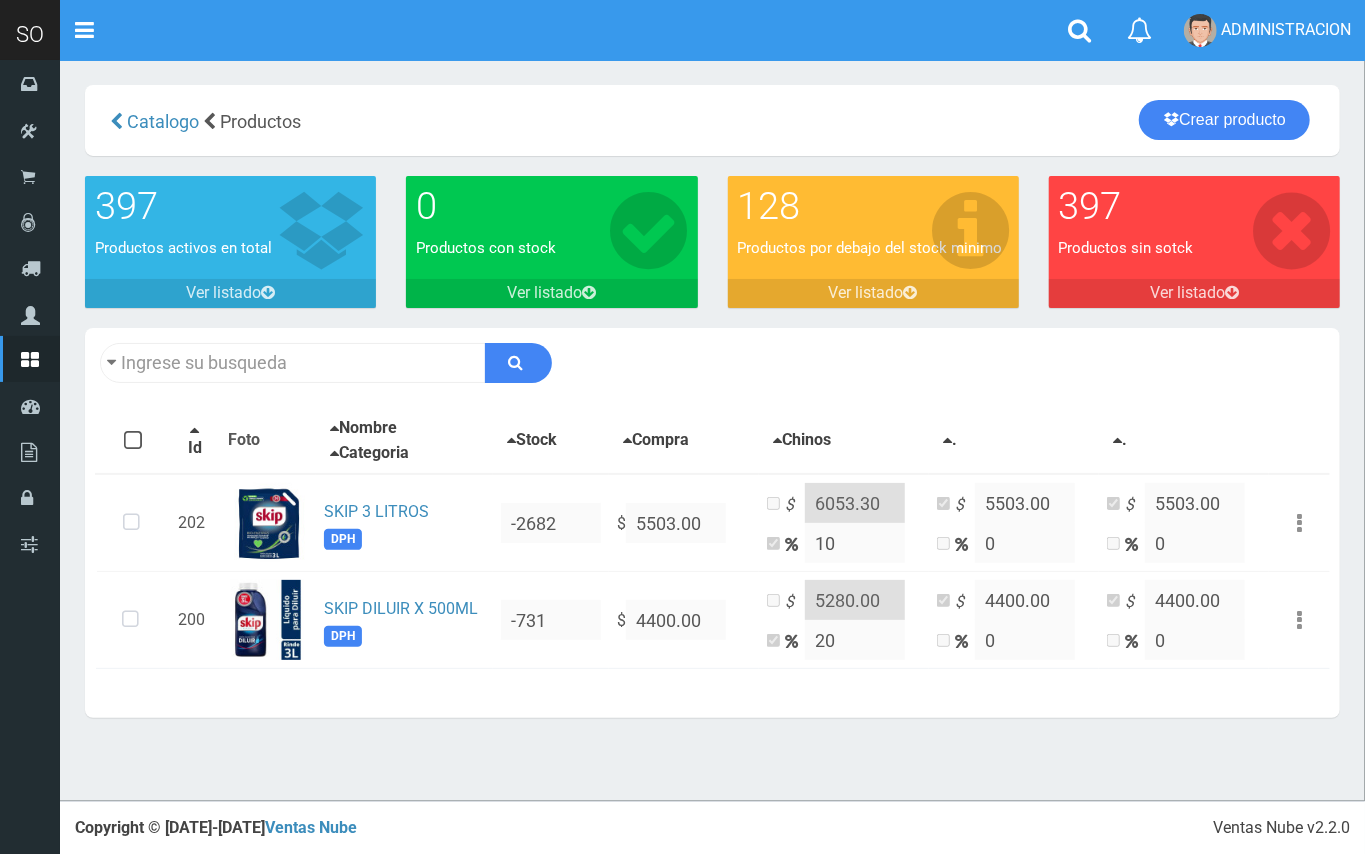 type on "skip" 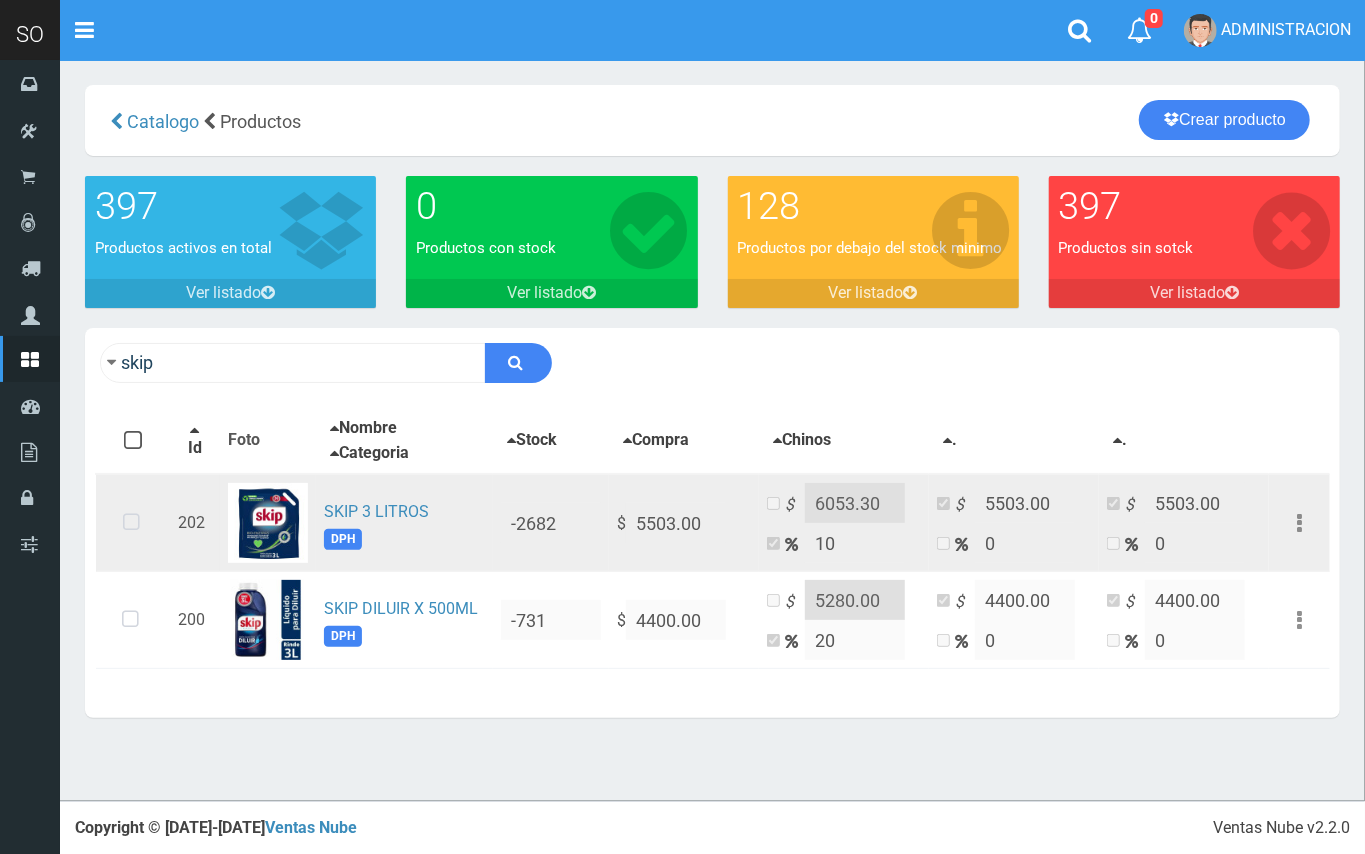 click at bounding box center (131, 523) 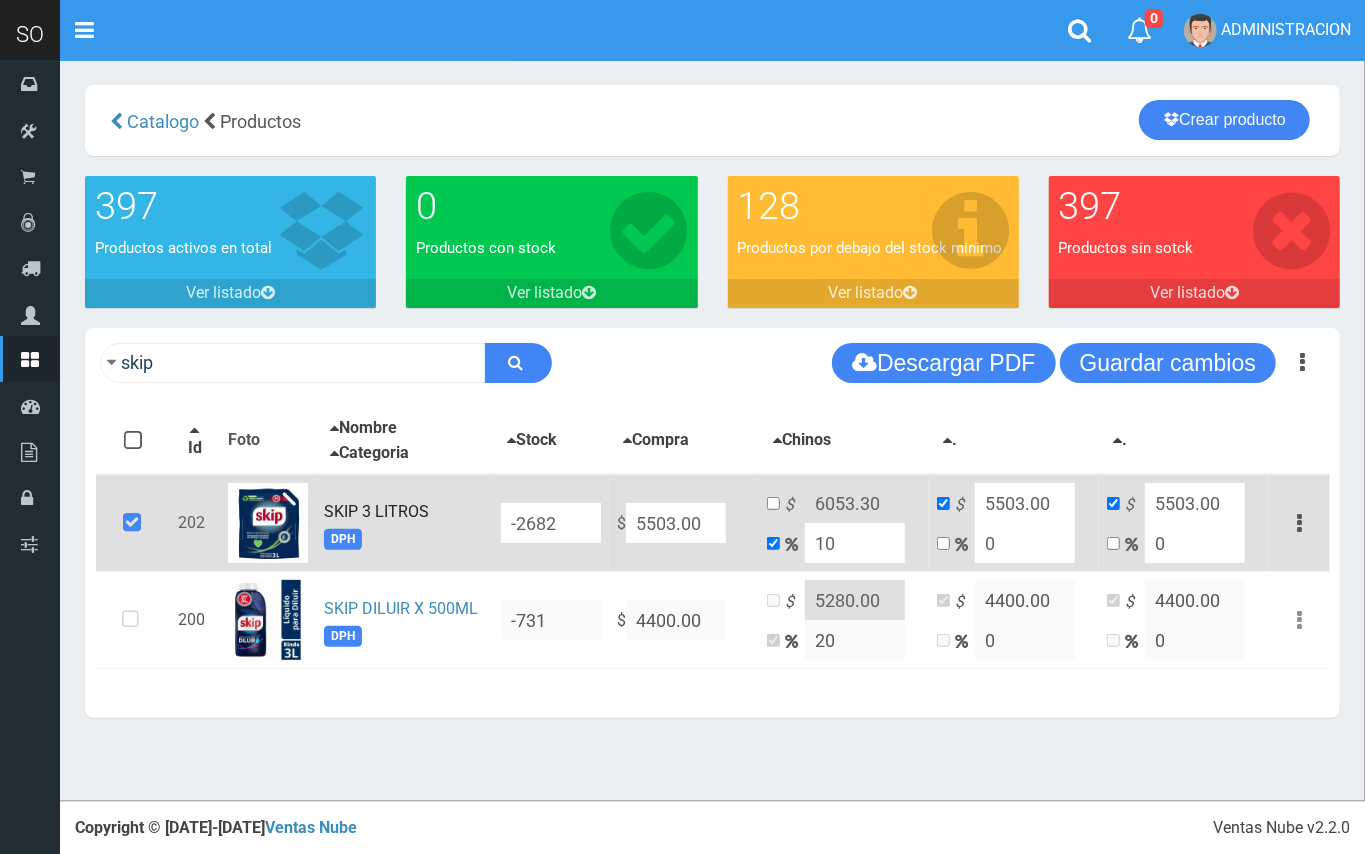 drag, startPoint x: 709, startPoint y: 518, endPoint x: 609, endPoint y: 510, distance: 100.31949 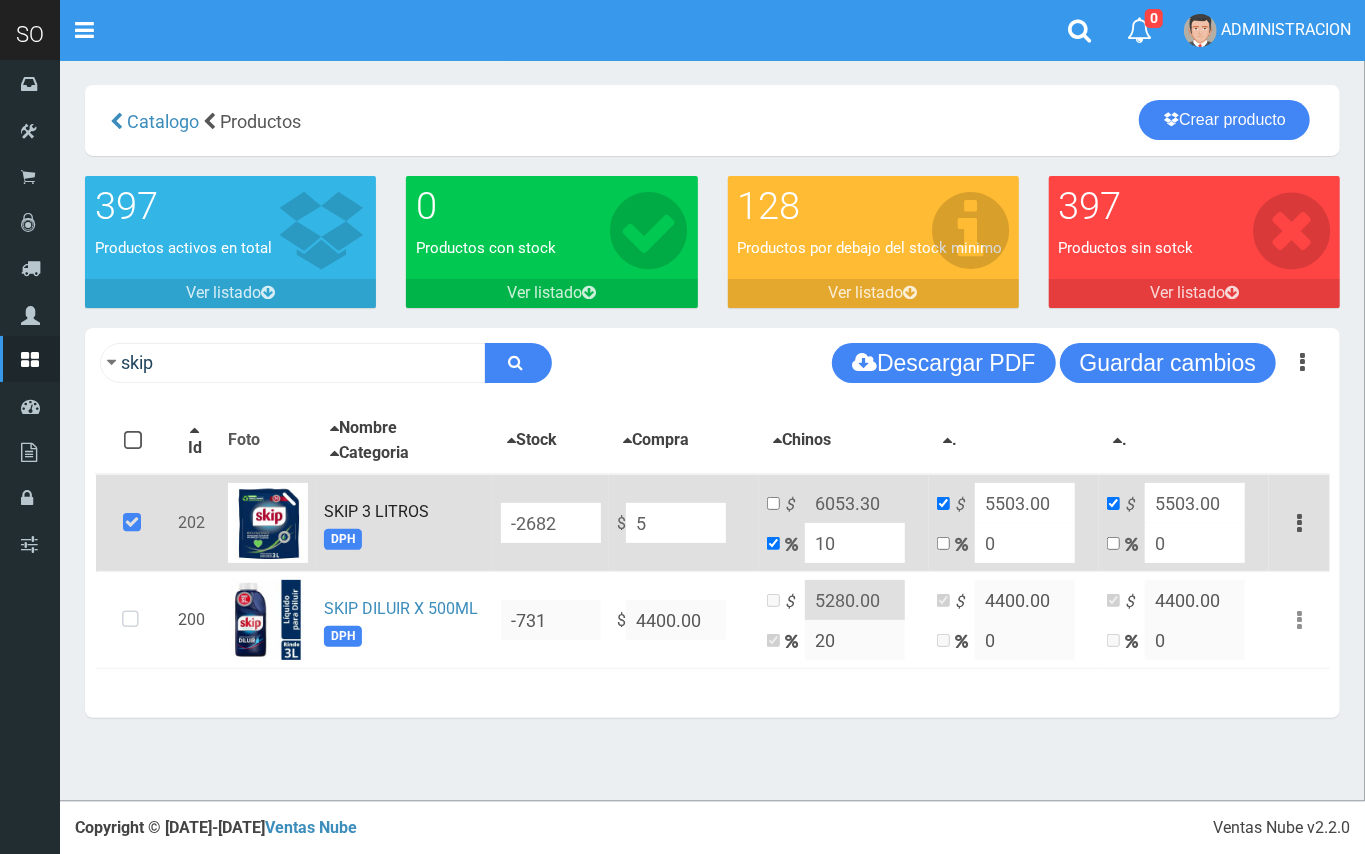 type on "5.5" 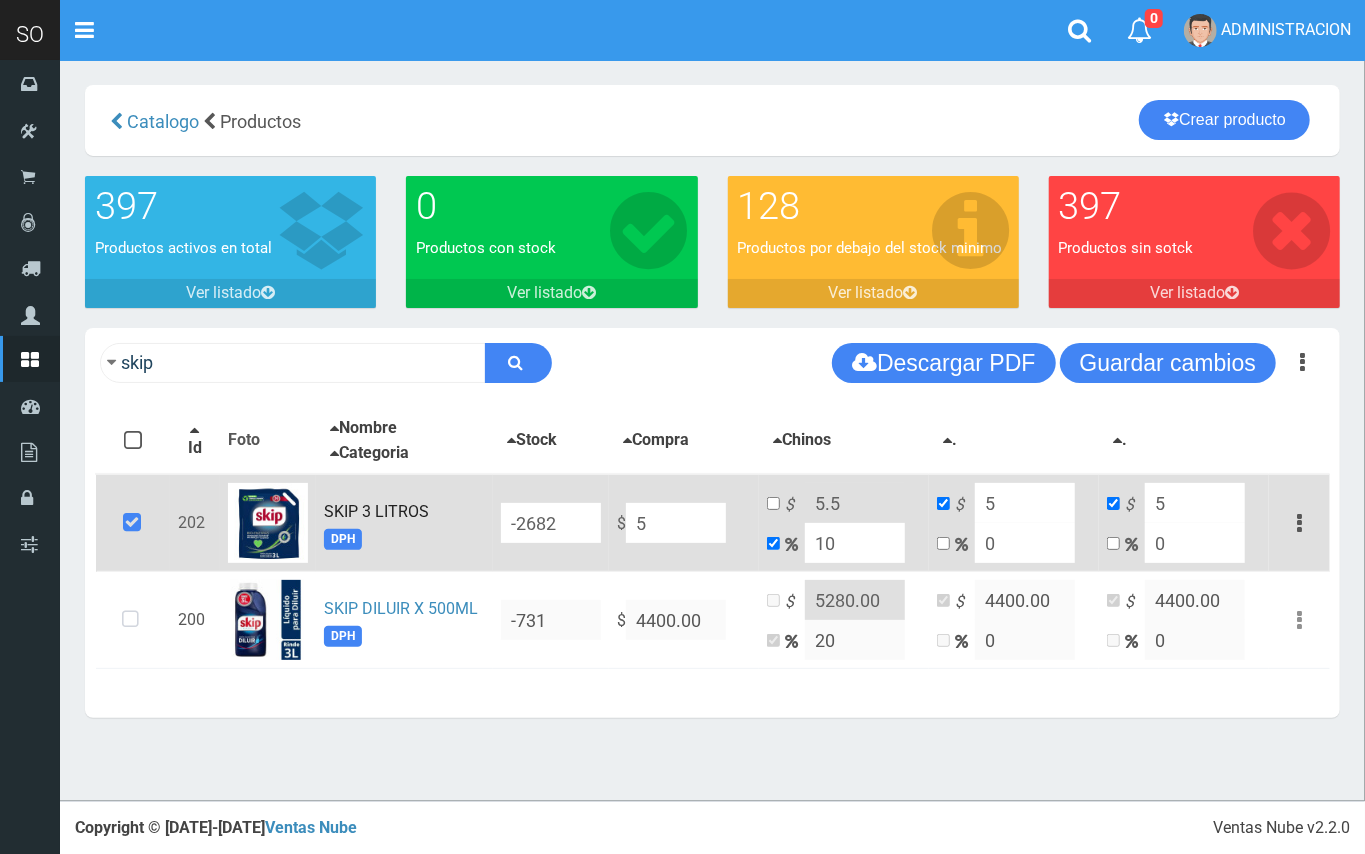 type on "56" 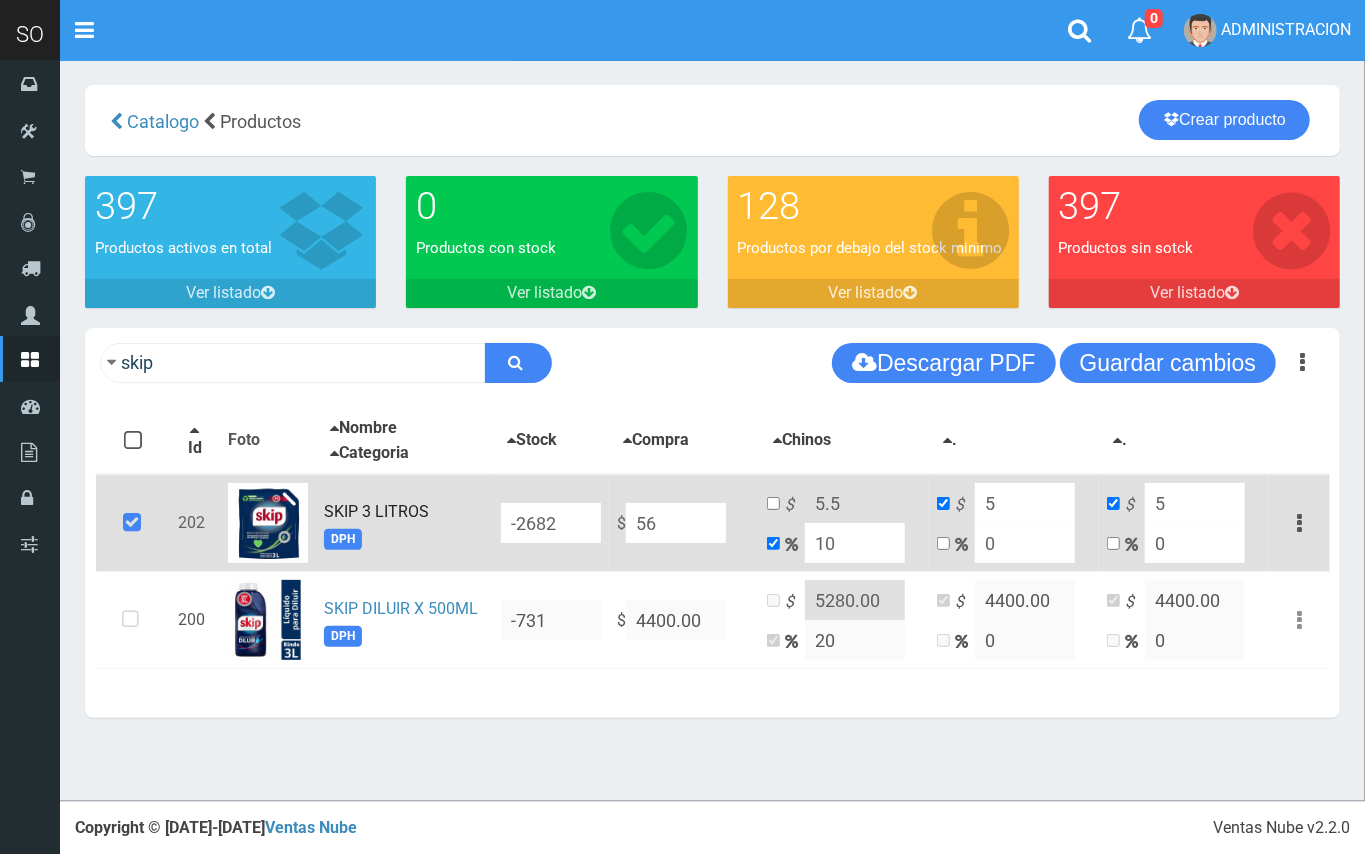 type on "61.6" 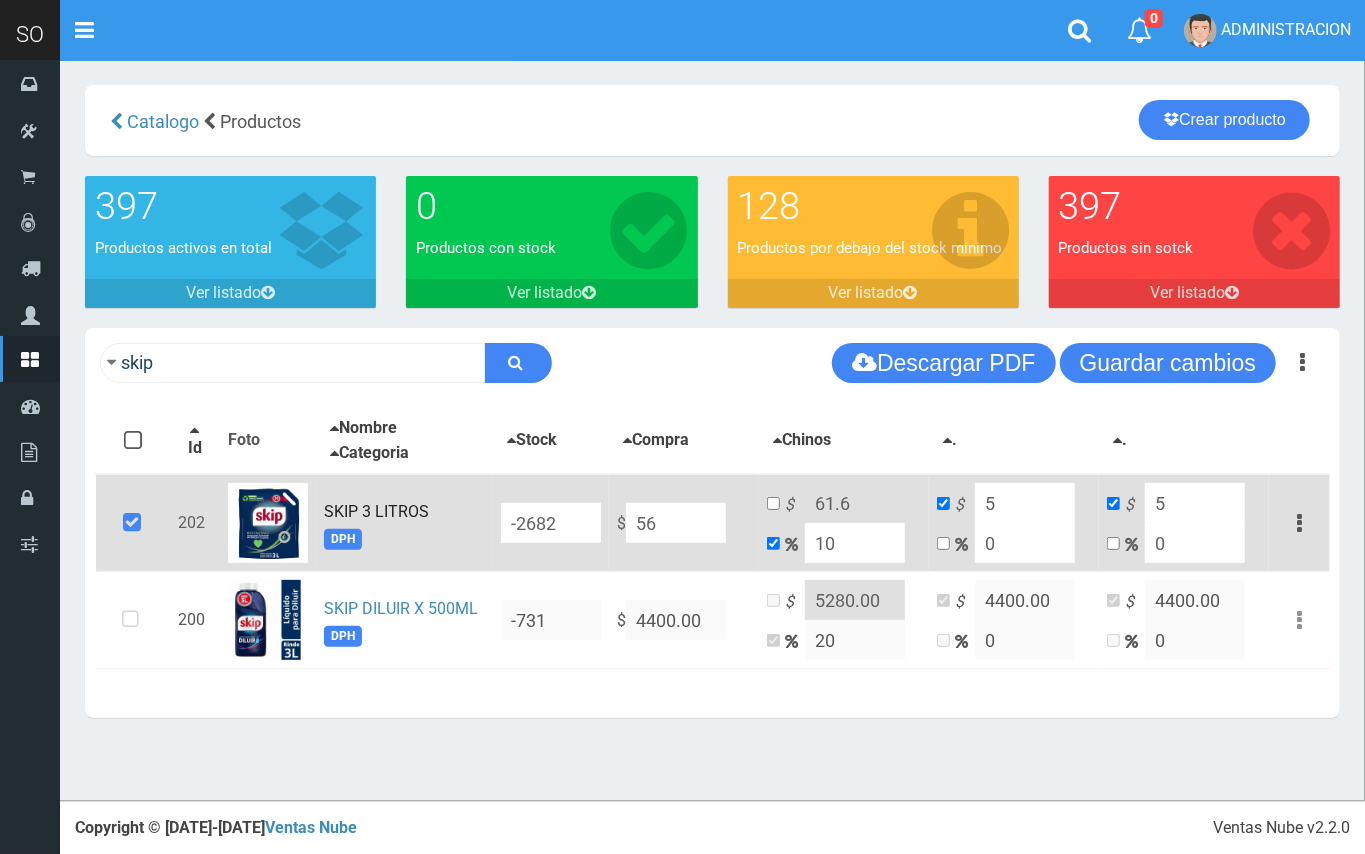 type on "56" 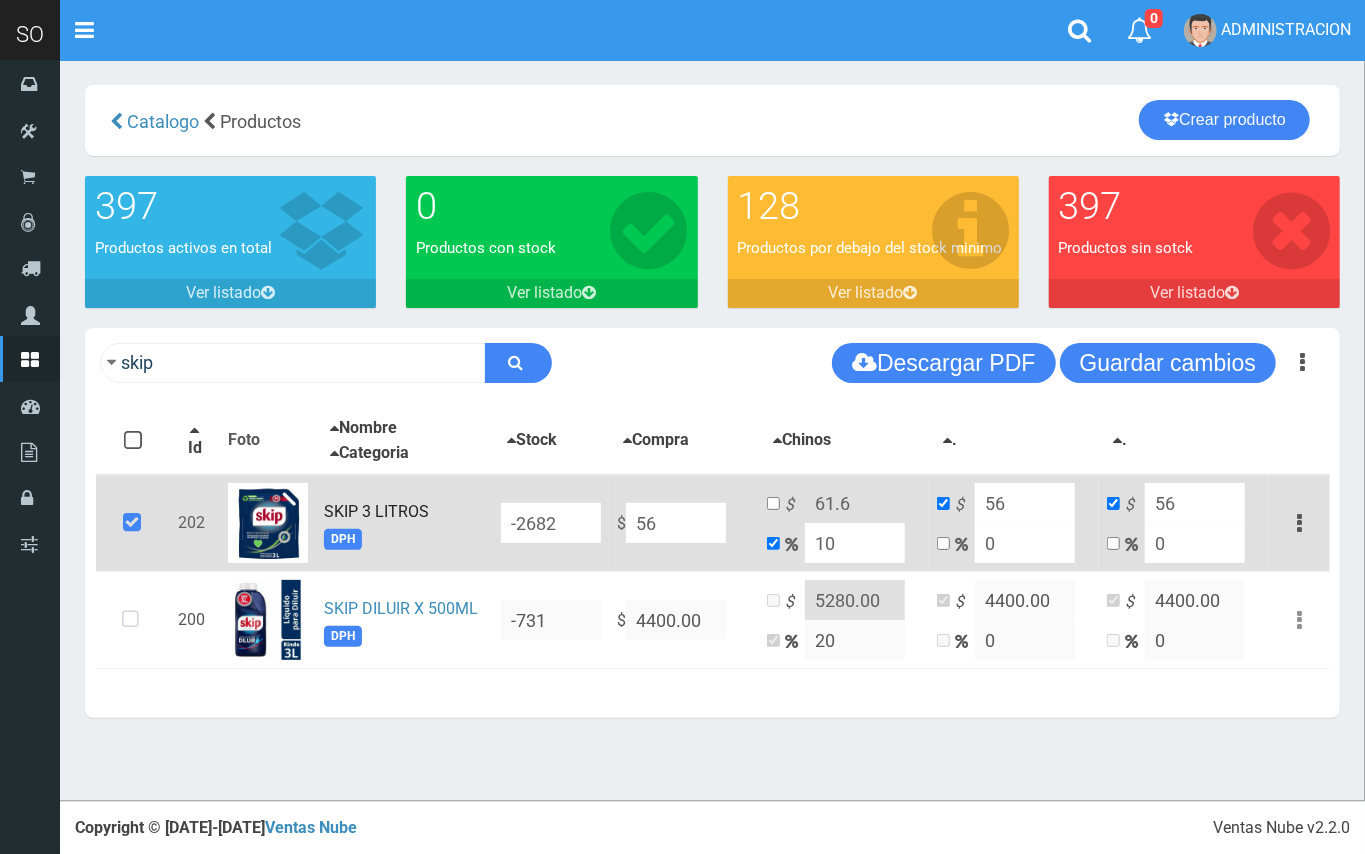 type on "569" 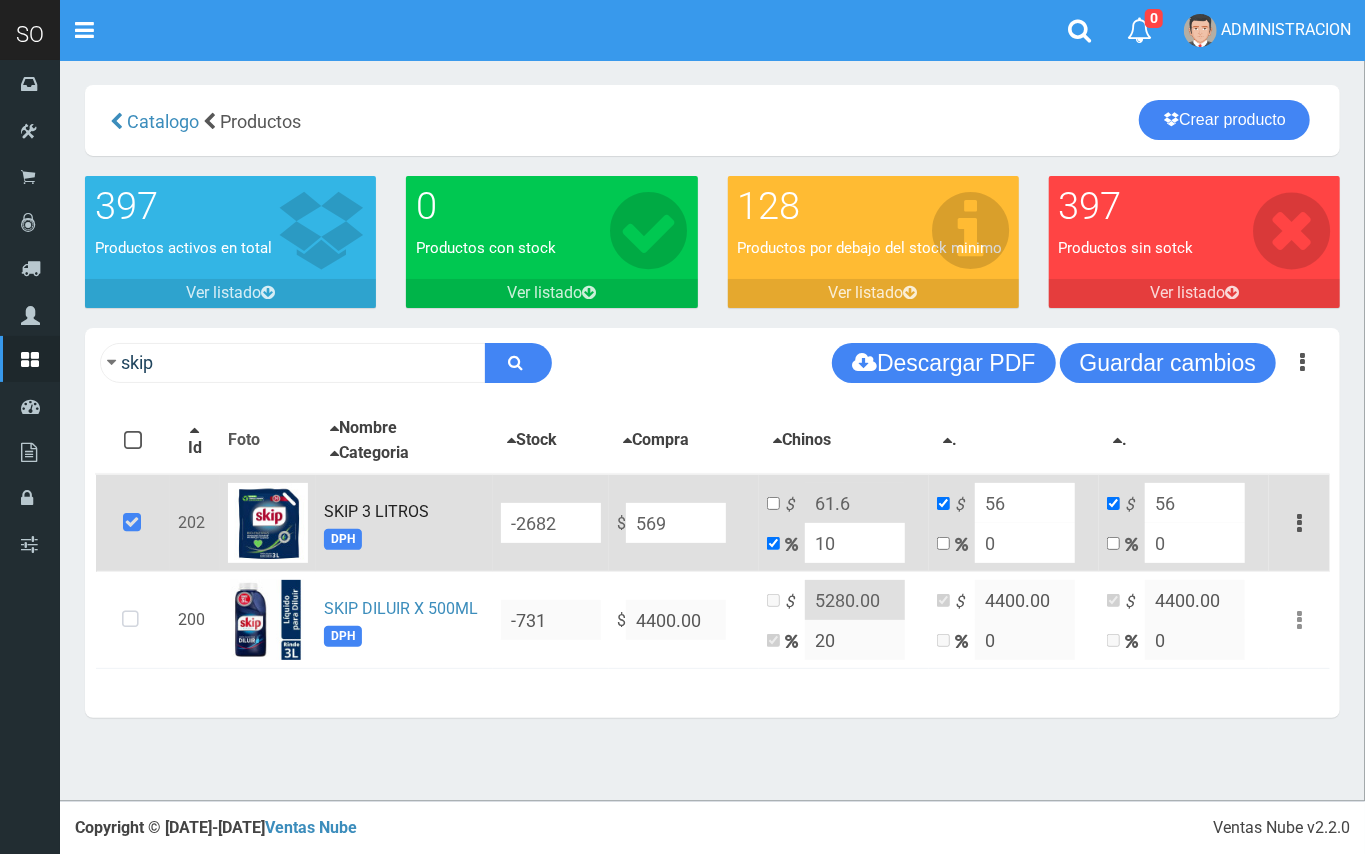 type on "625.9" 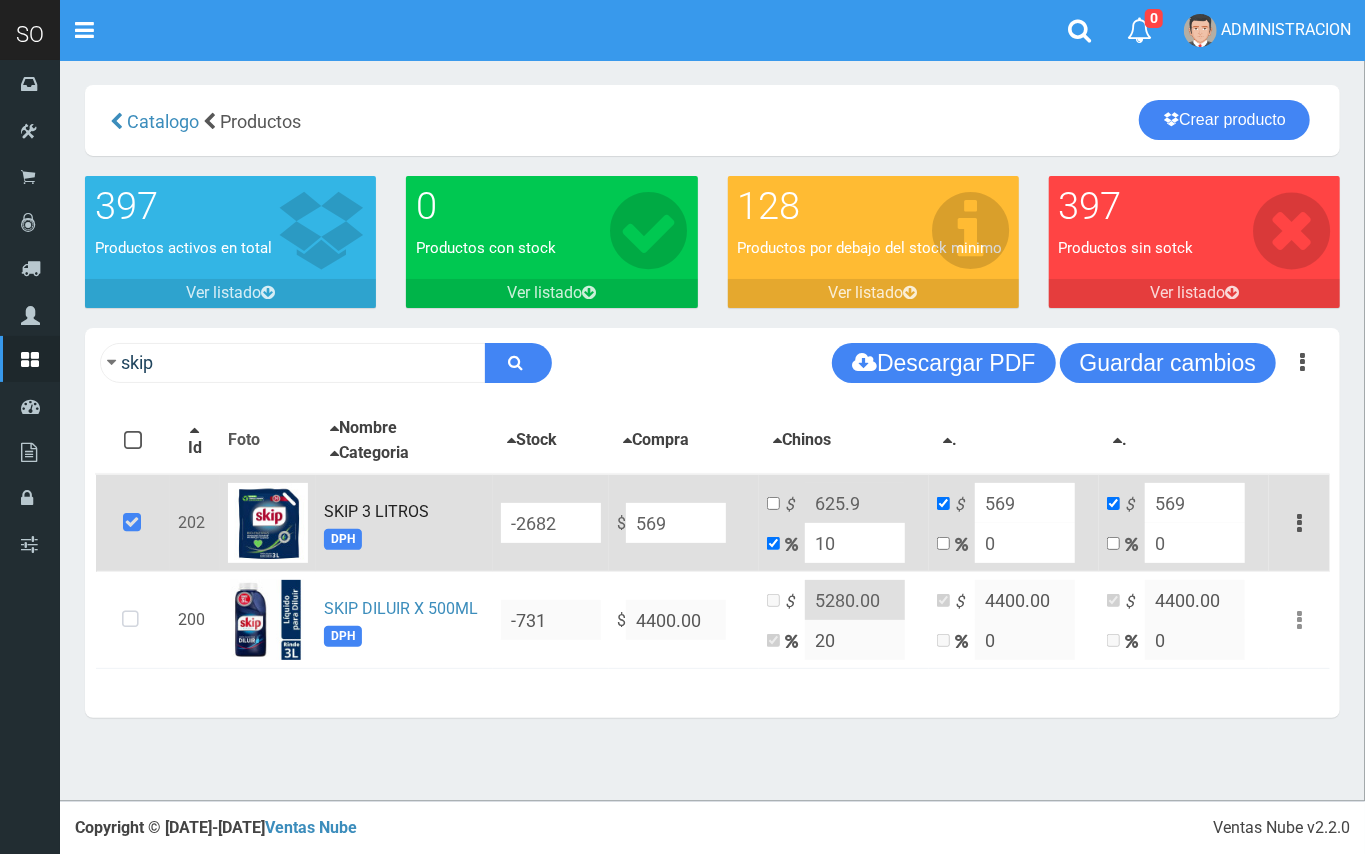 type on "5699" 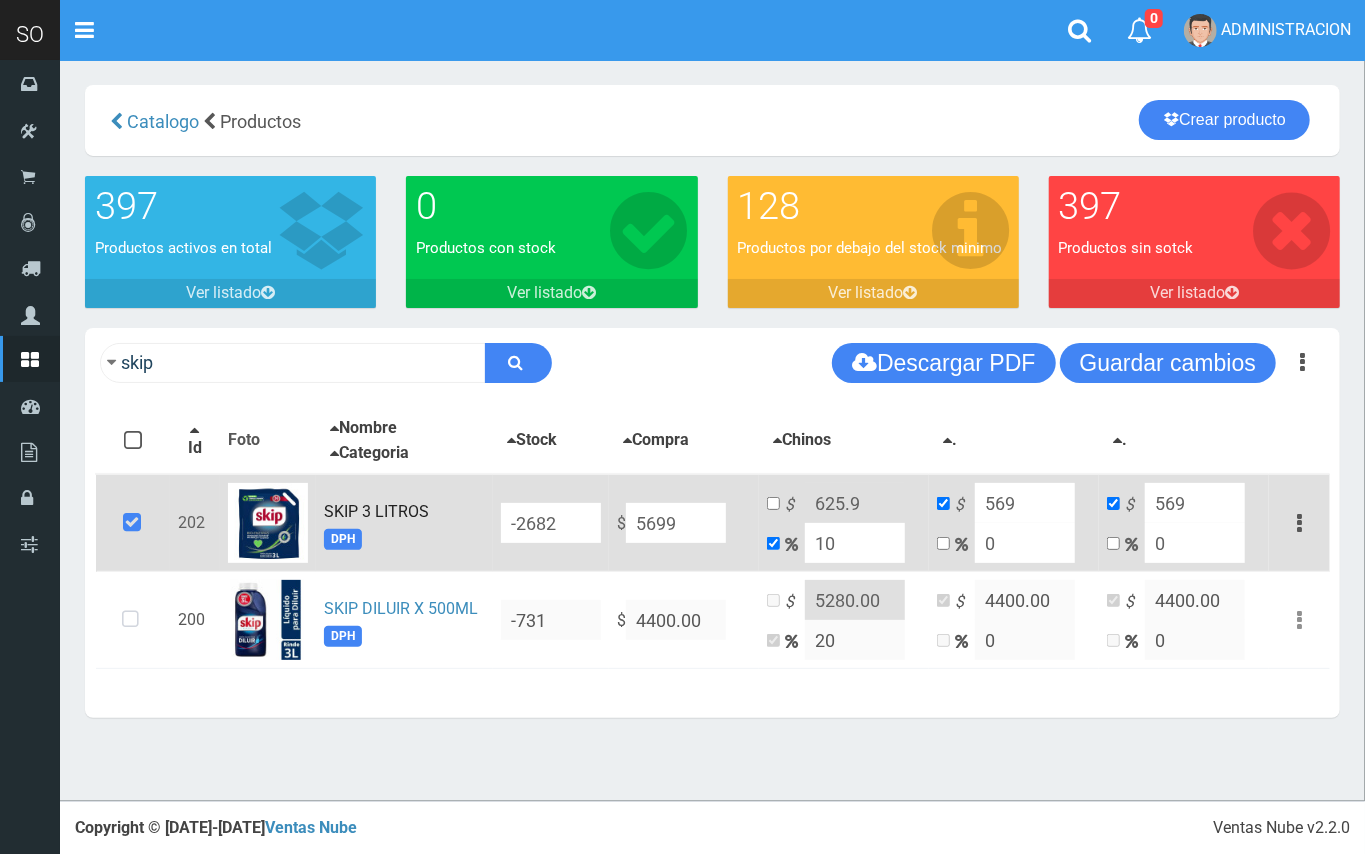 type on "6268.9" 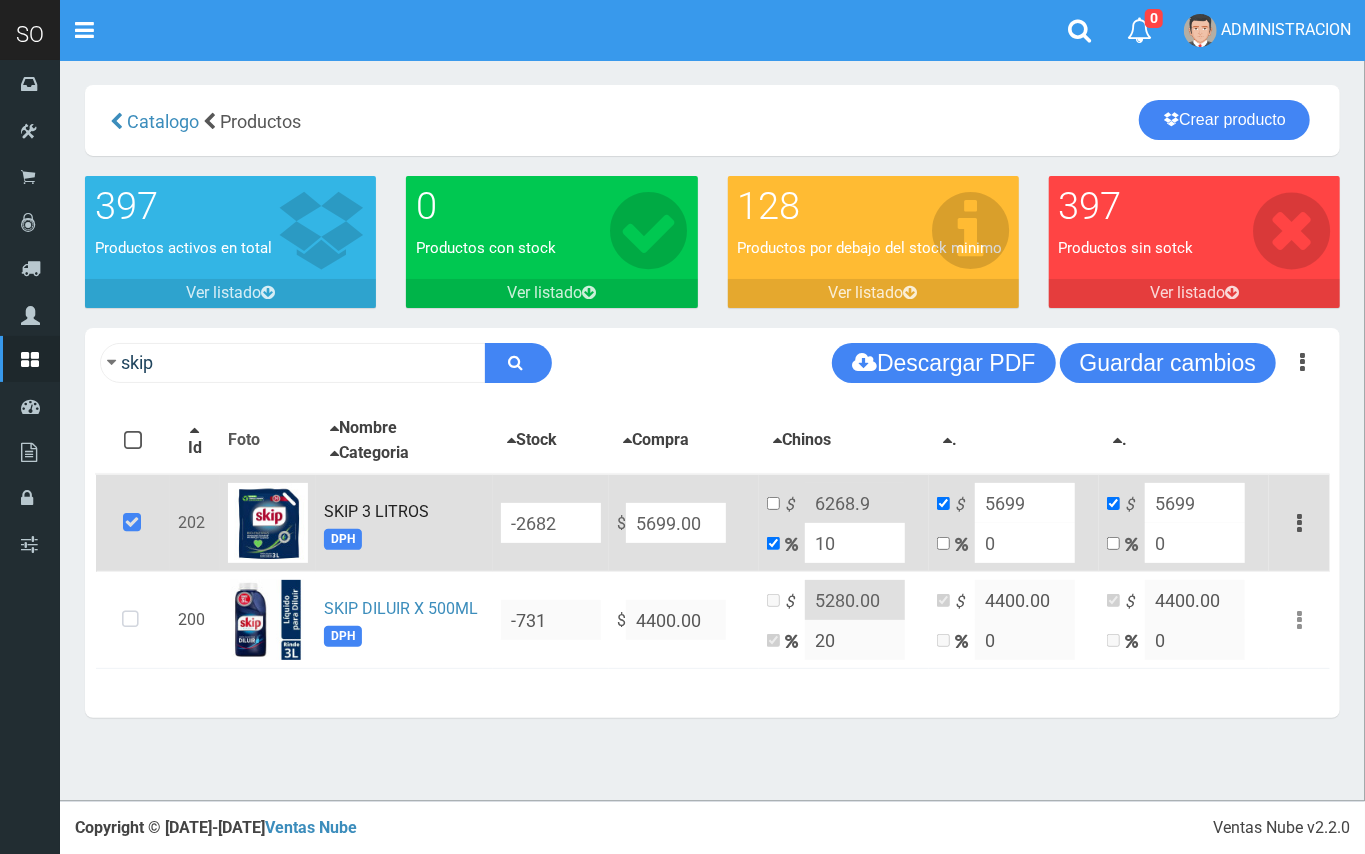 type on "5699.00" 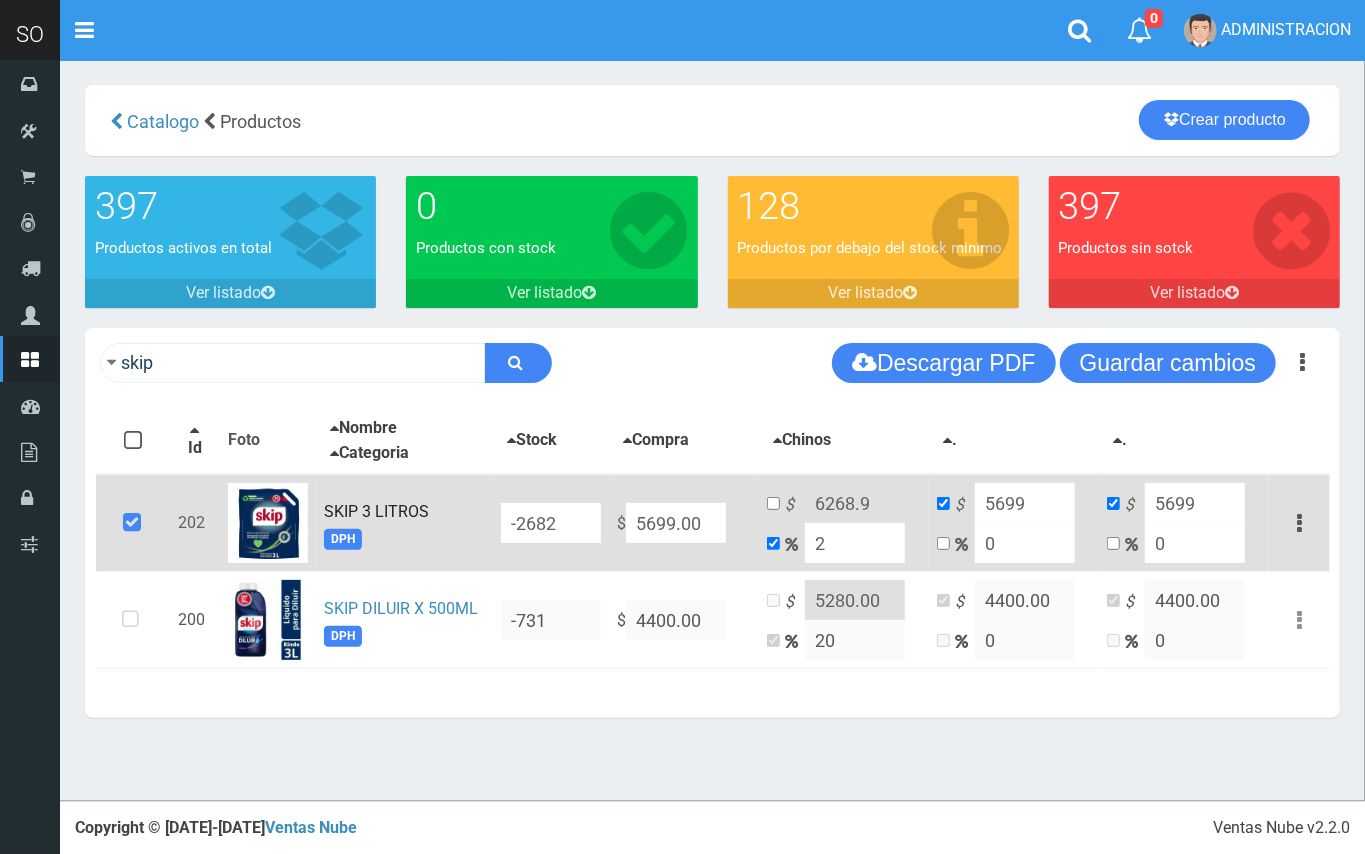 type on "5812.98" 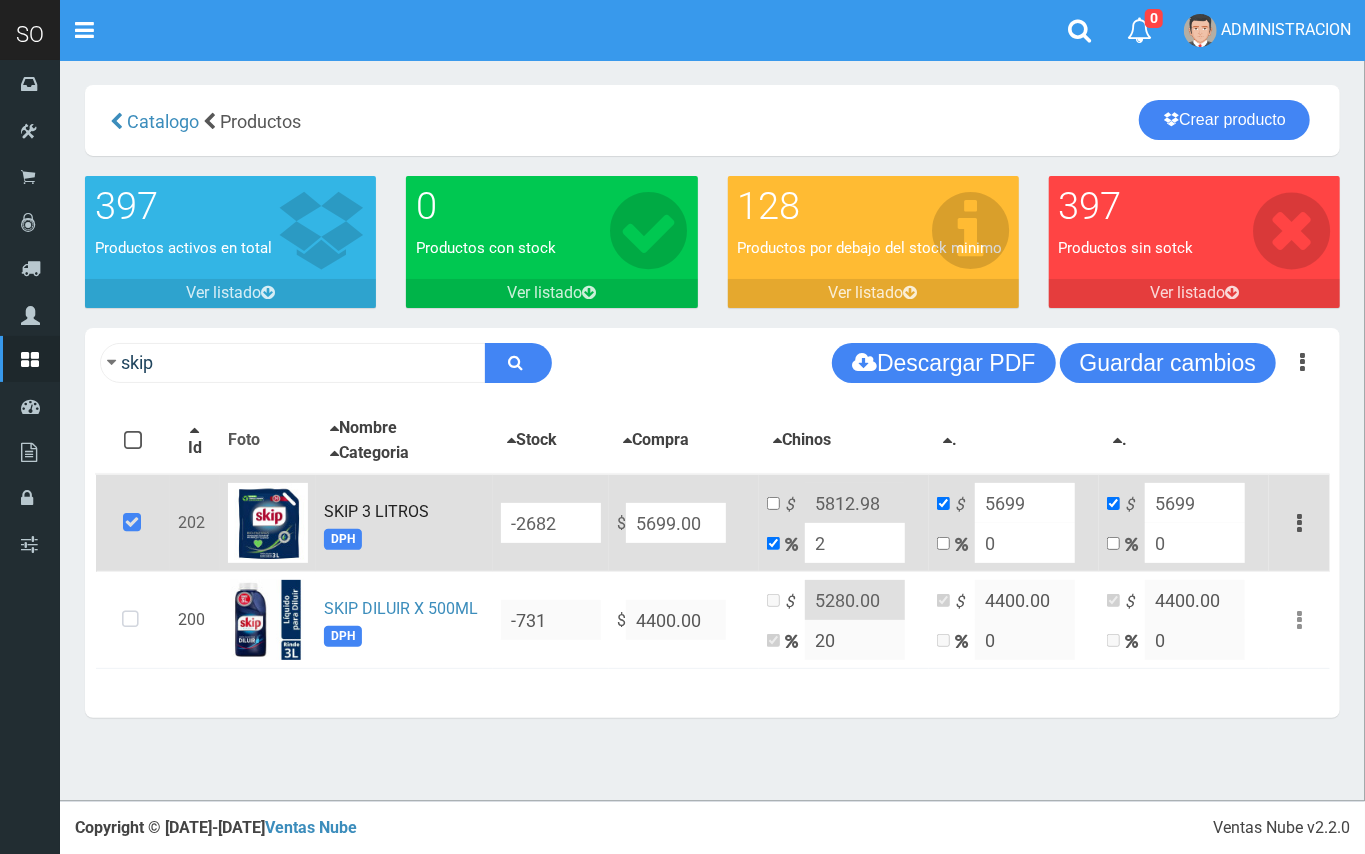 type on "20" 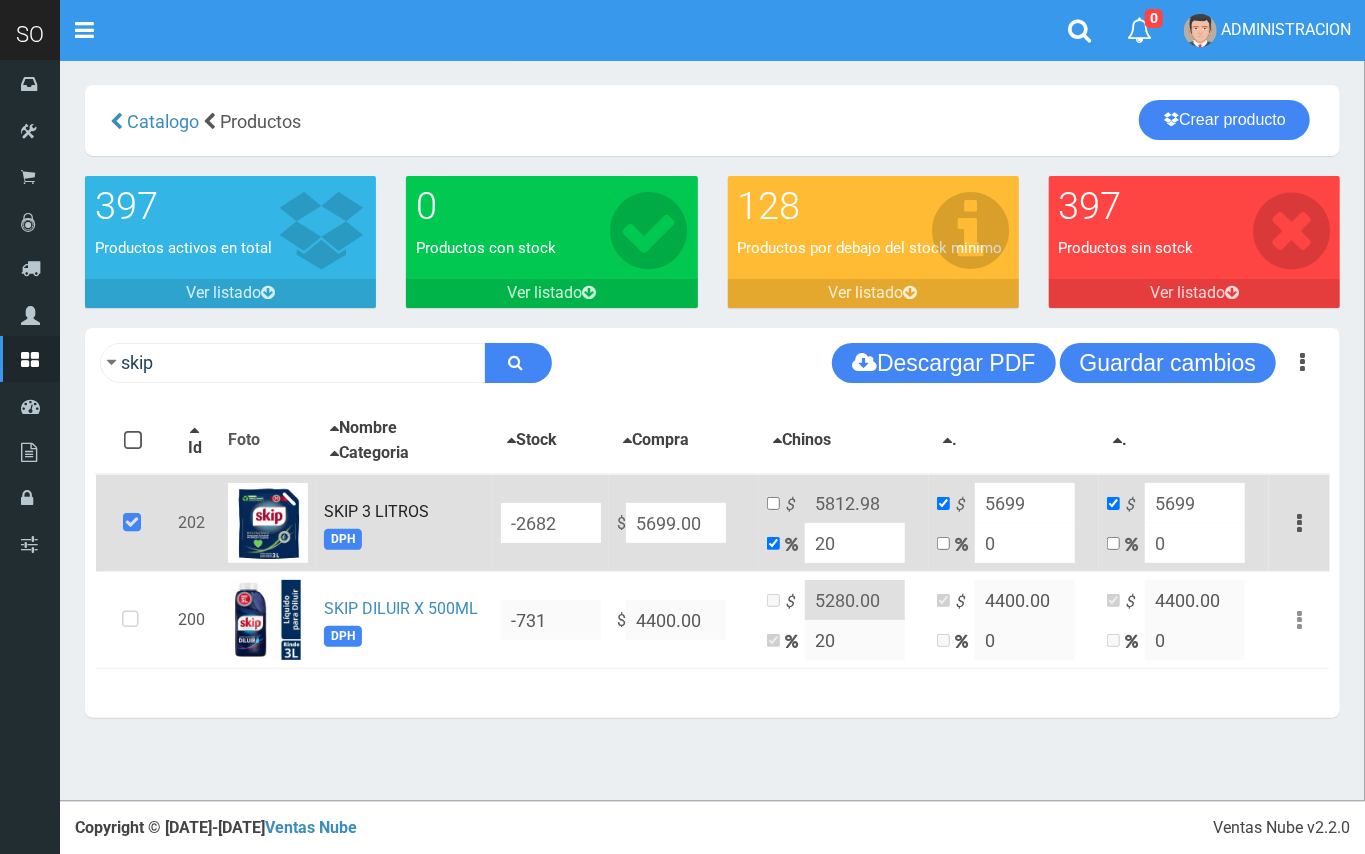 type on "6838.8" 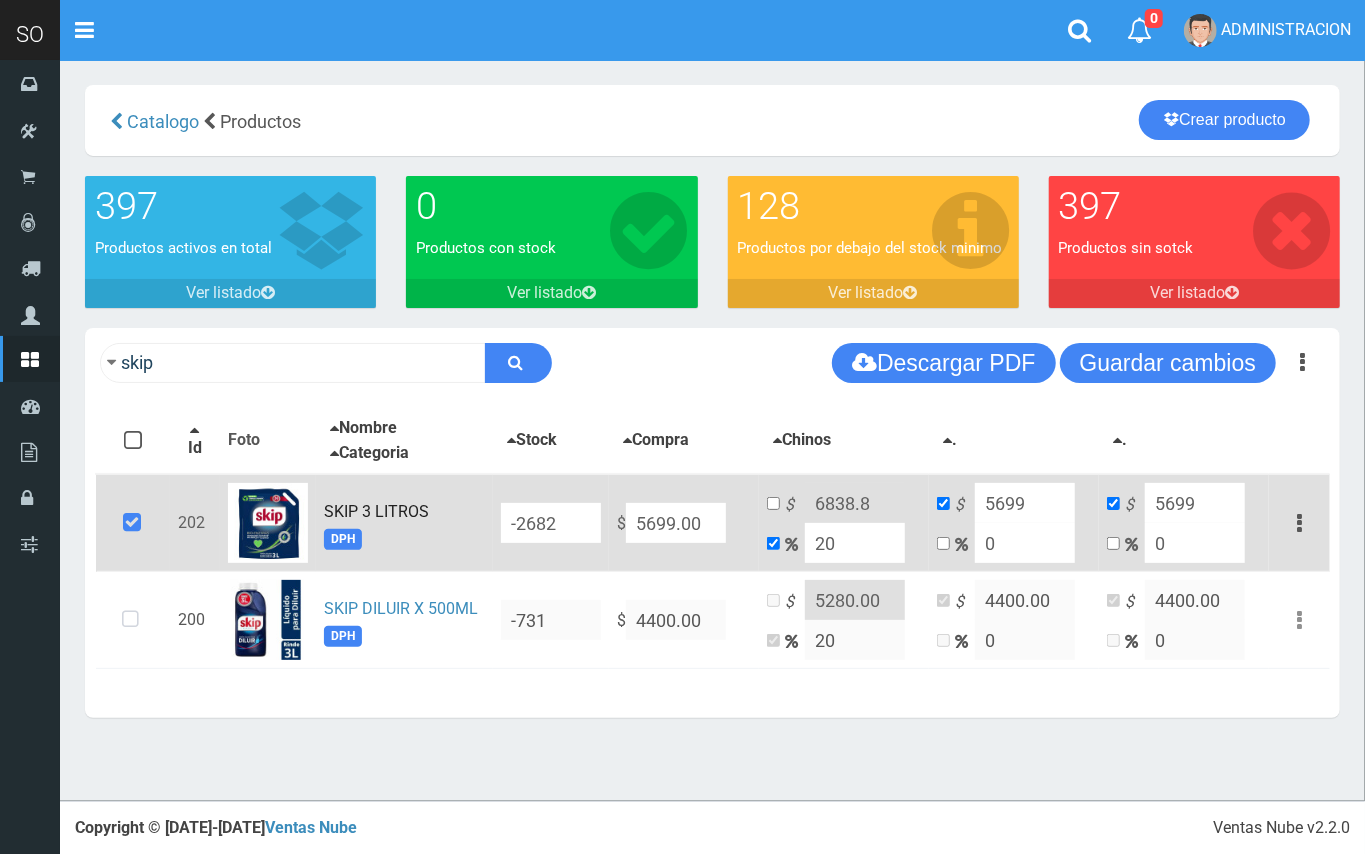 type on "20" 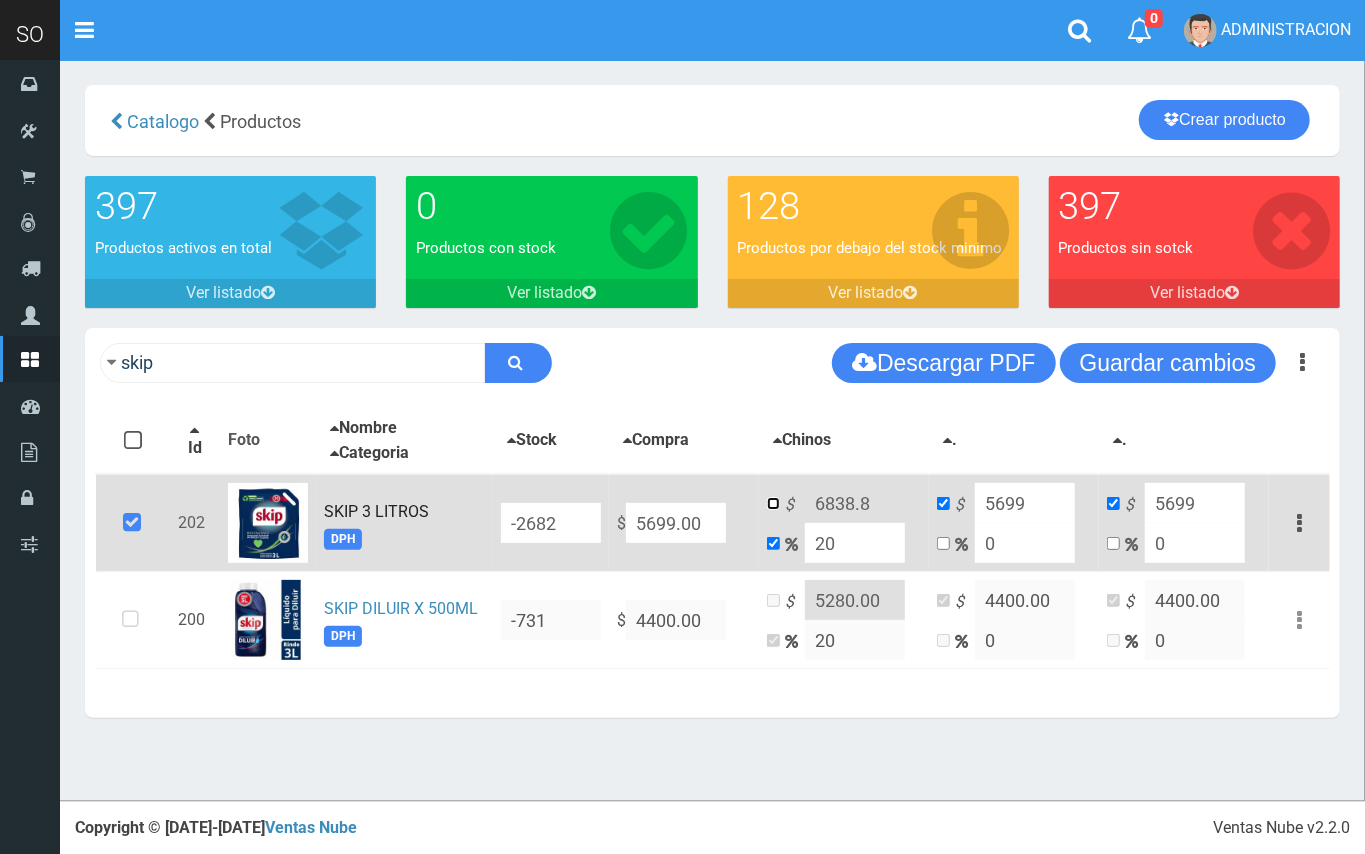 drag, startPoint x: 773, startPoint y: 497, endPoint x: 856, endPoint y: 497, distance: 83 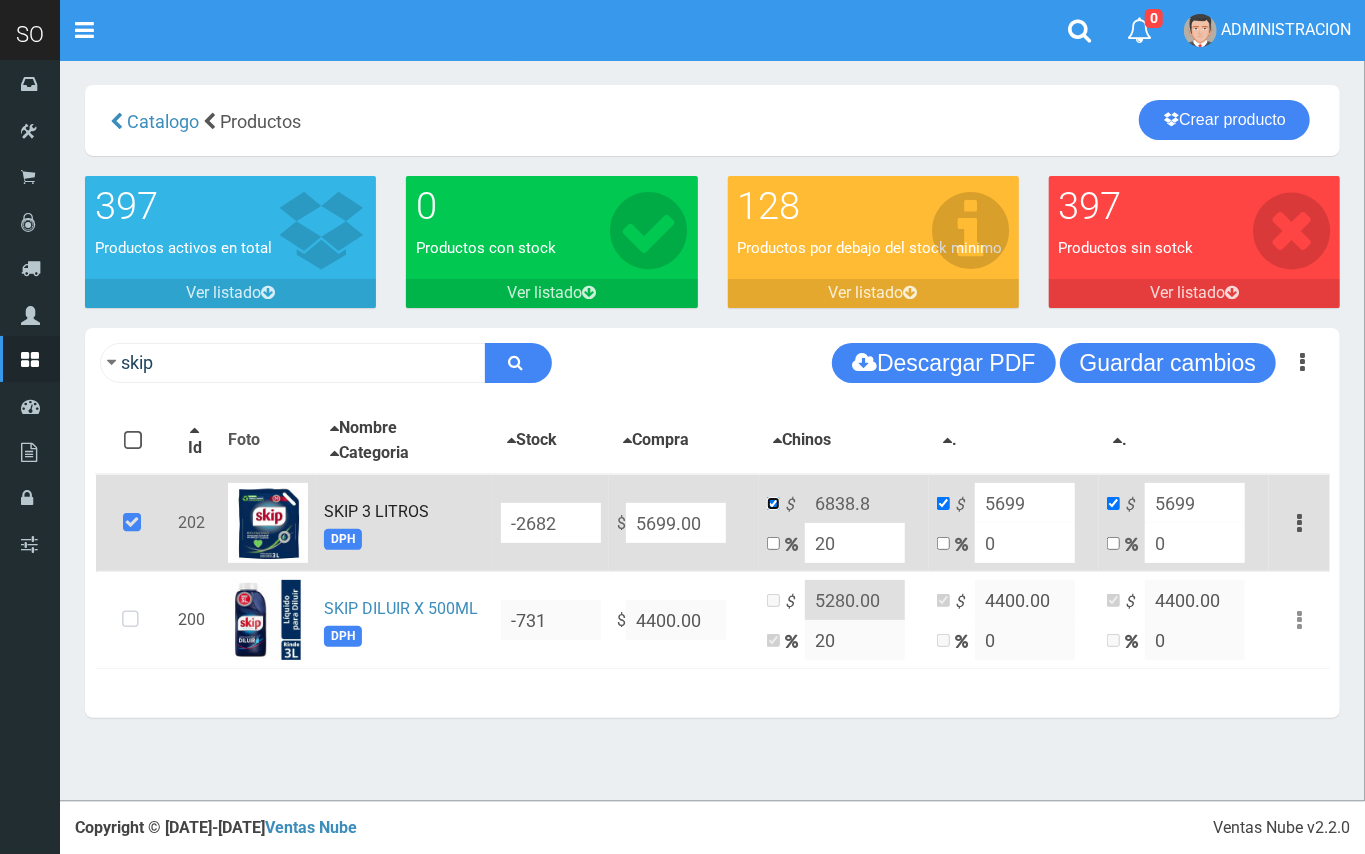 checkbox on "false" 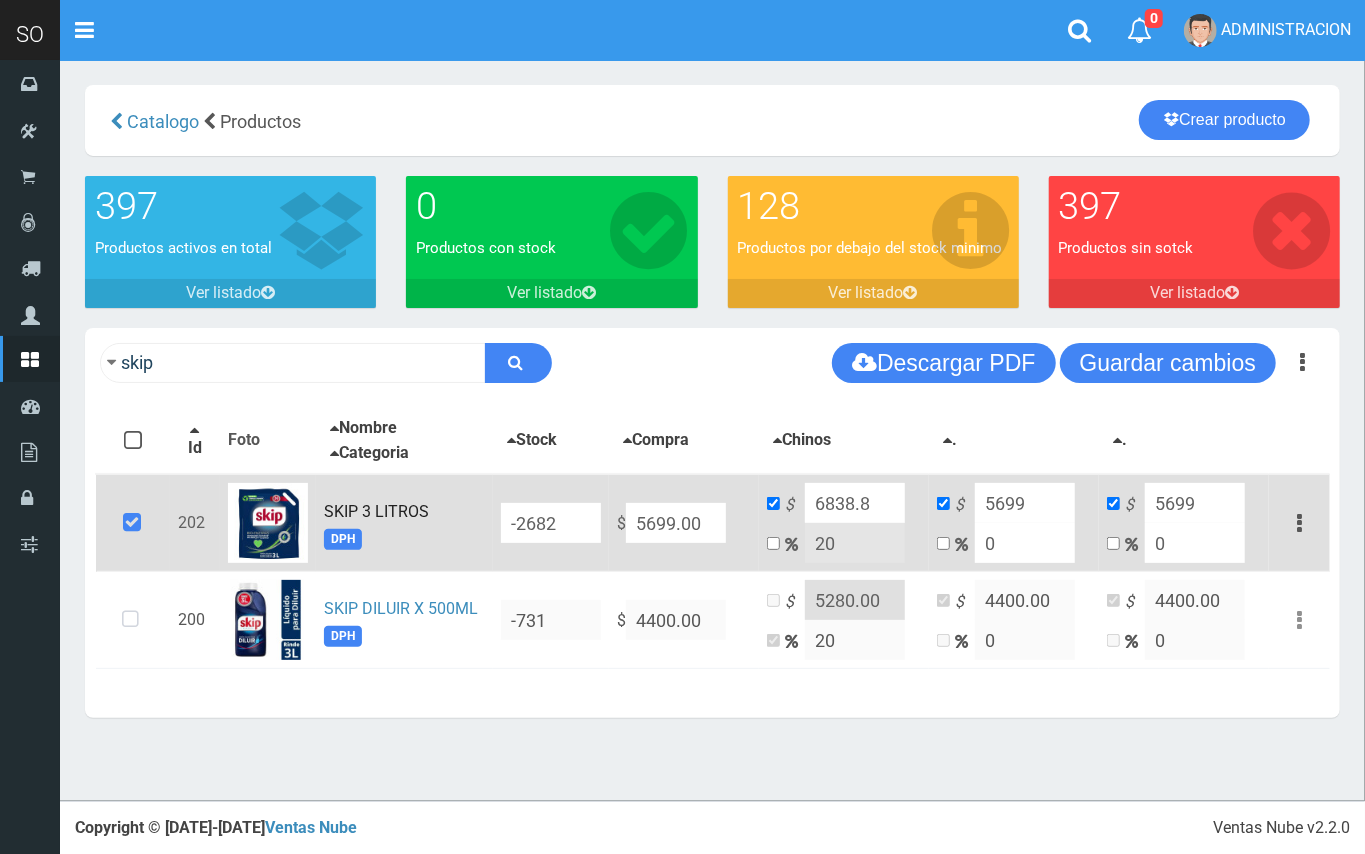 drag, startPoint x: 873, startPoint y: 492, endPoint x: 848, endPoint y: 493, distance: 25.019993 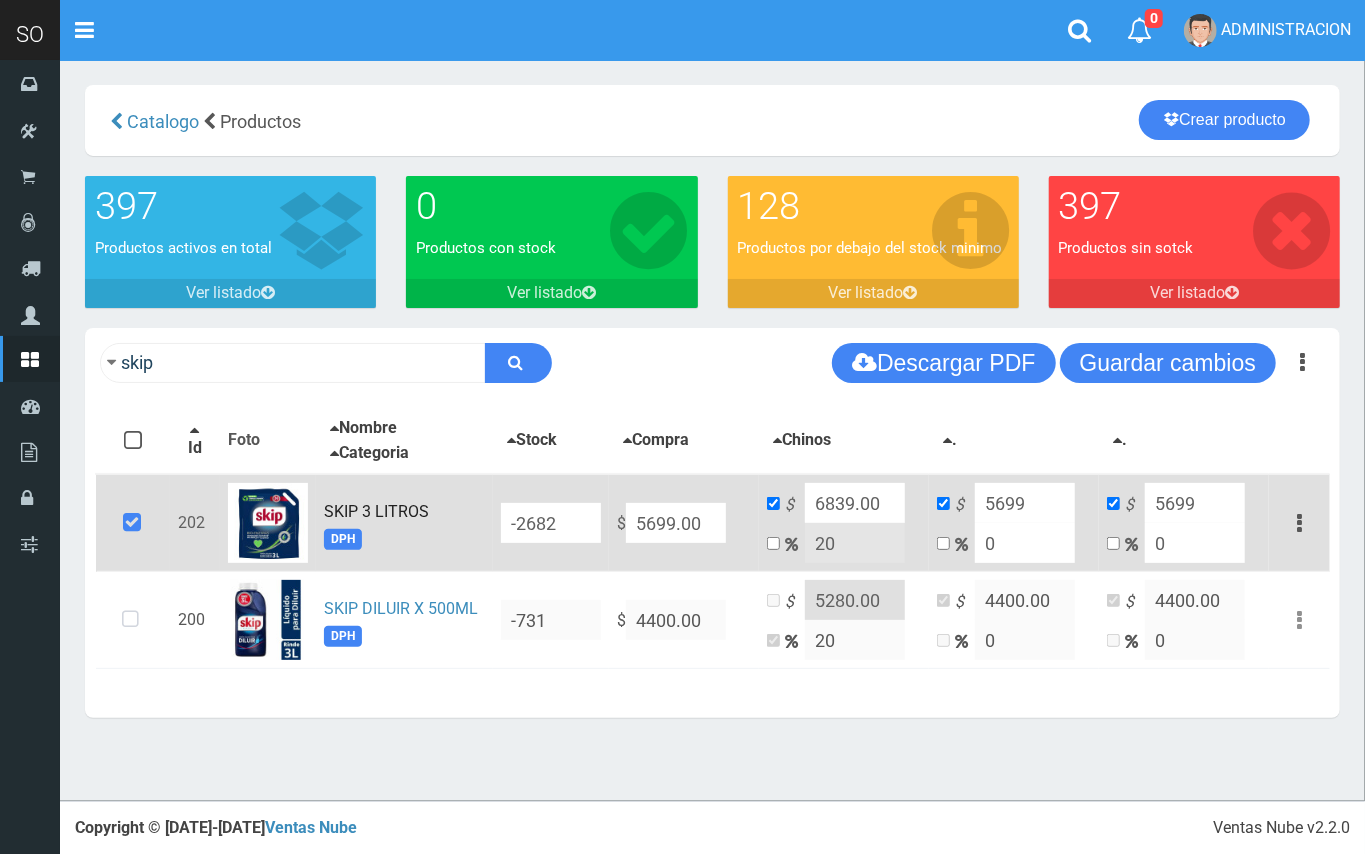 click on "6839.00" at bounding box center (855, 503) 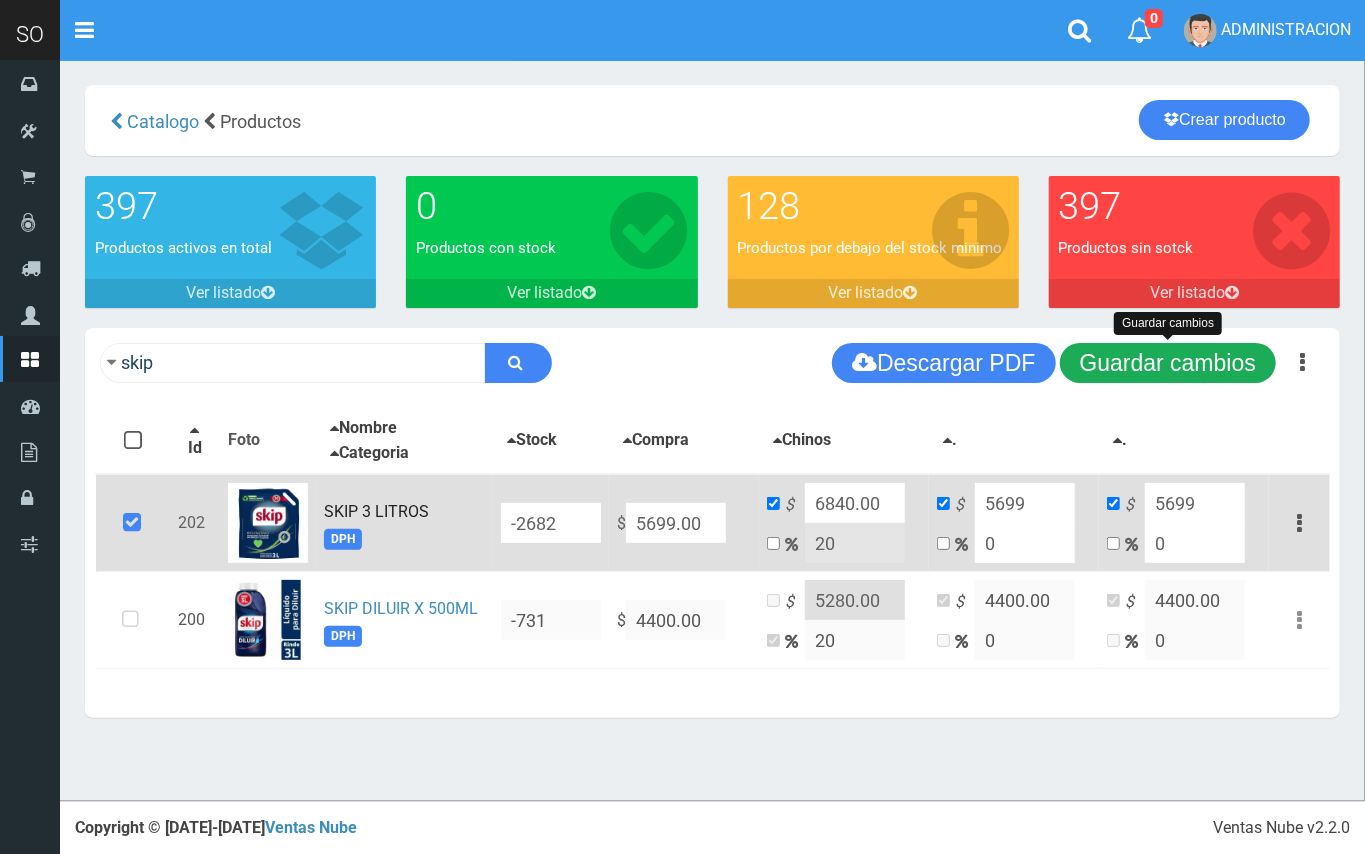 type on "6840.00" 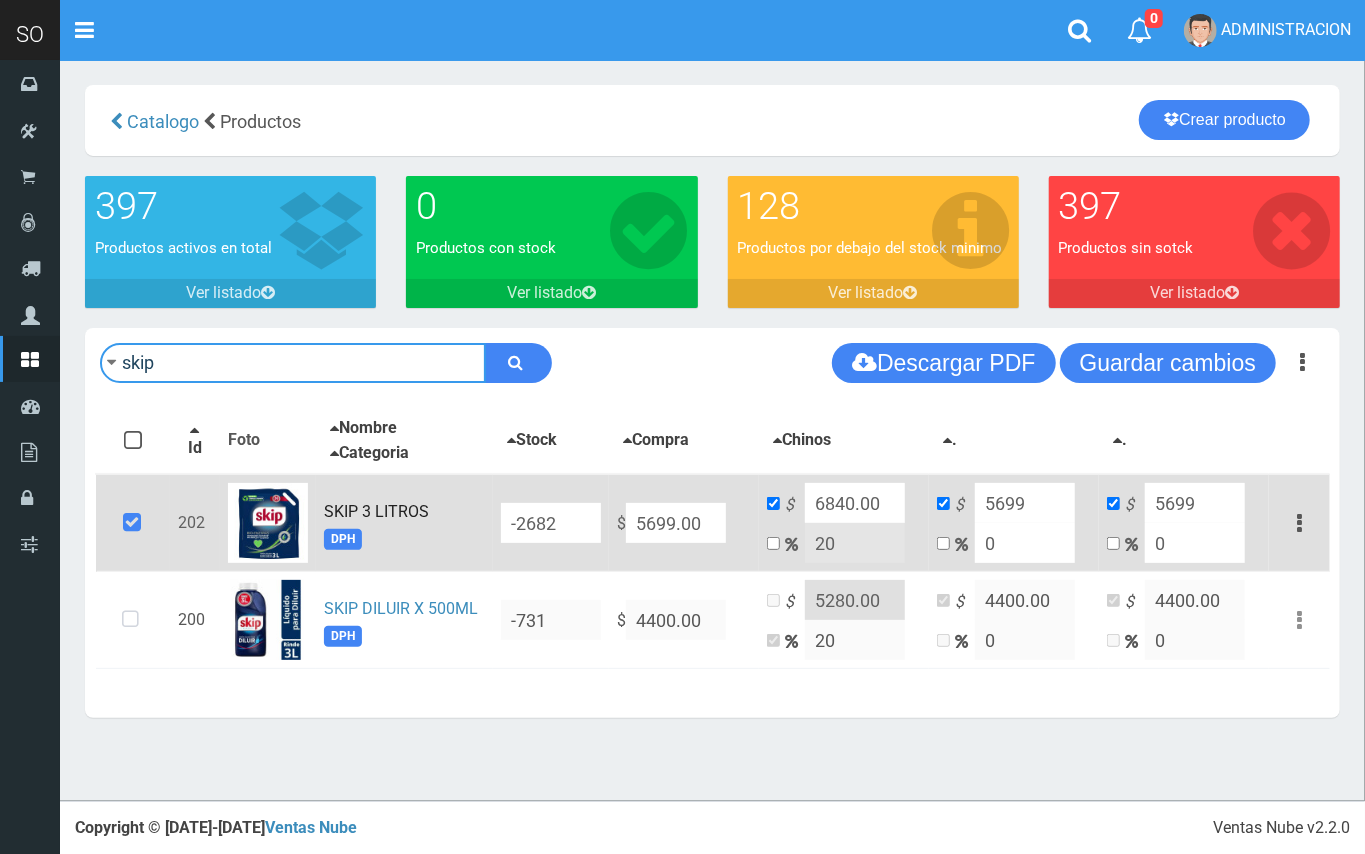 drag, startPoint x: 252, startPoint y: 368, endPoint x: 110, endPoint y: 388, distance: 143.40154 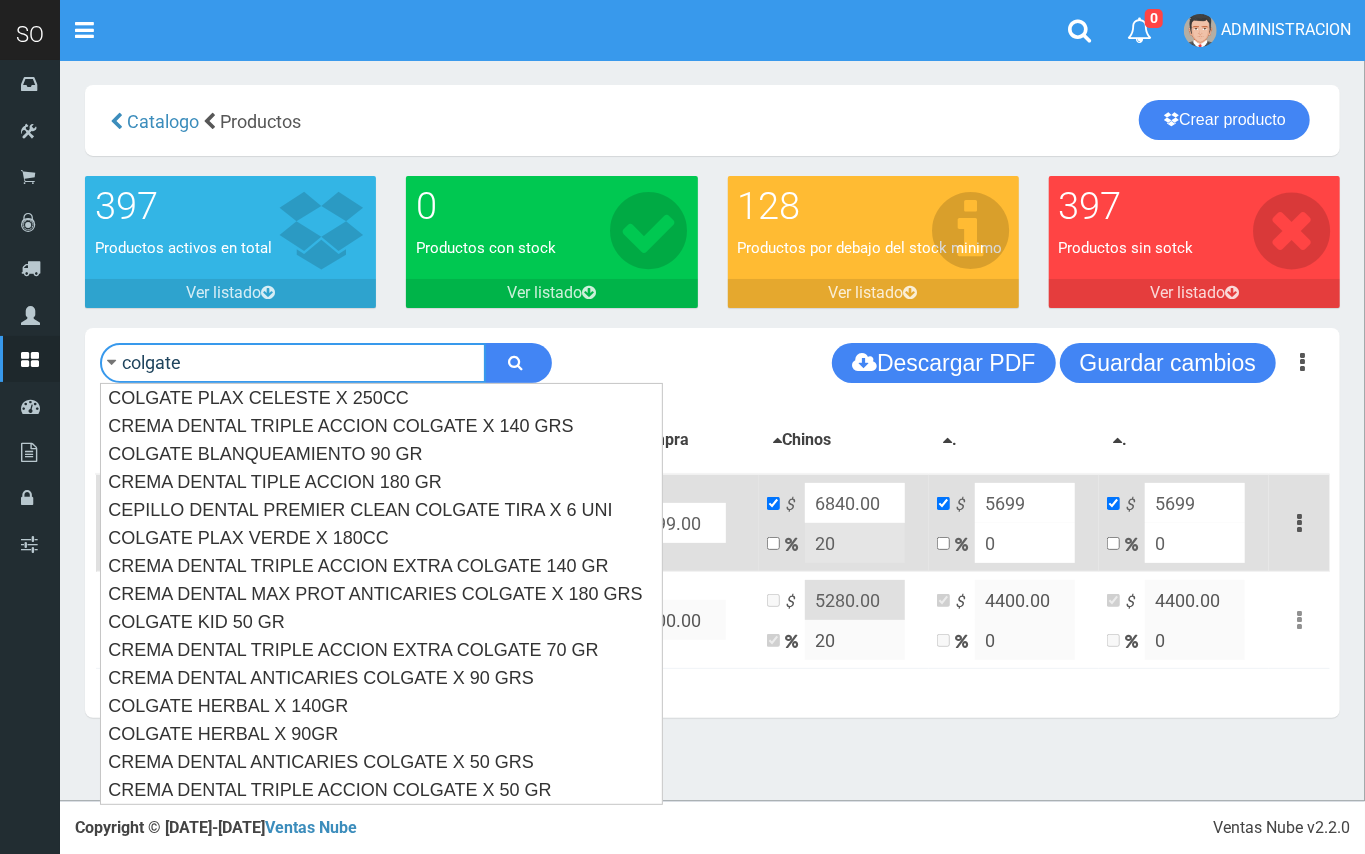 type on "colgate" 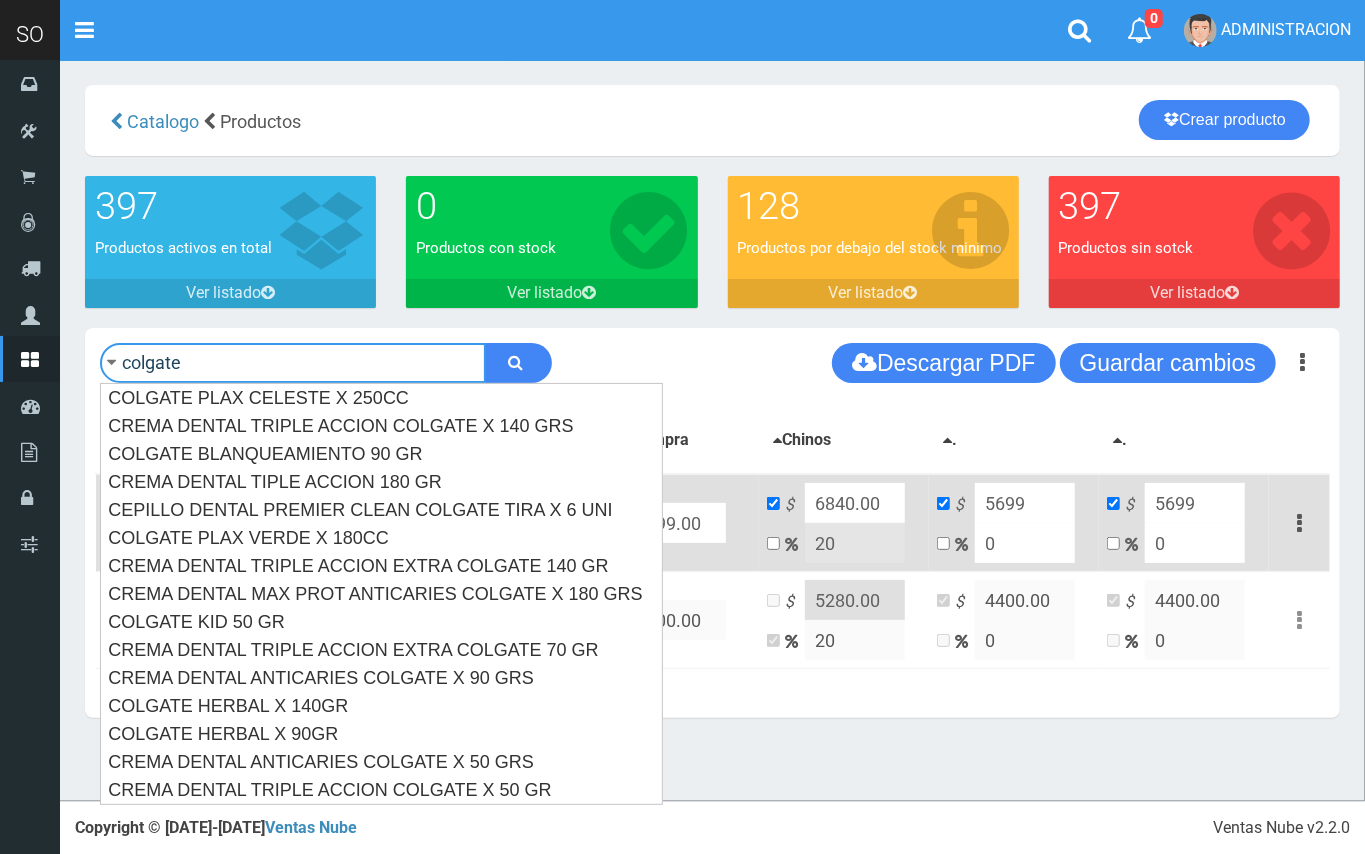 click at bounding box center [518, 363] 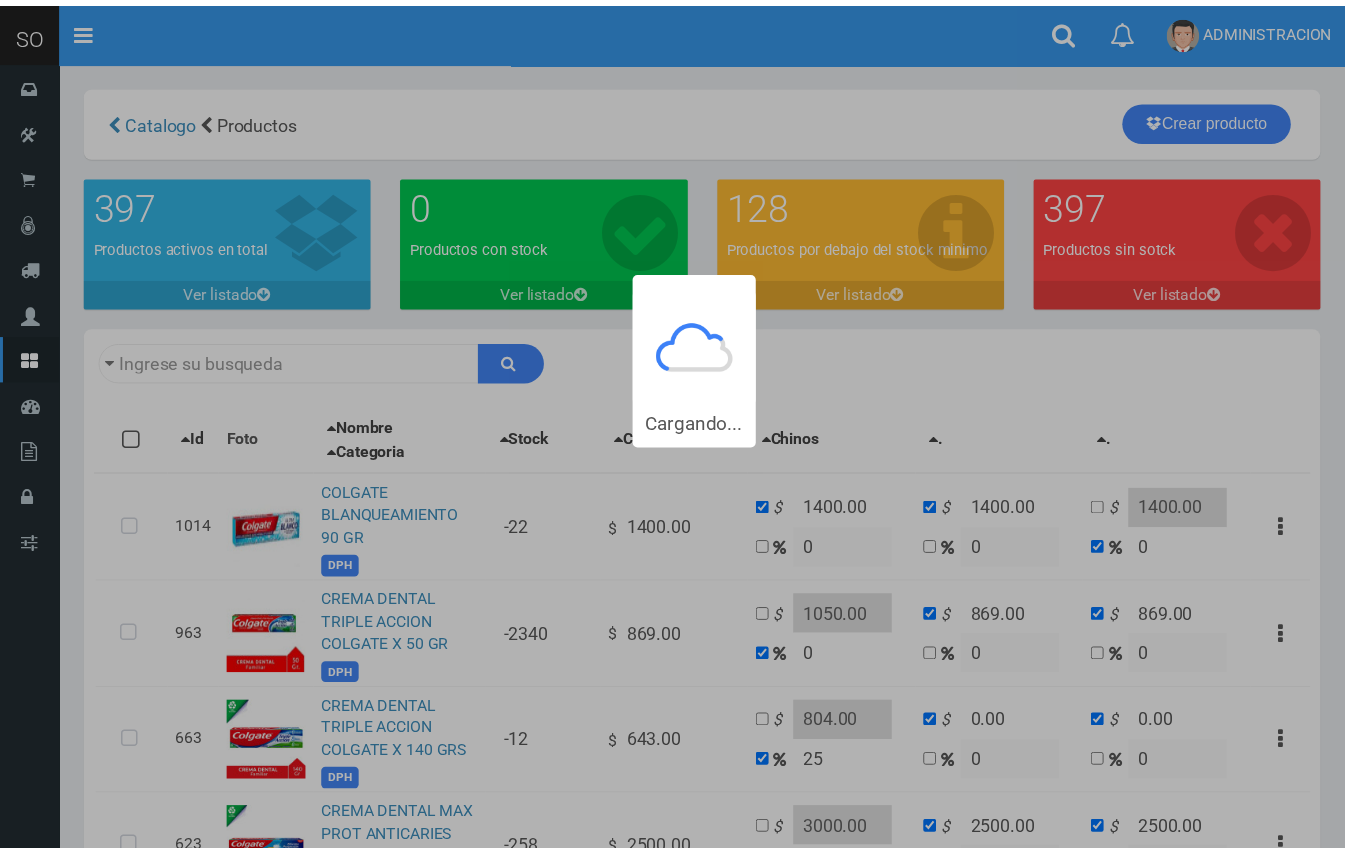 scroll, scrollTop: 0, scrollLeft: 0, axis: both 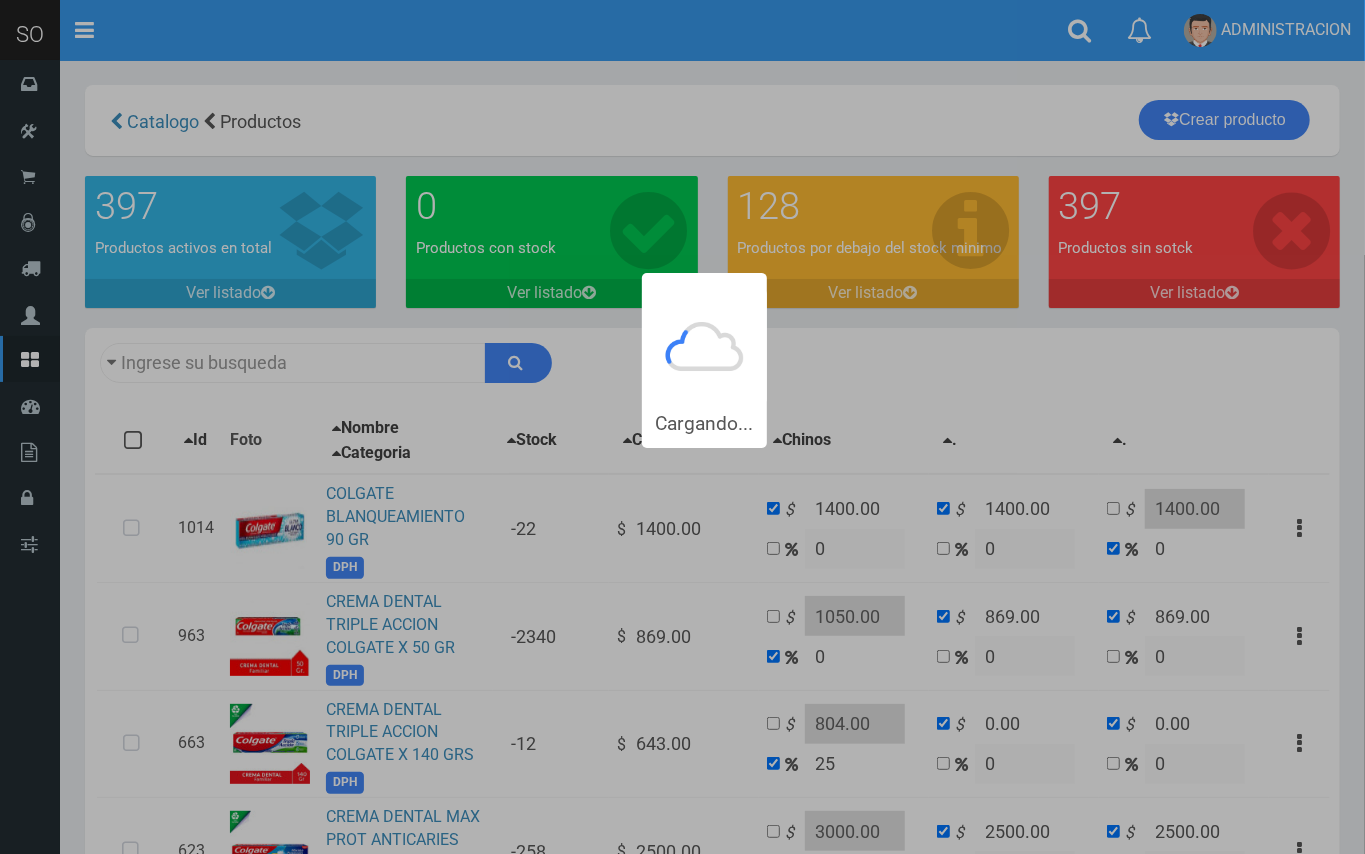 type on "colgate" 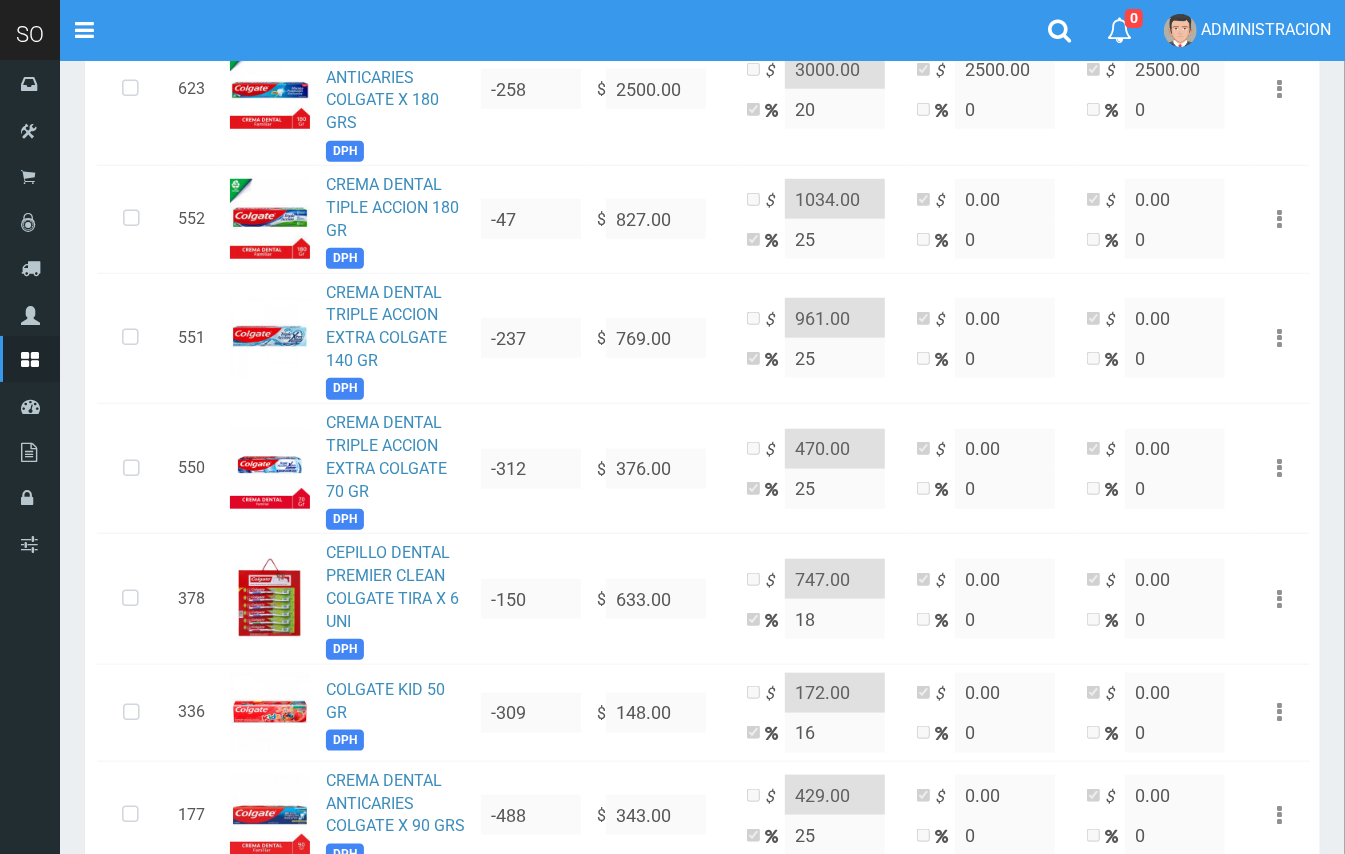 scroll, scrollTop: 820, scrollLeft: 0, axis: vertical 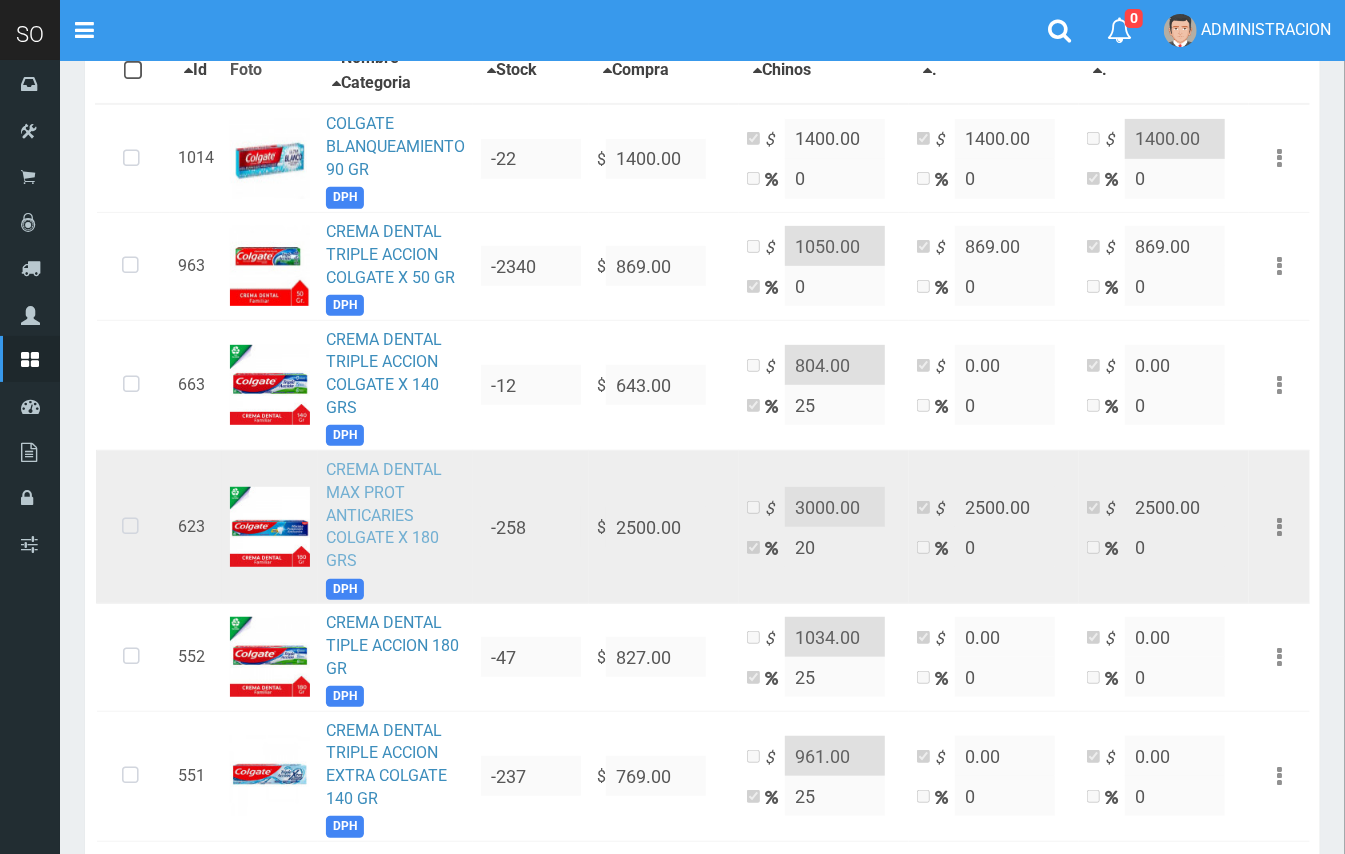 click on "CREMA DENTAL MAX PROT ANTICARIES COLGATE X 180 GRS" at bounding box center [384, 515] 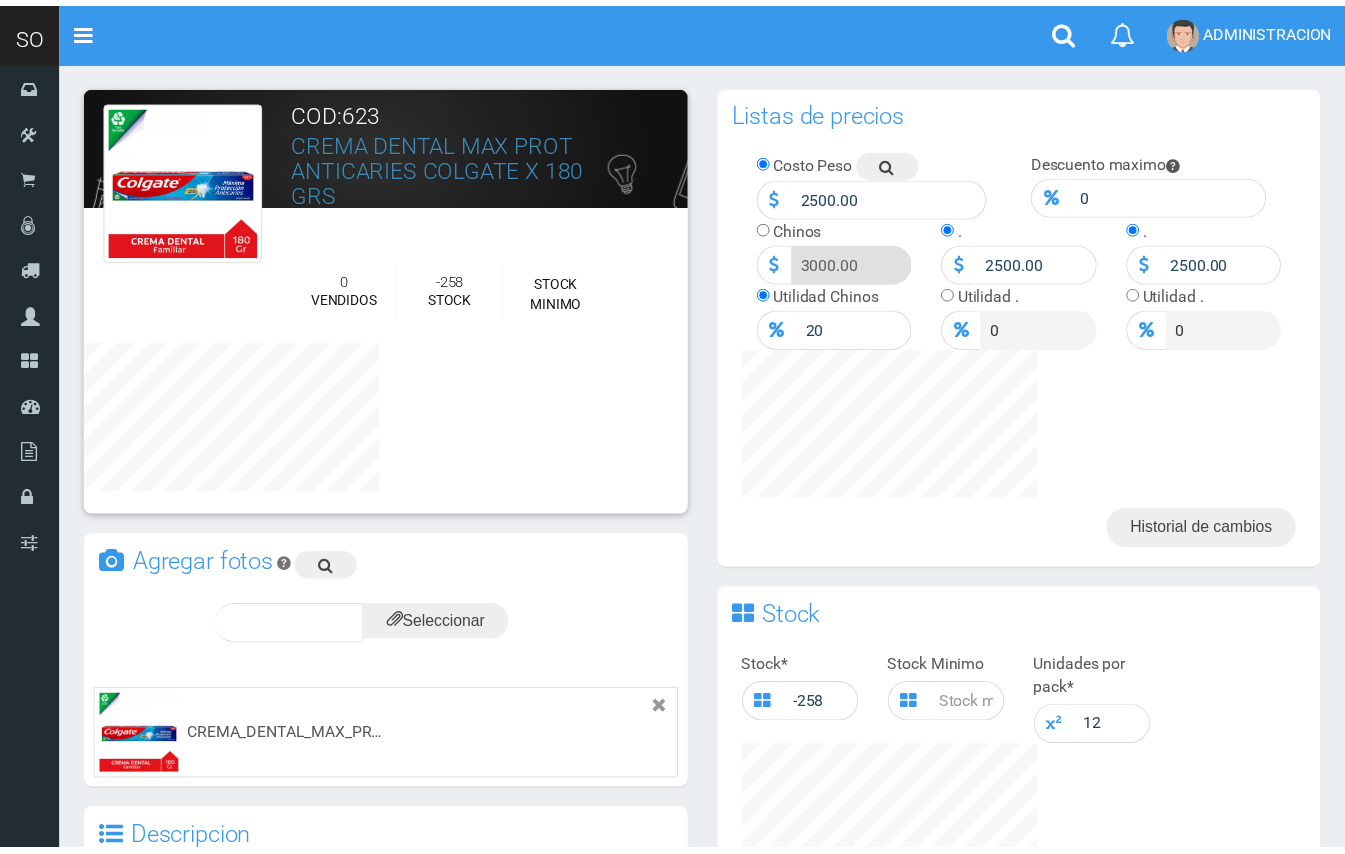 scroll, scrollTop: 0, scrollLeft: 0, axis: both 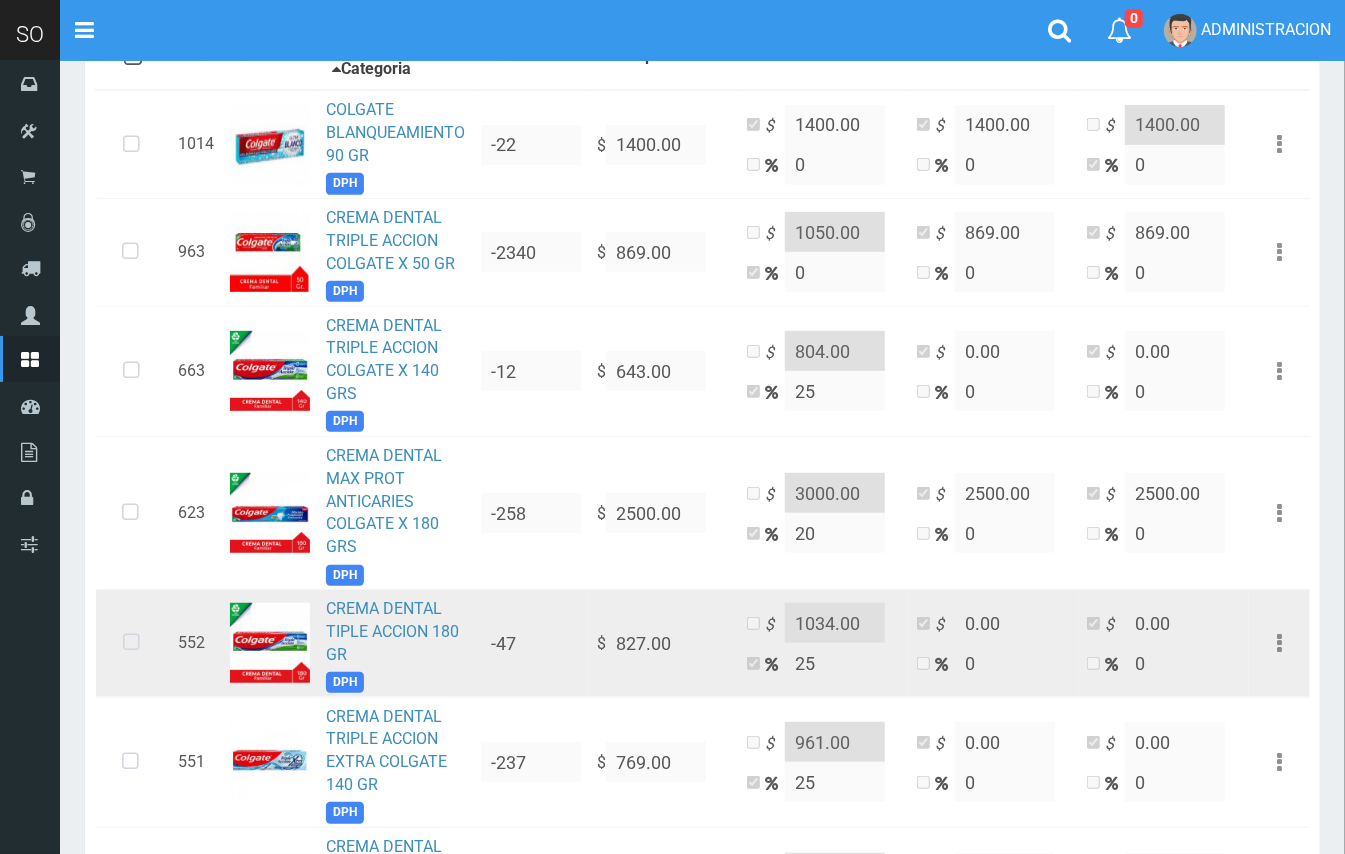 click at bounding box center (131, 643) 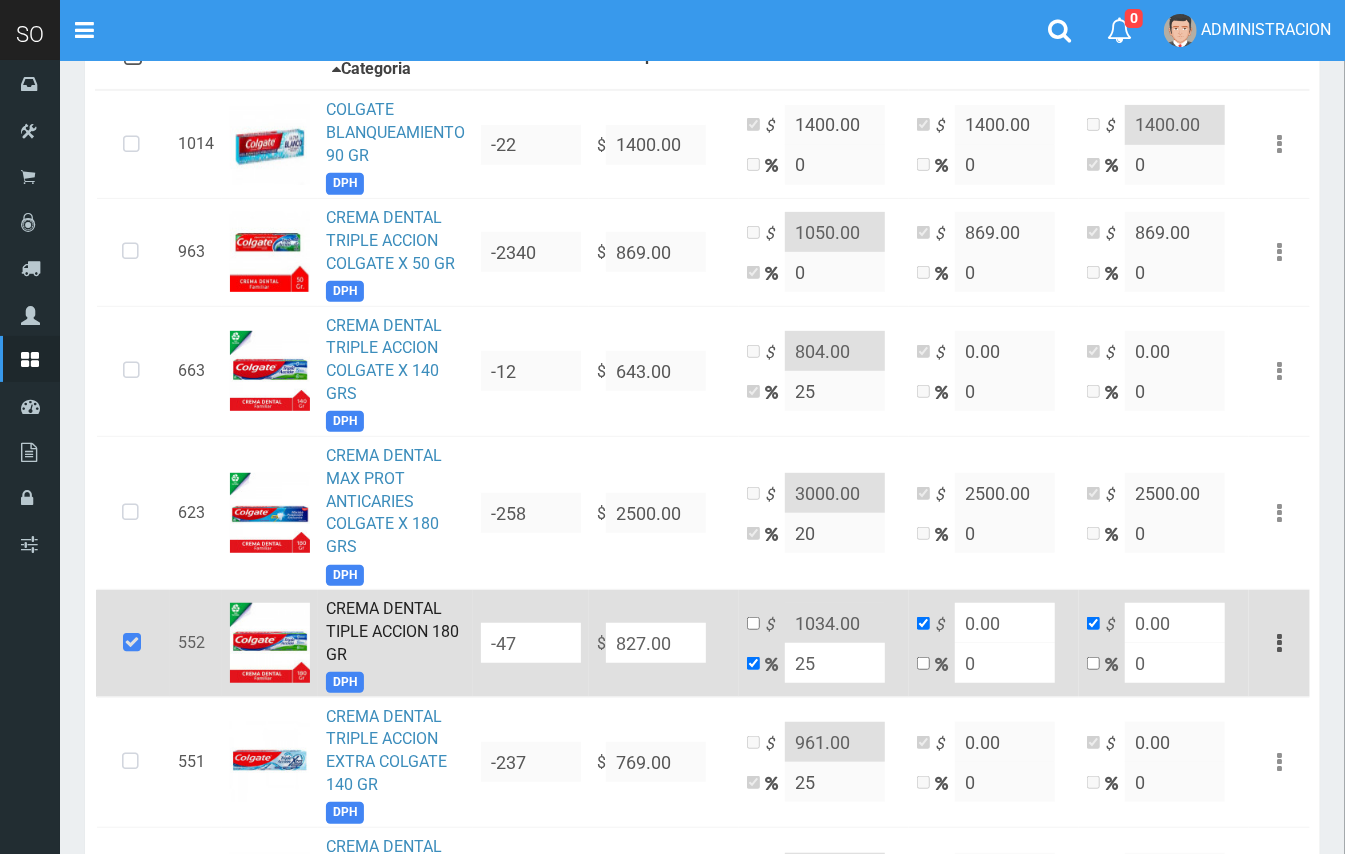 drag, startPoint x: 625, startPoint y: 634, endPoint x: 589, endPoint y: 634, distance: 36 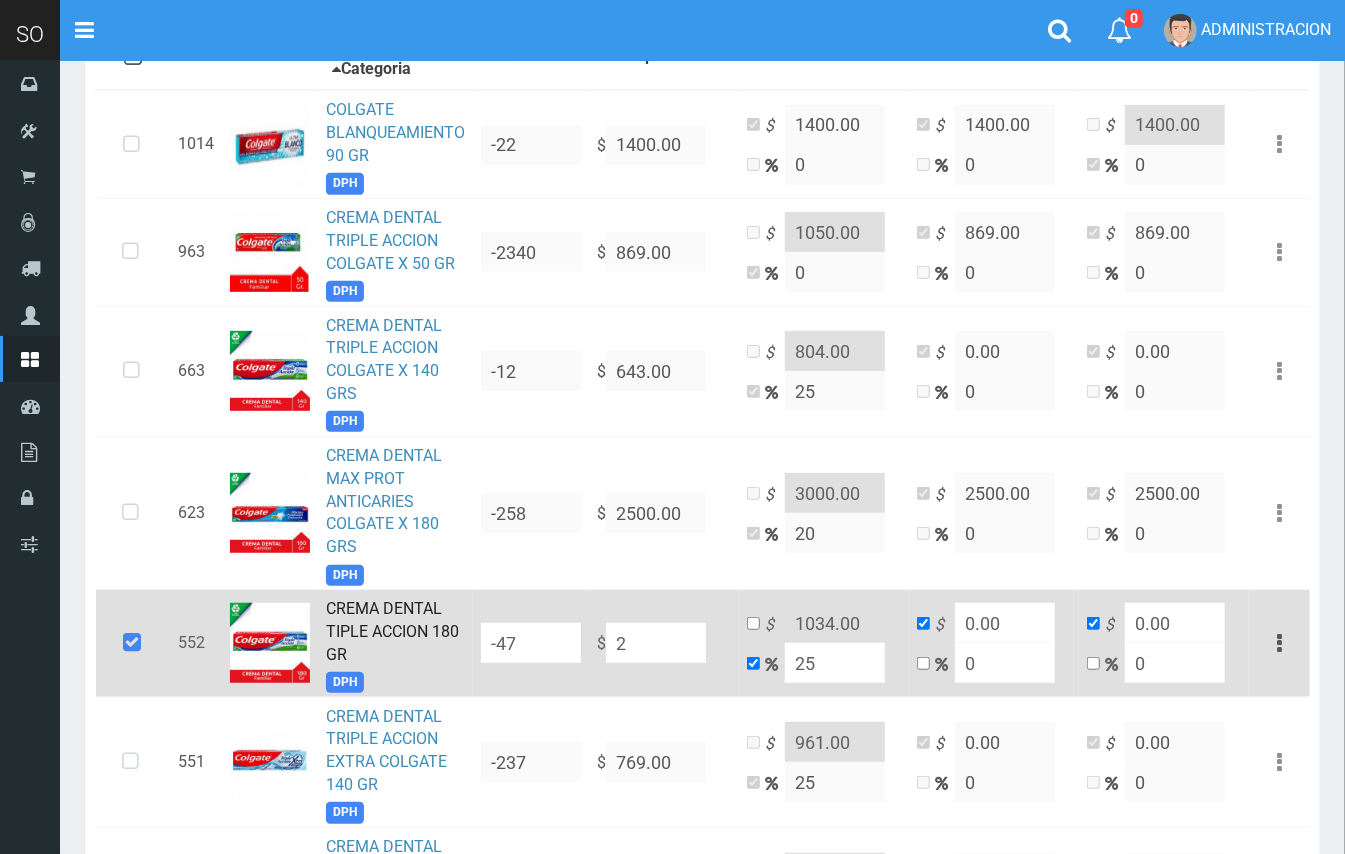type on "2.5" 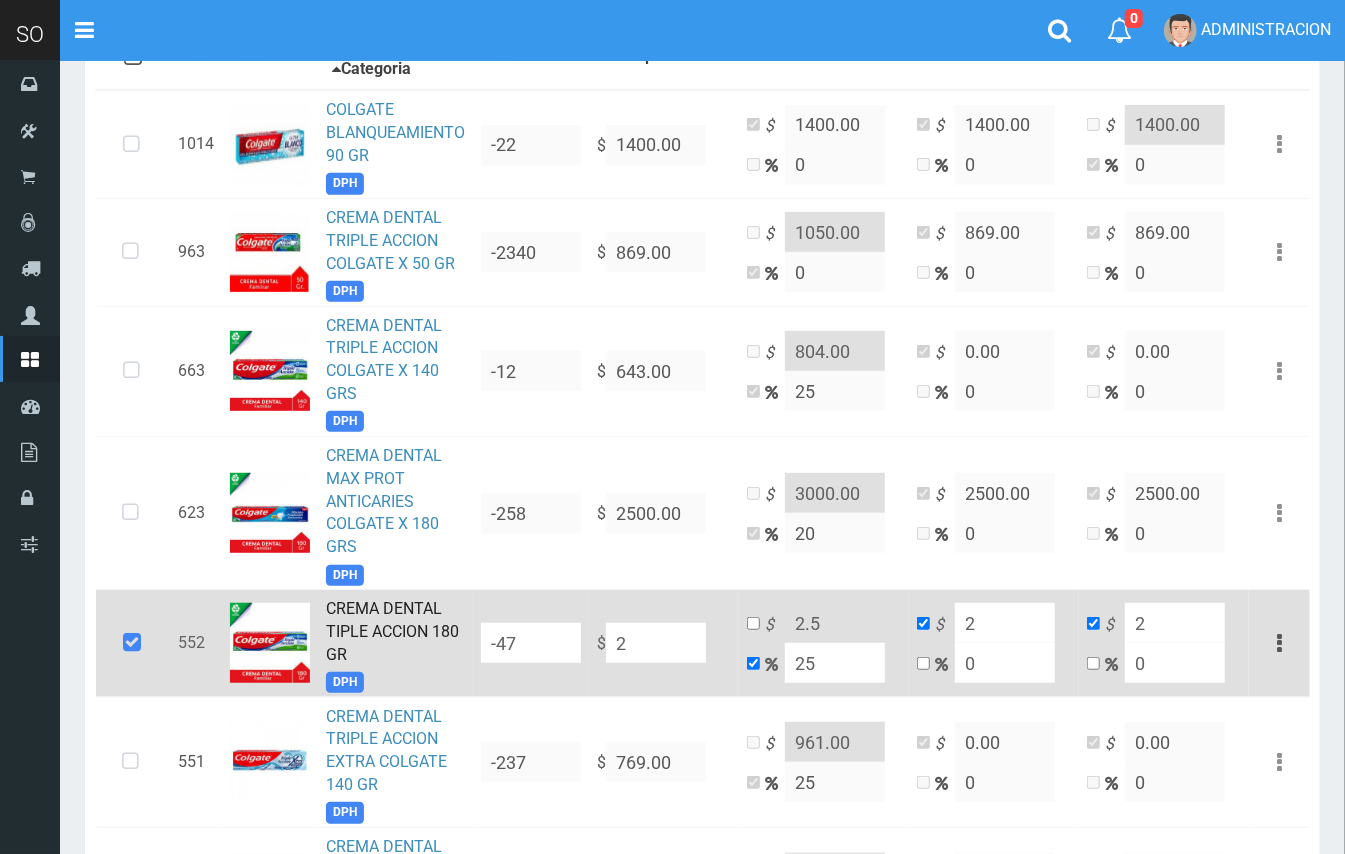 type on "25" 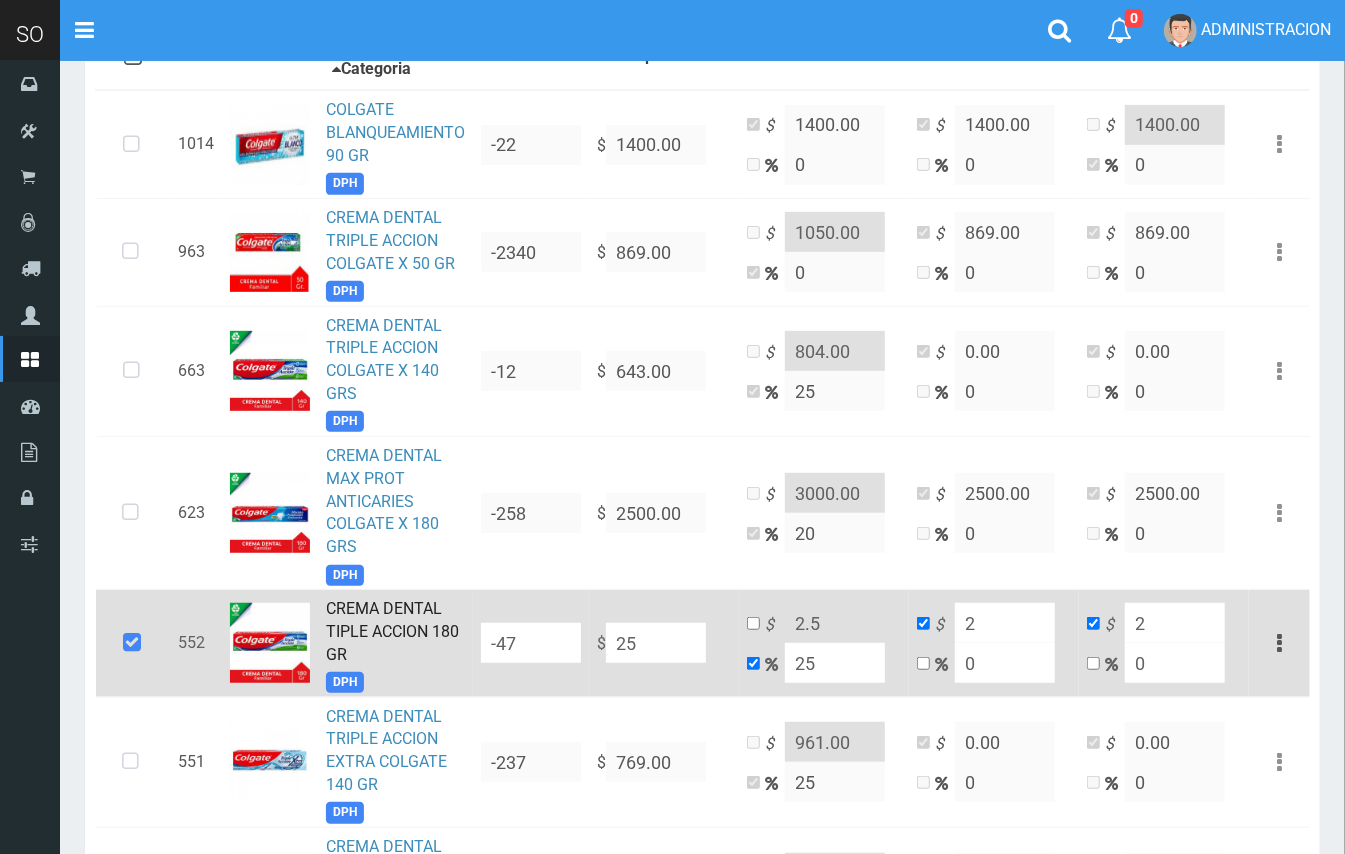 type on "31.25" 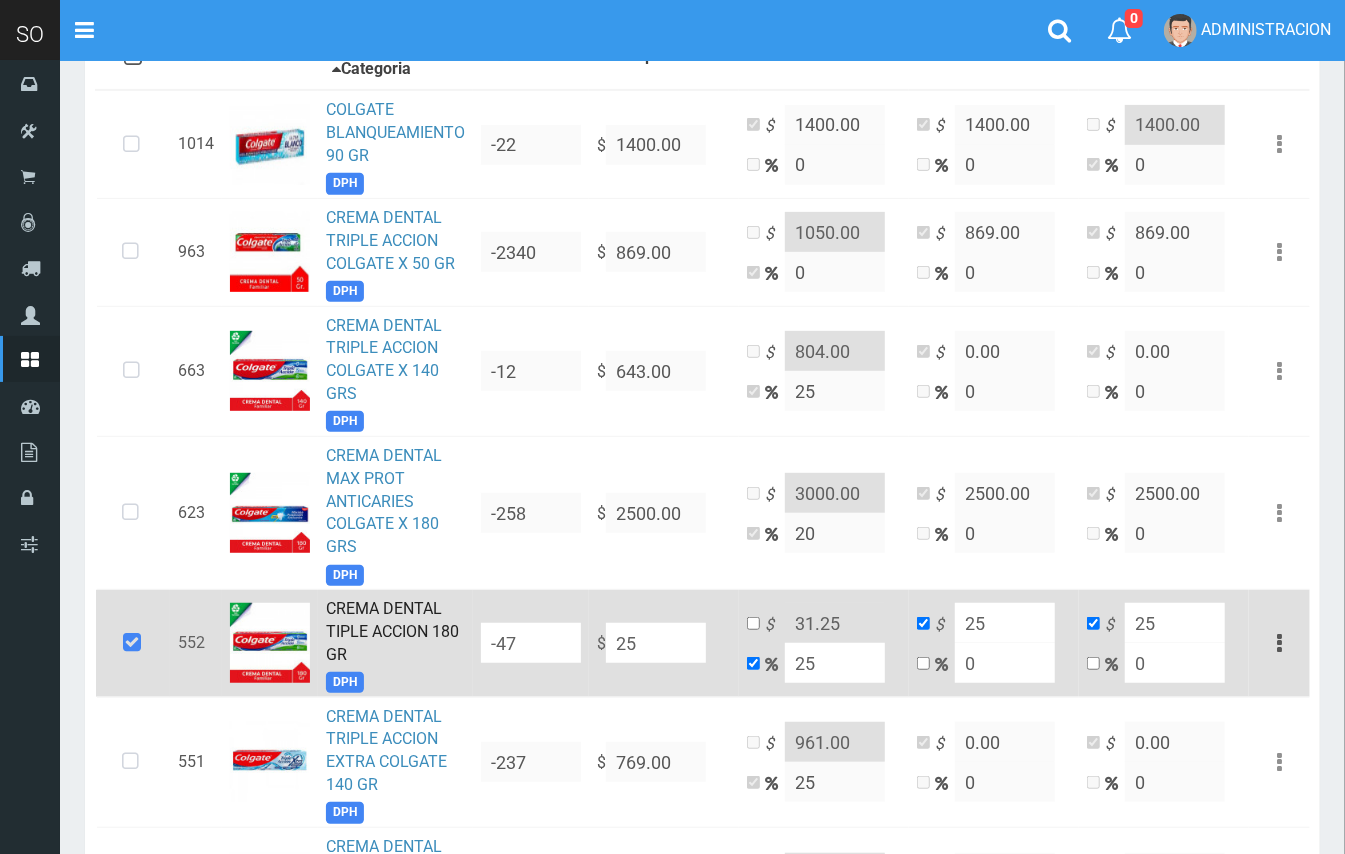 type on "250" 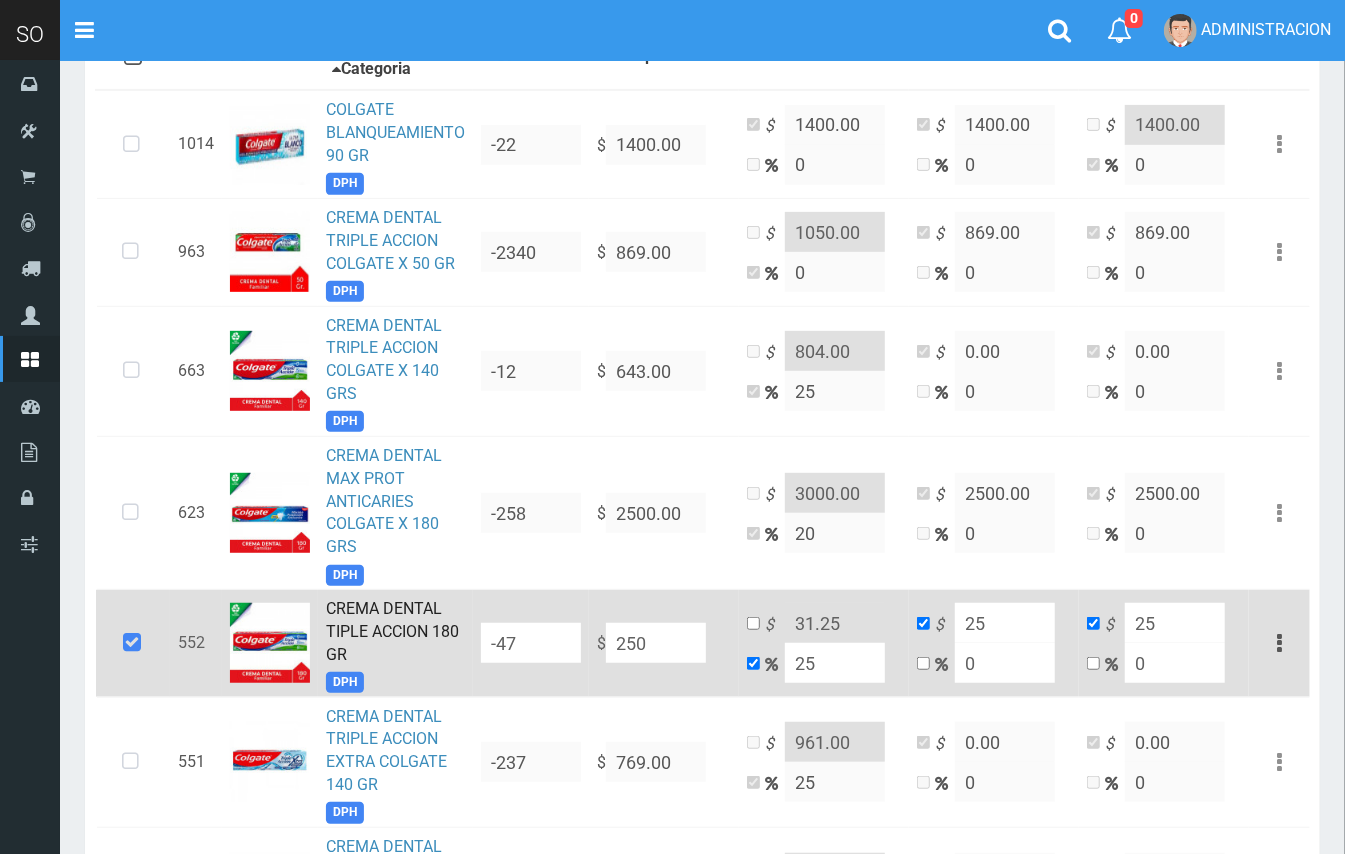 type on "312.5" 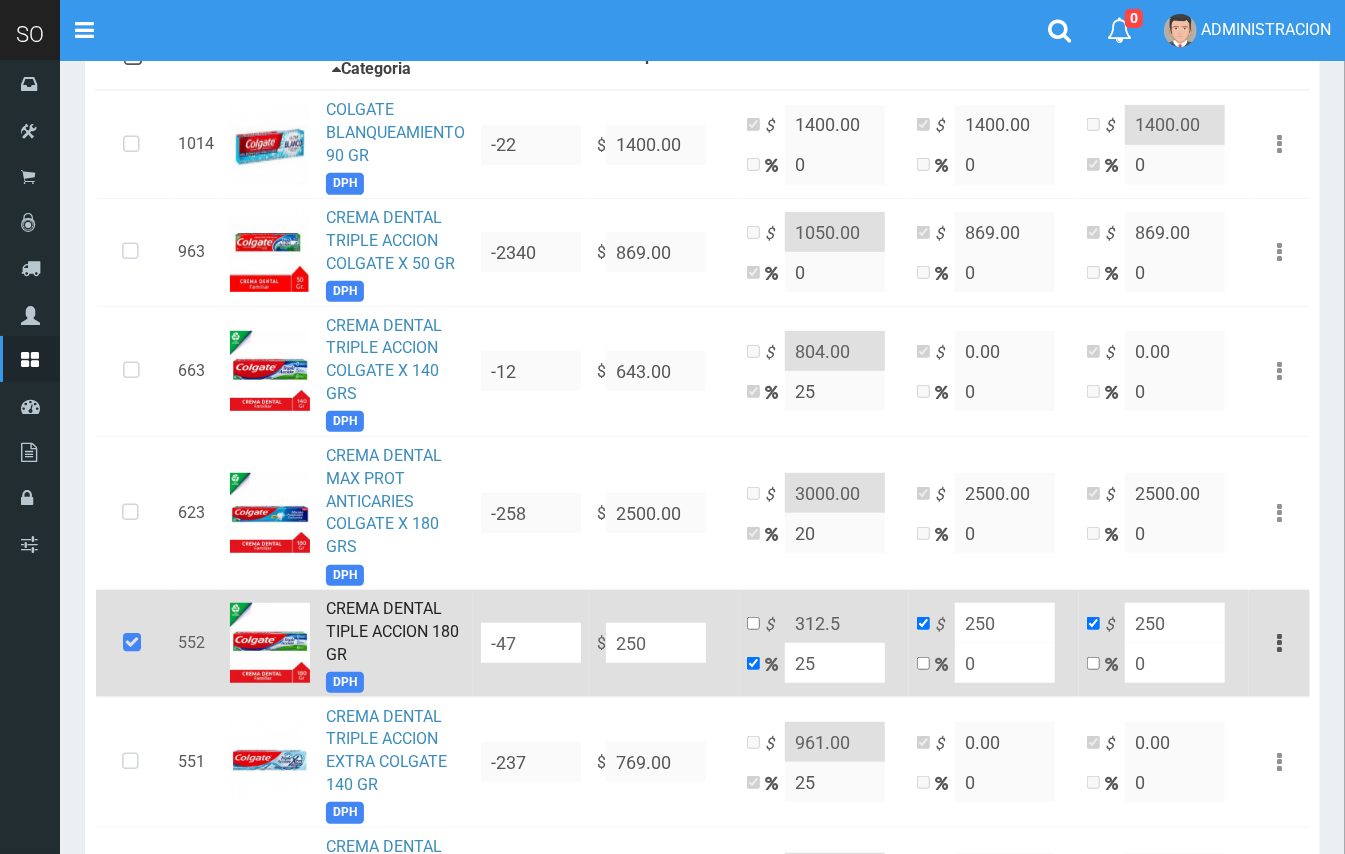 type on "2500" 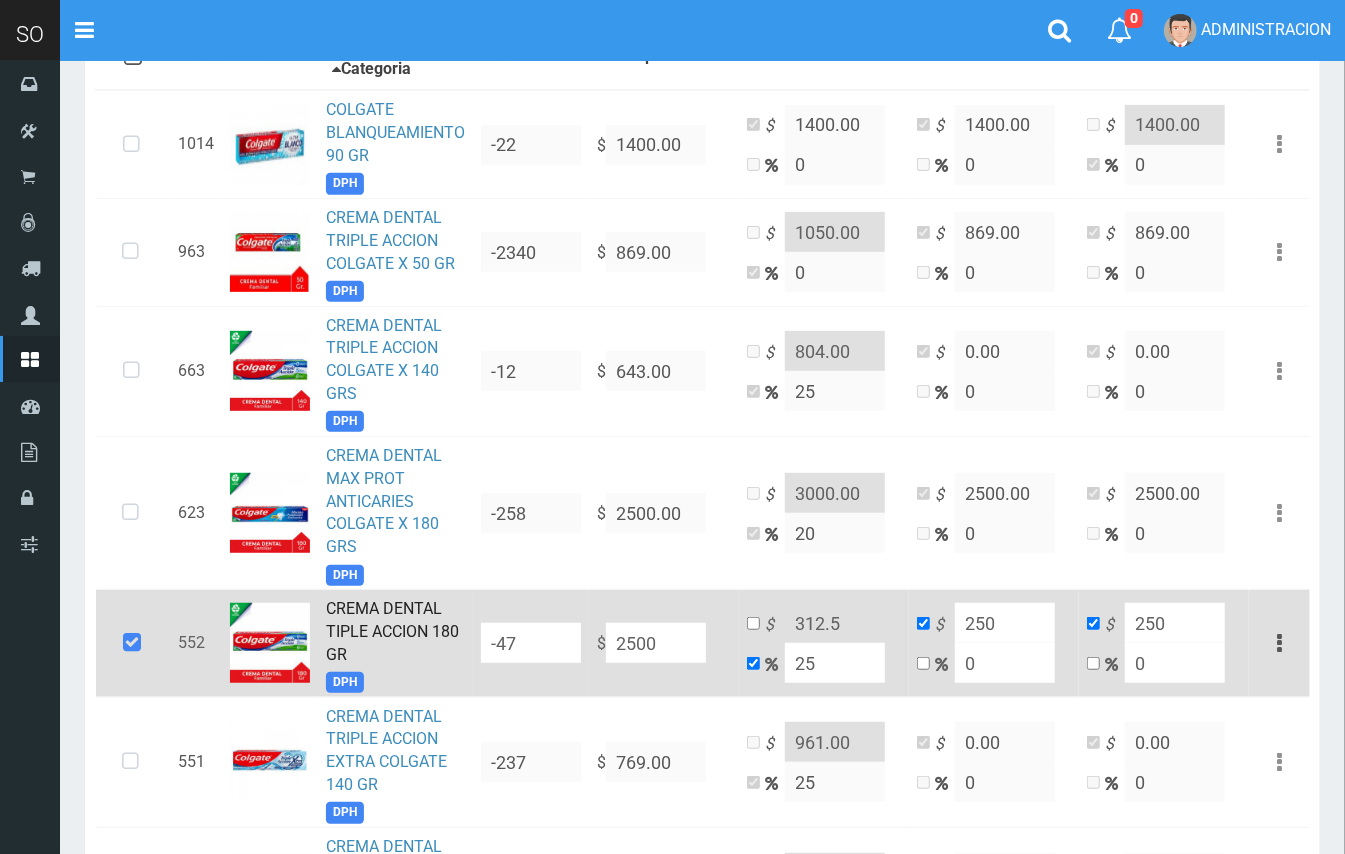 type on "3125" 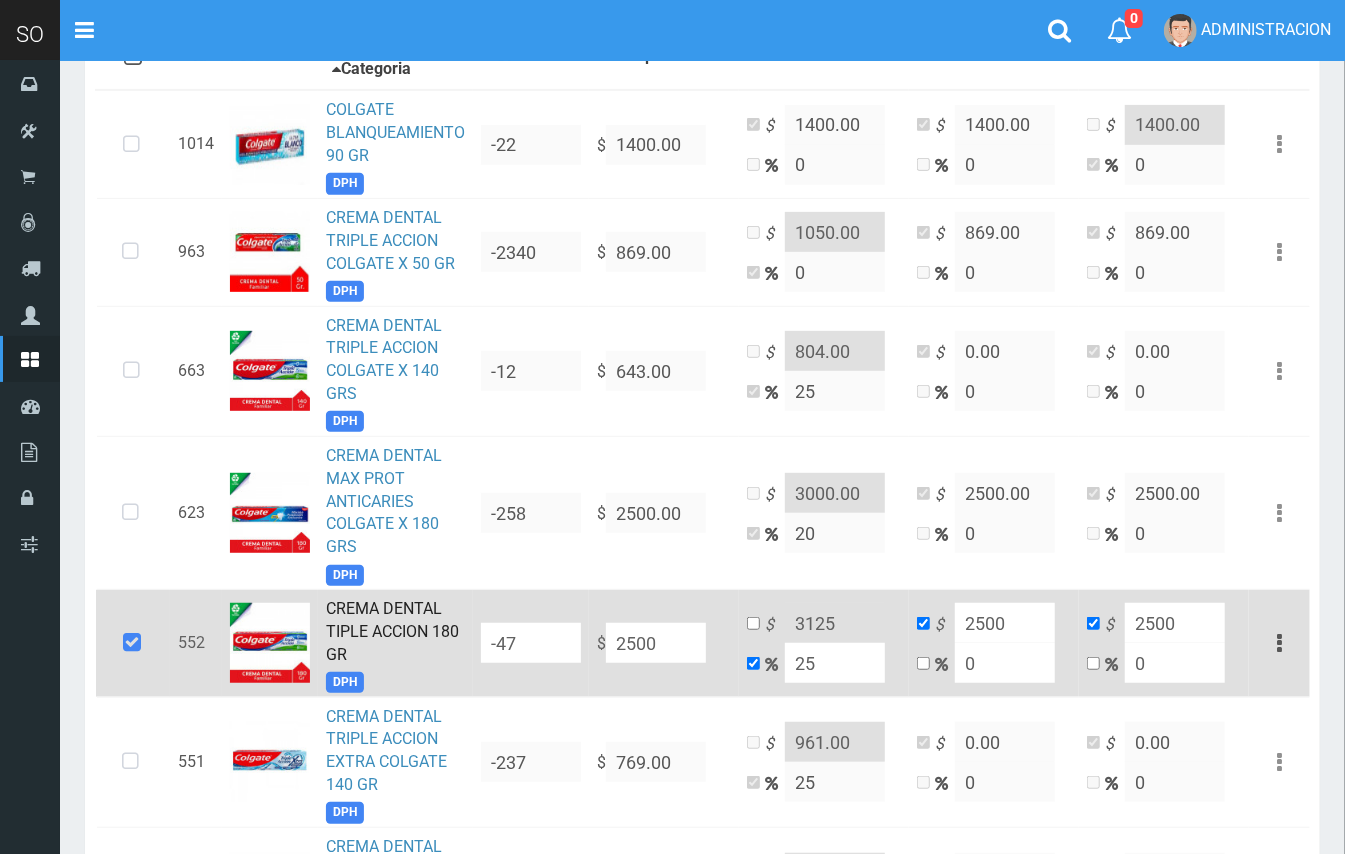 type on "2500" 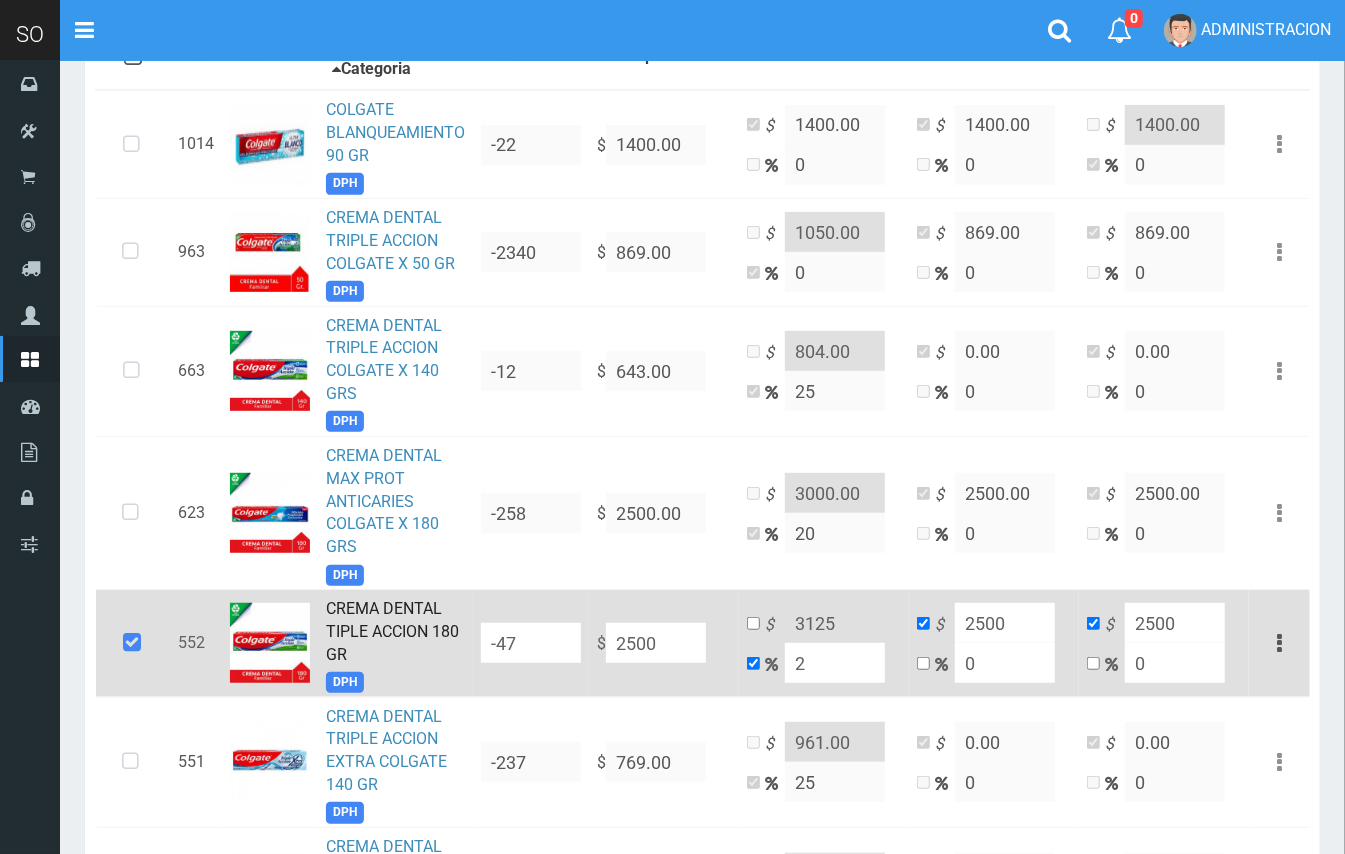 type on "2550" 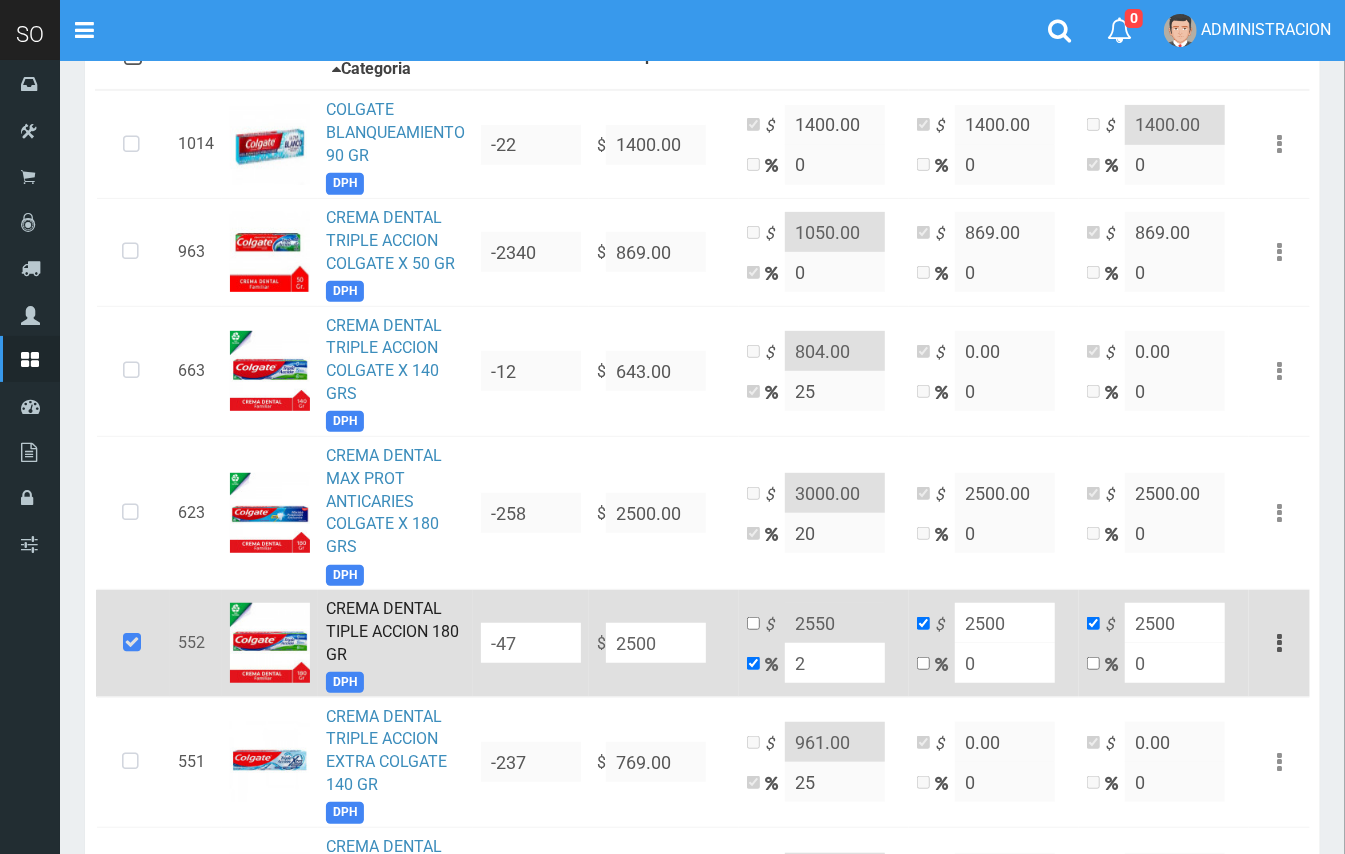 type on "20" 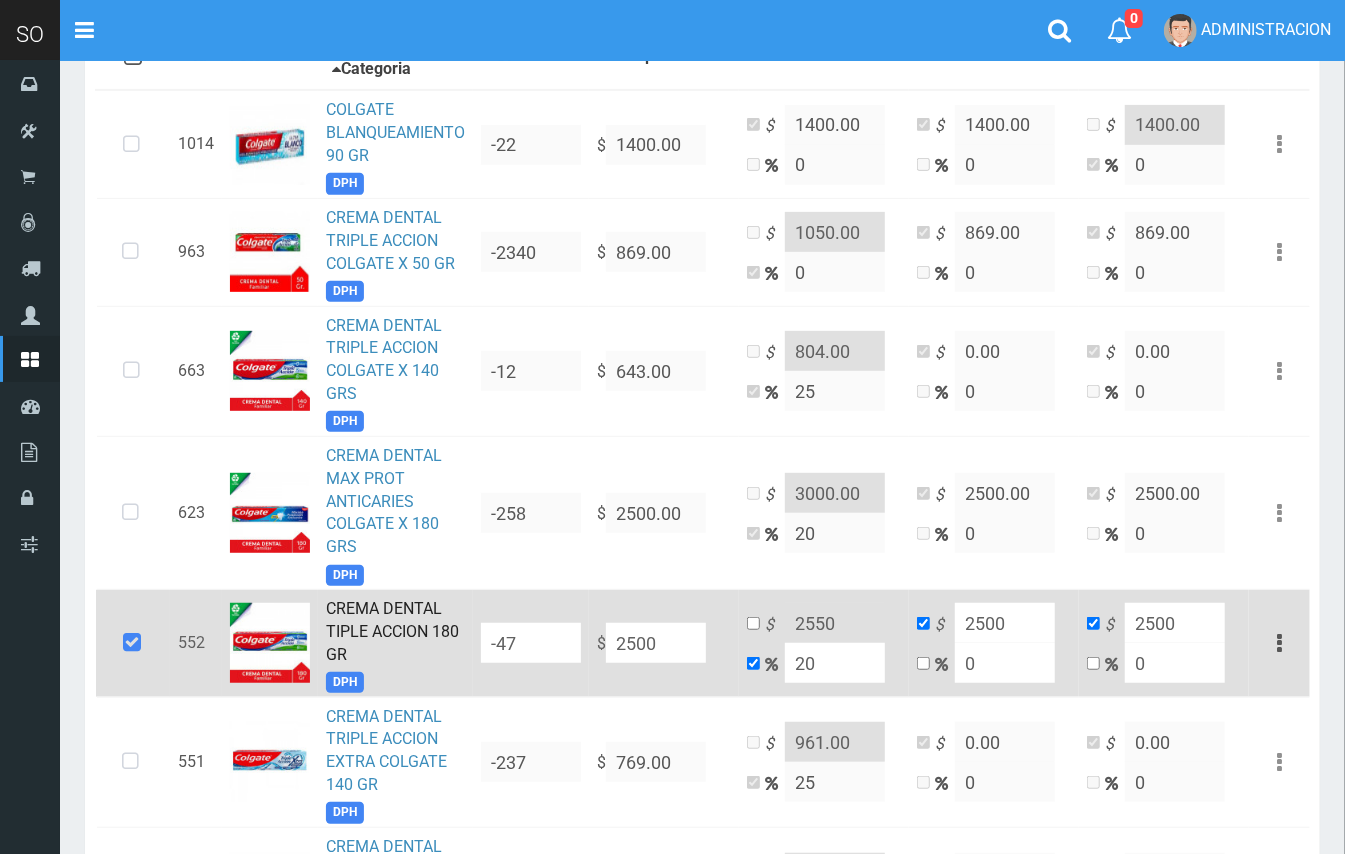 type on "3000" 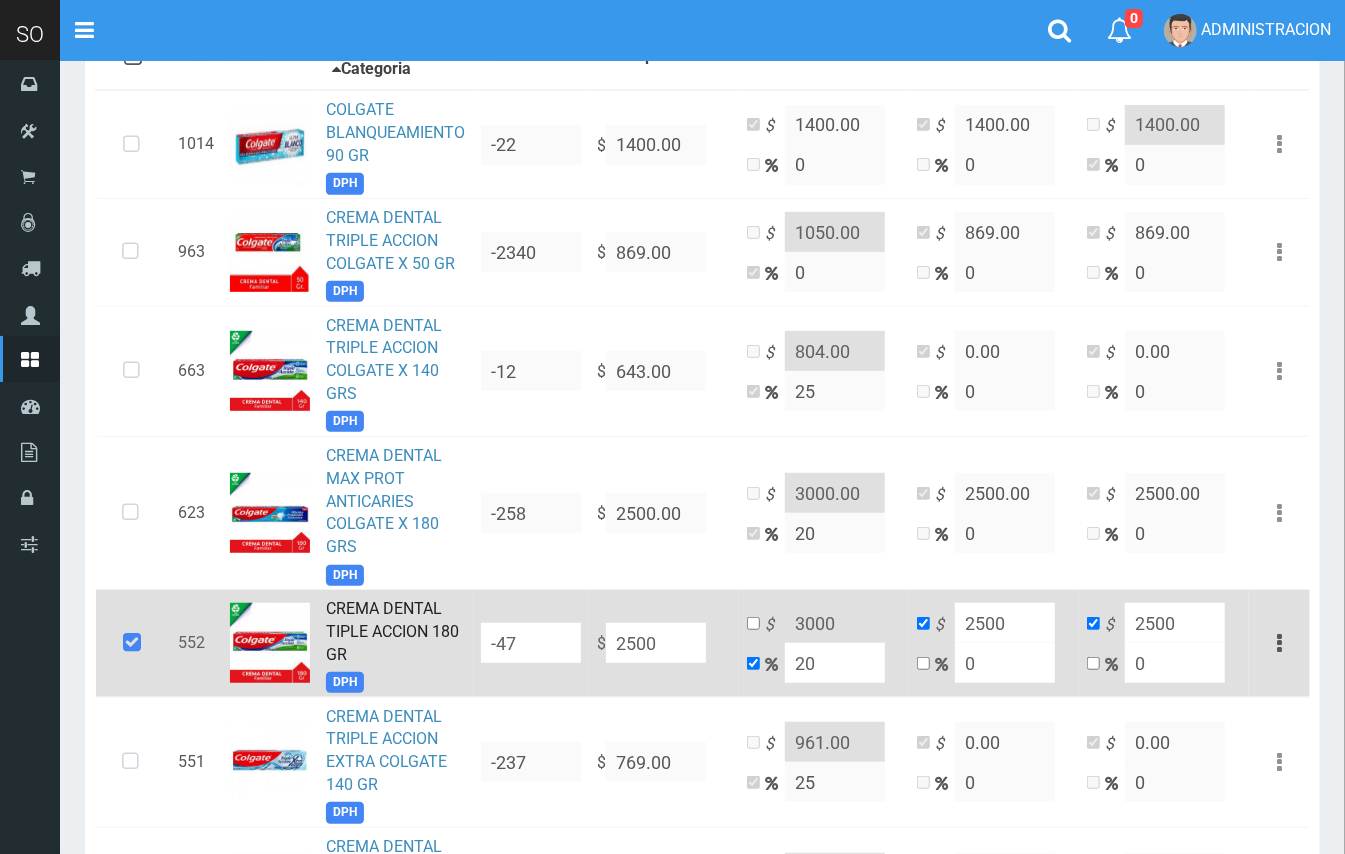 scroll, scrollTop: 0, scrollLeft: 0, axis: both 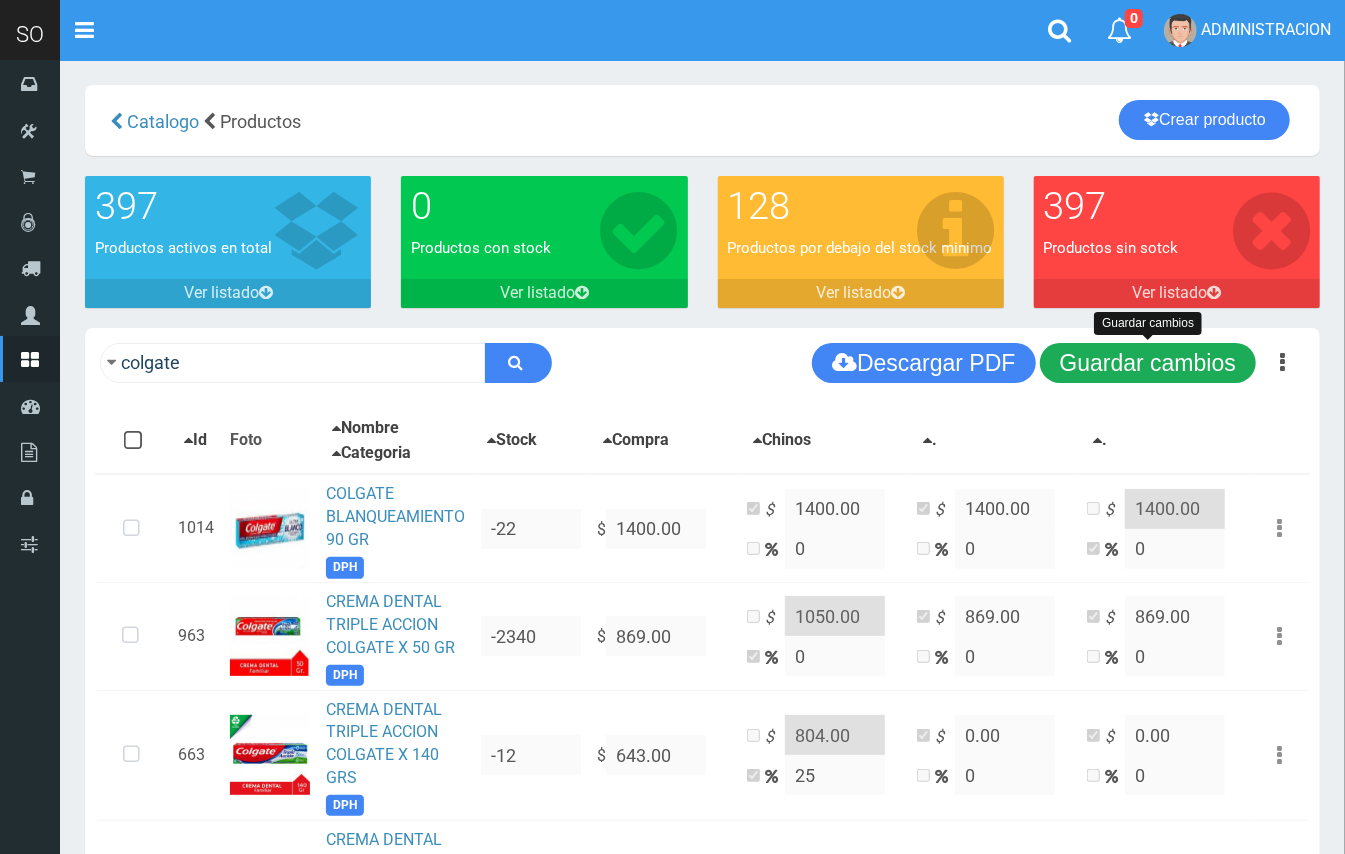 type on "20" 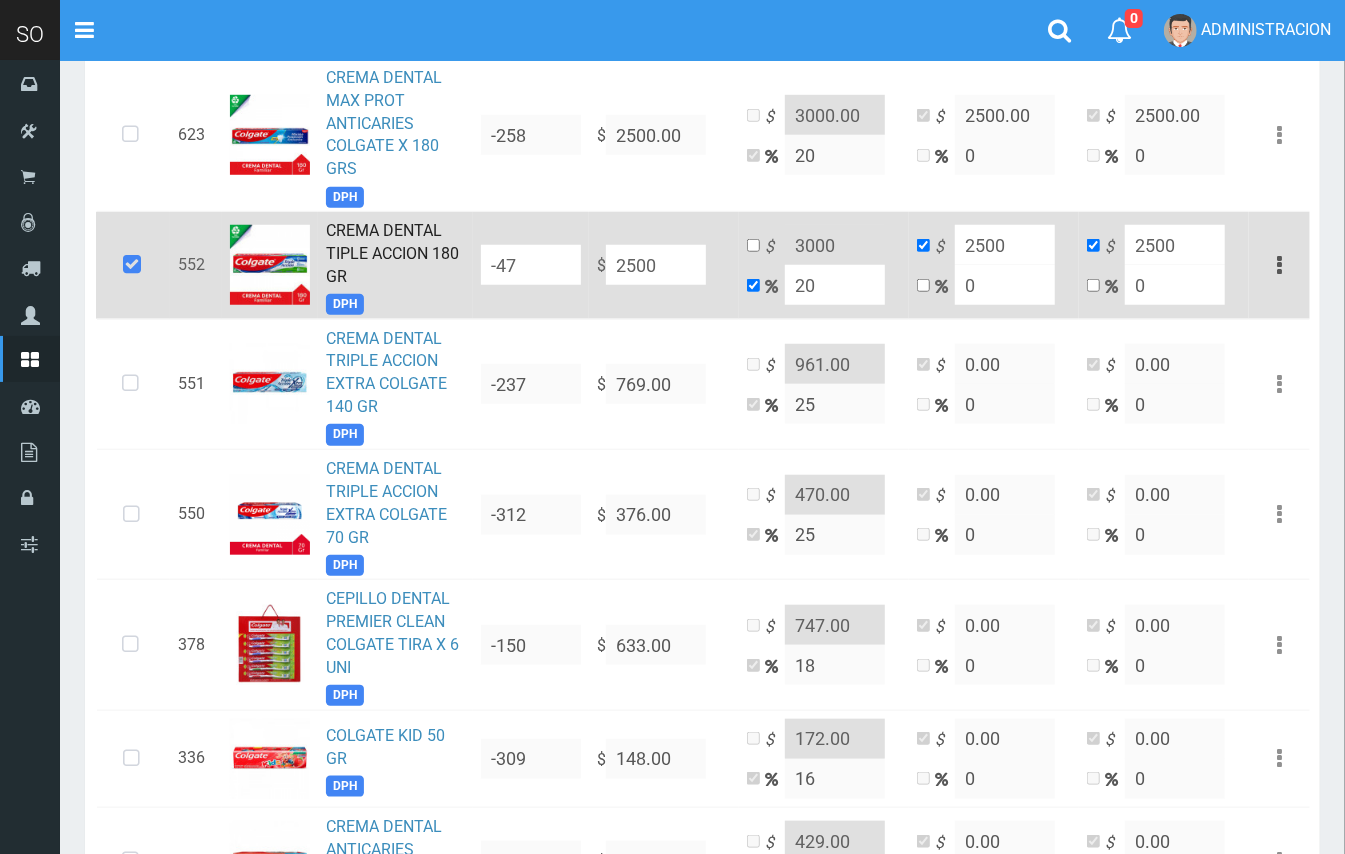scroll, scrollTop: 766, scrollLeft: 0, axis: vertical 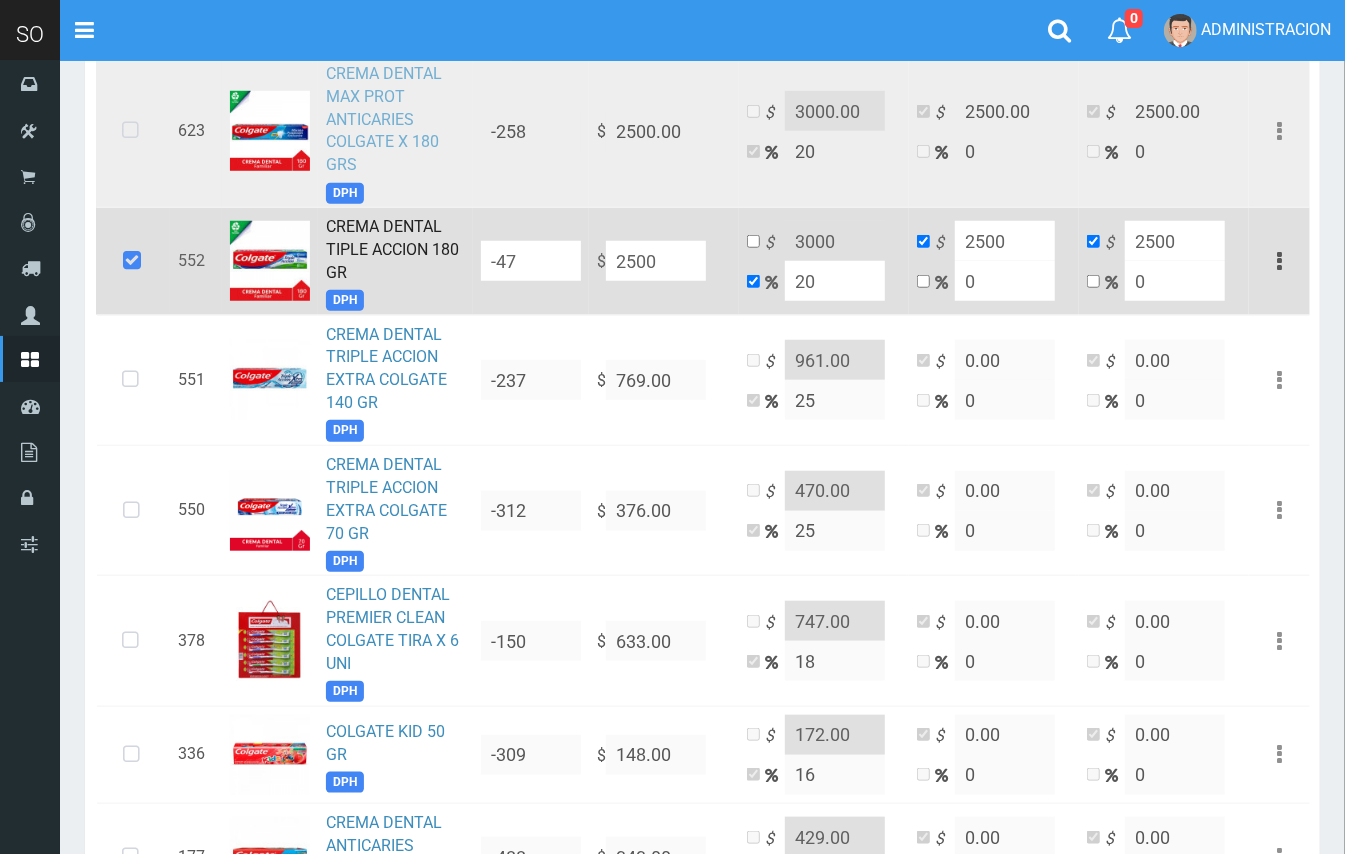 click on "CREMA DENTAL MAX PROT ANTICARIES COLGATE X 180 GRS" at bounding box center (384, 119) 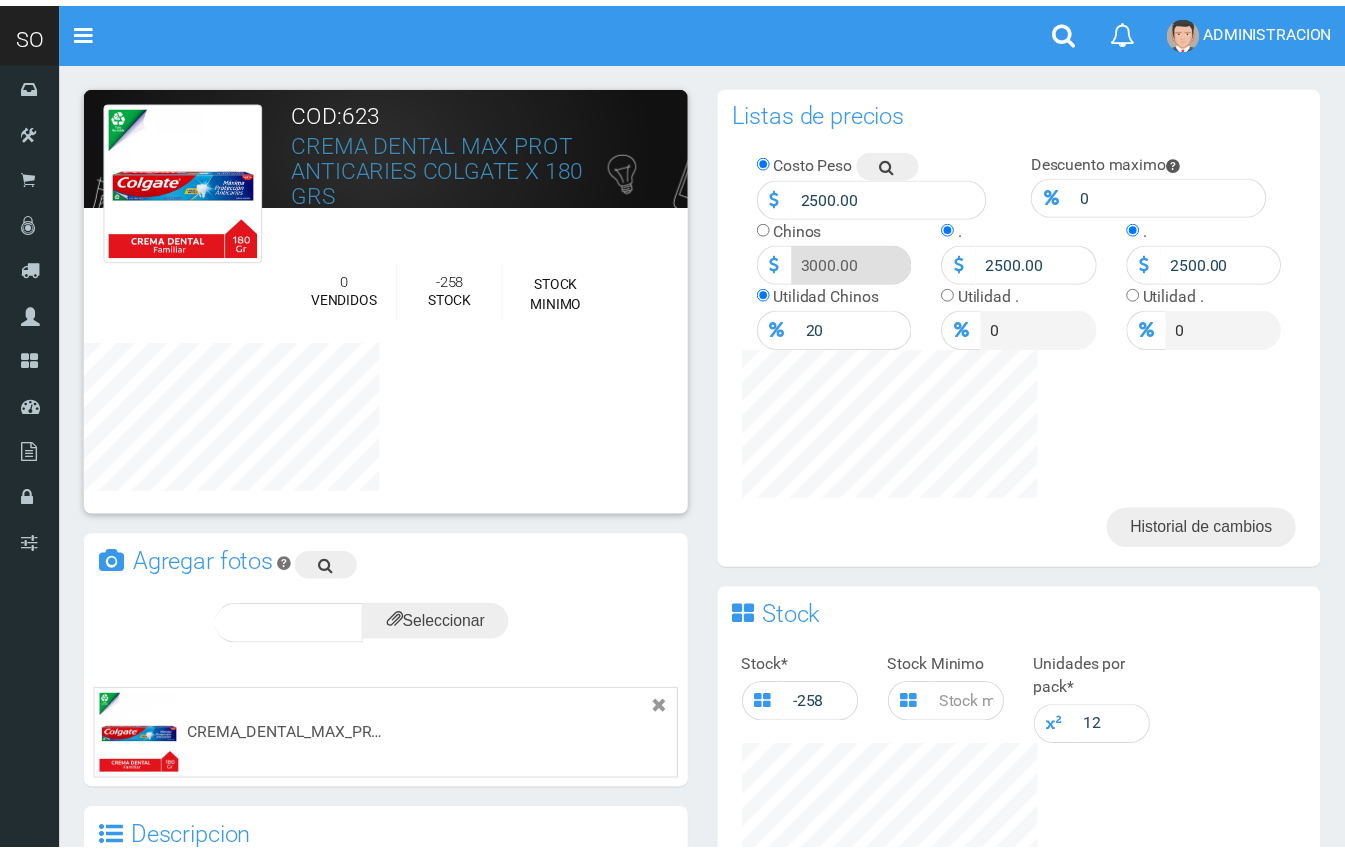 scroll, scrollTop: 0, scrollLeft: 0, axis: both 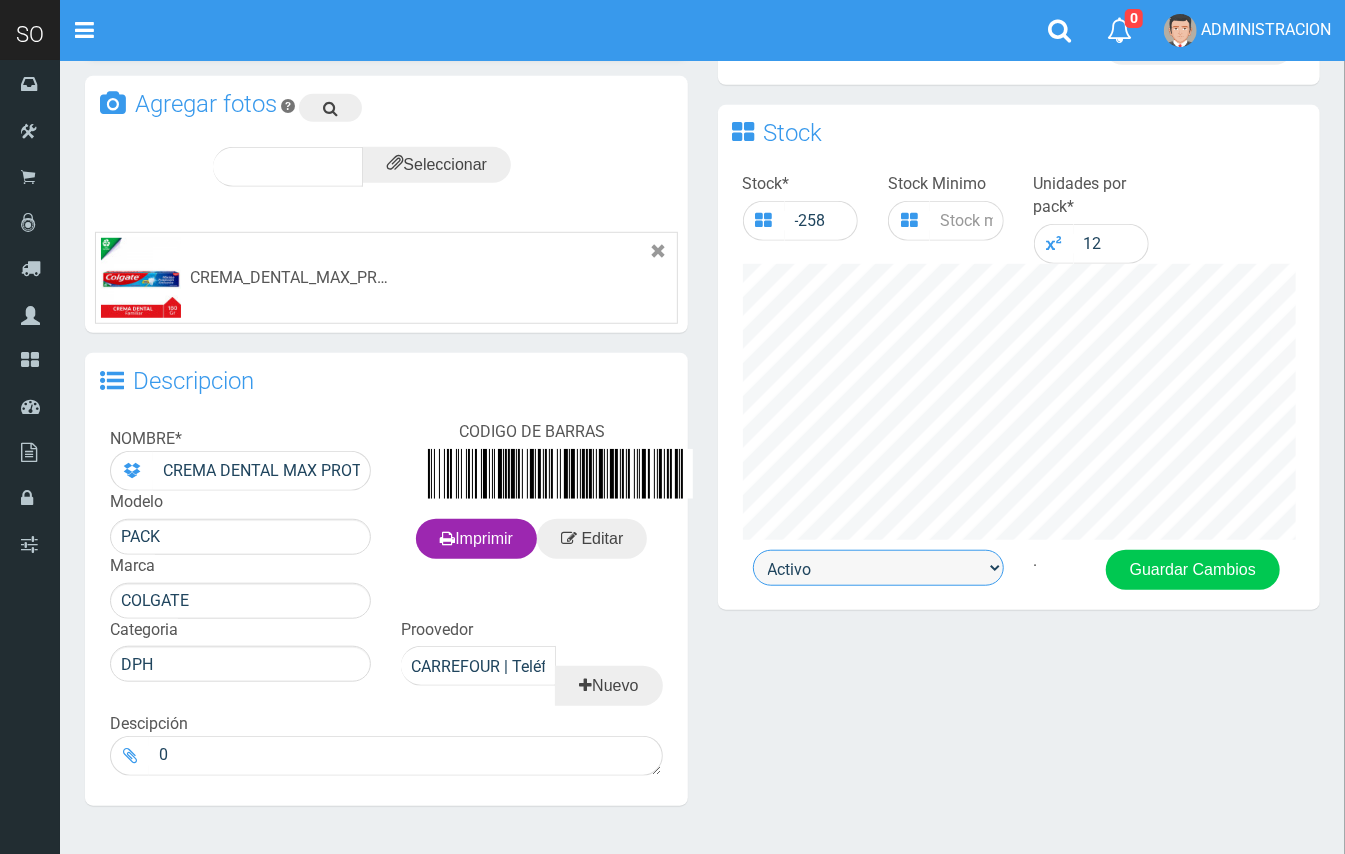 drag, startPoint x: 977, startPoint y: 557, endPoint x: 954, endPoint y: 576, distance: 29.832869 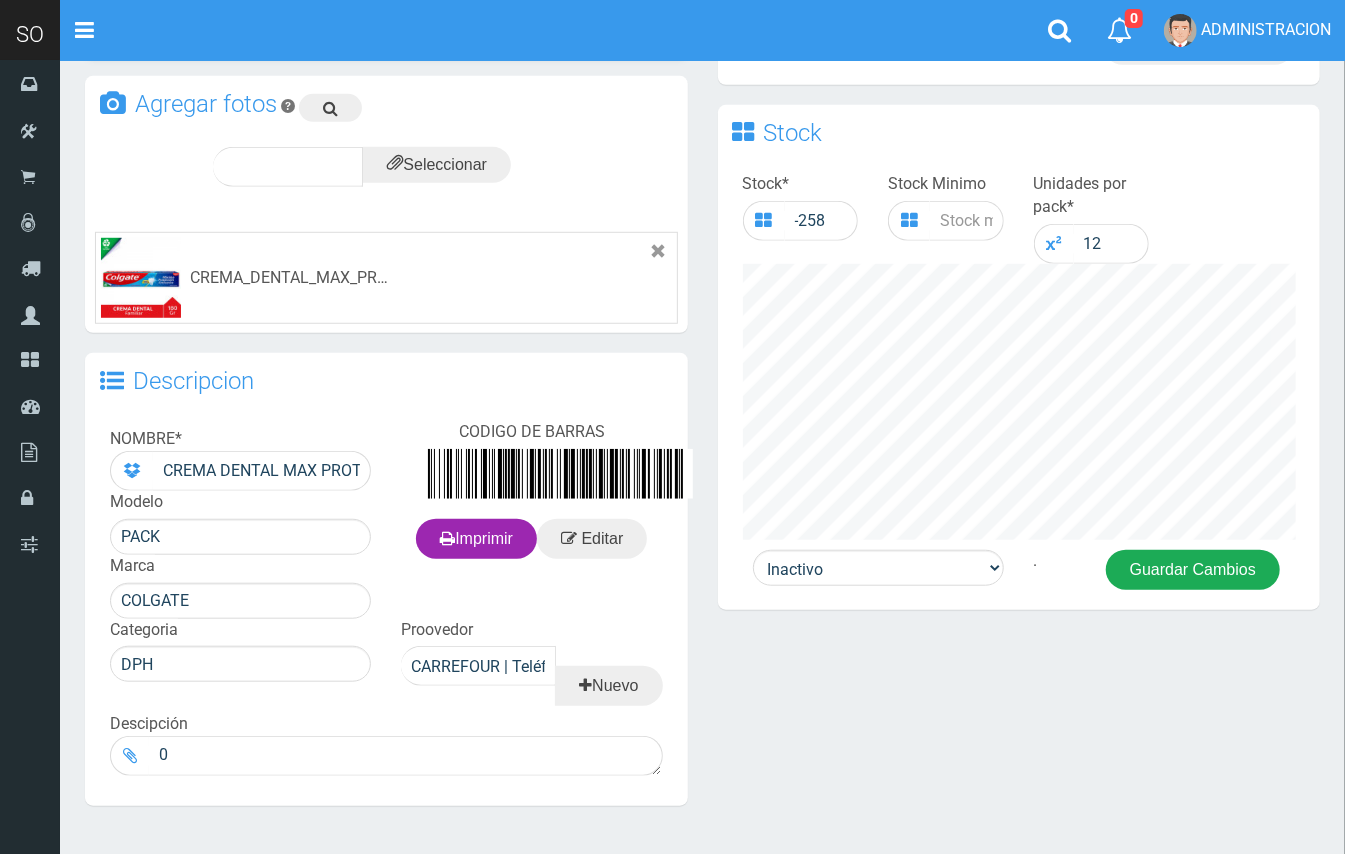 click on "Guardar Cambios" at bounding box center (1193, 570) 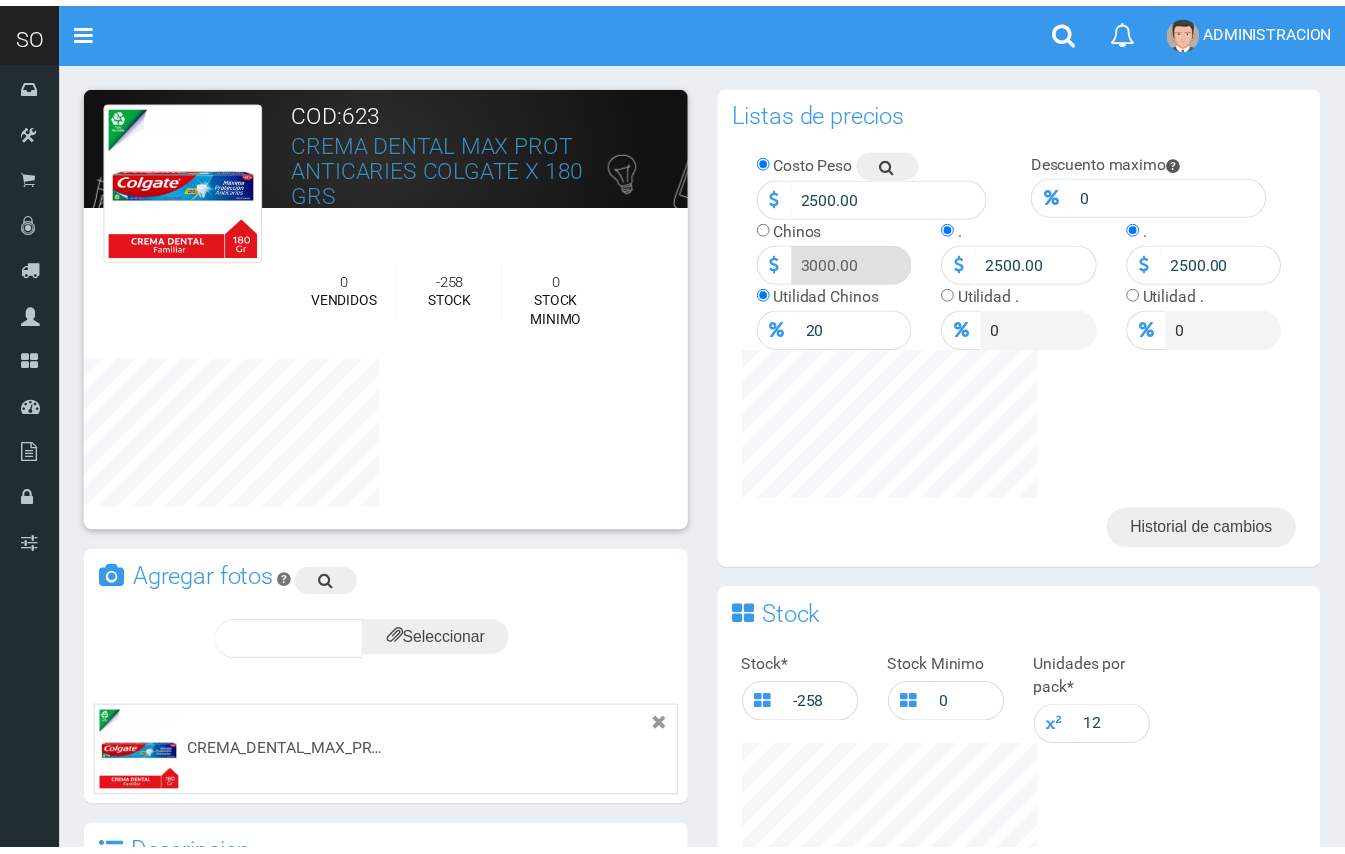 scroll, scrollTop: 0, scrollLeft: 0, axis: both 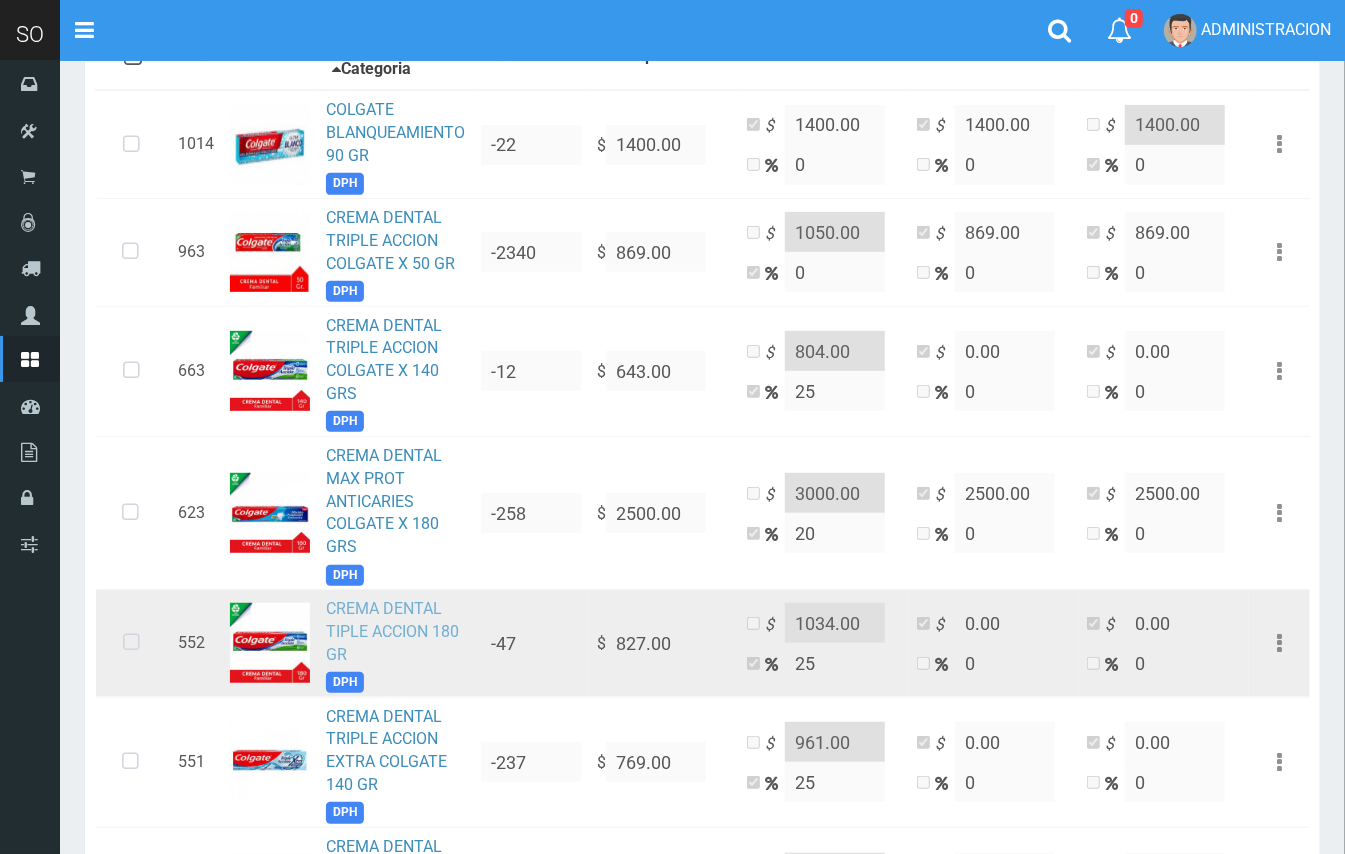 click on "CREMA DENTAL TIPLE ACCION 180 GR" at bounding box center (392, 631) 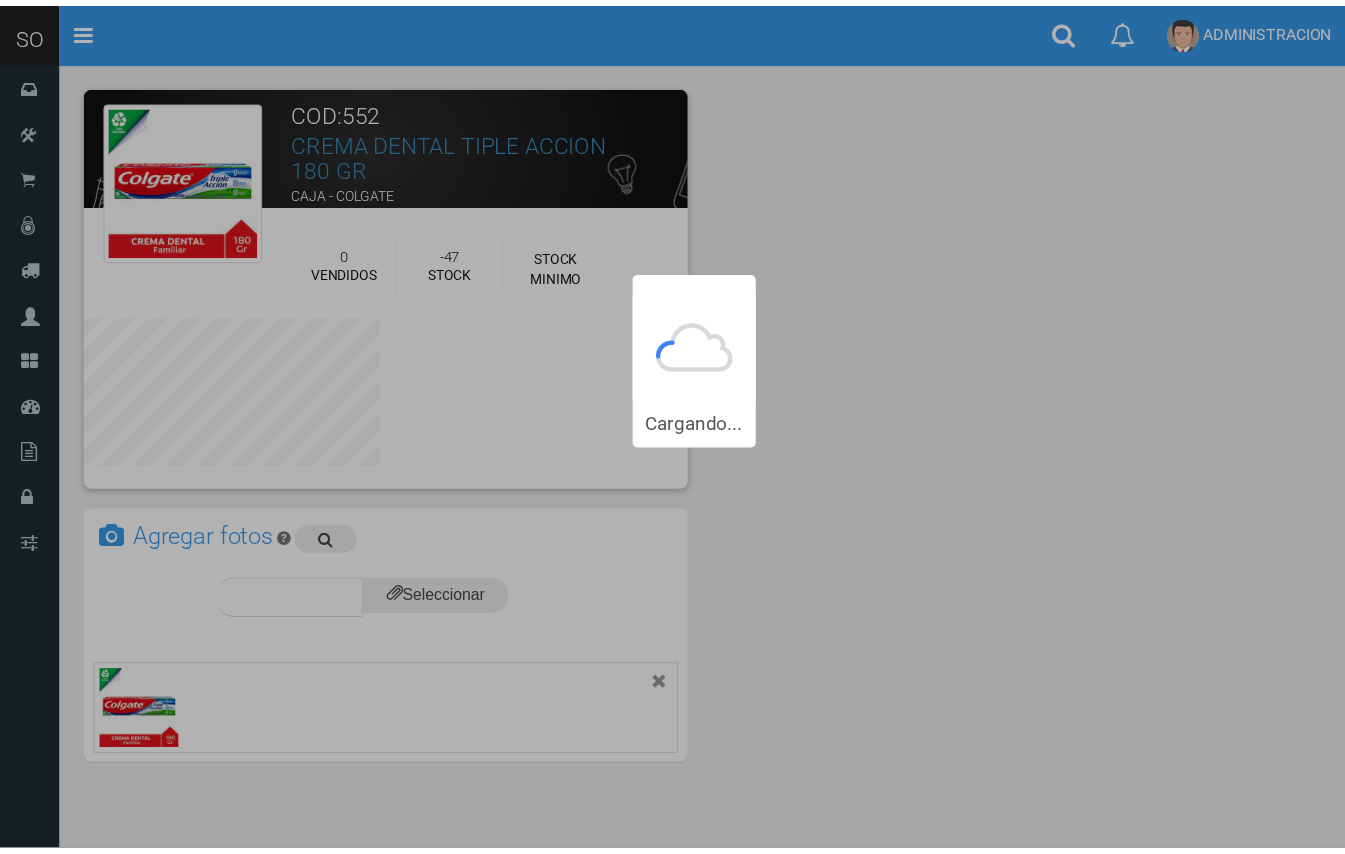 scroll, scrollTop: 0, scrollLeft: 0, axis: both 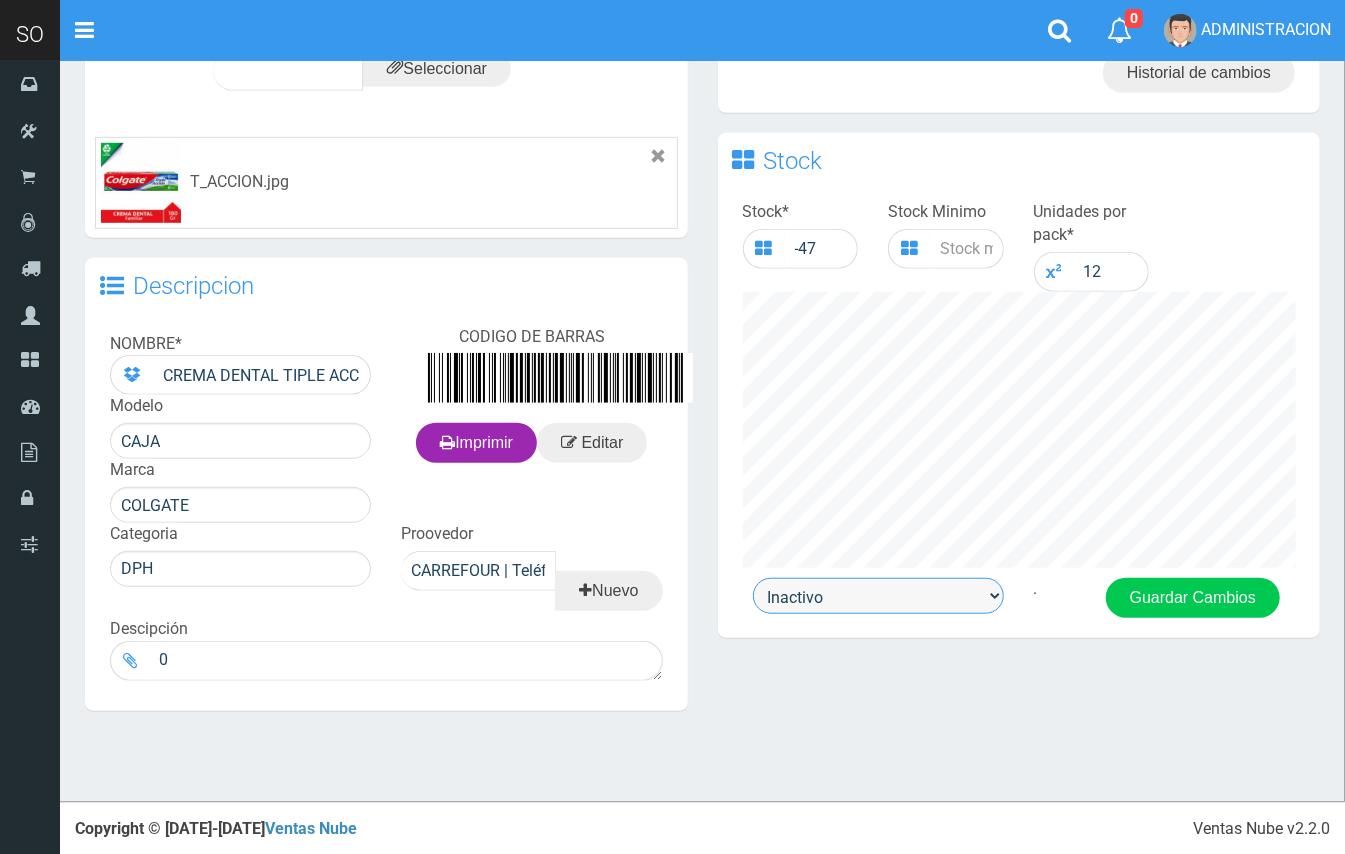 click on "Activo
Inactivo" at bounding box center [878, 596] 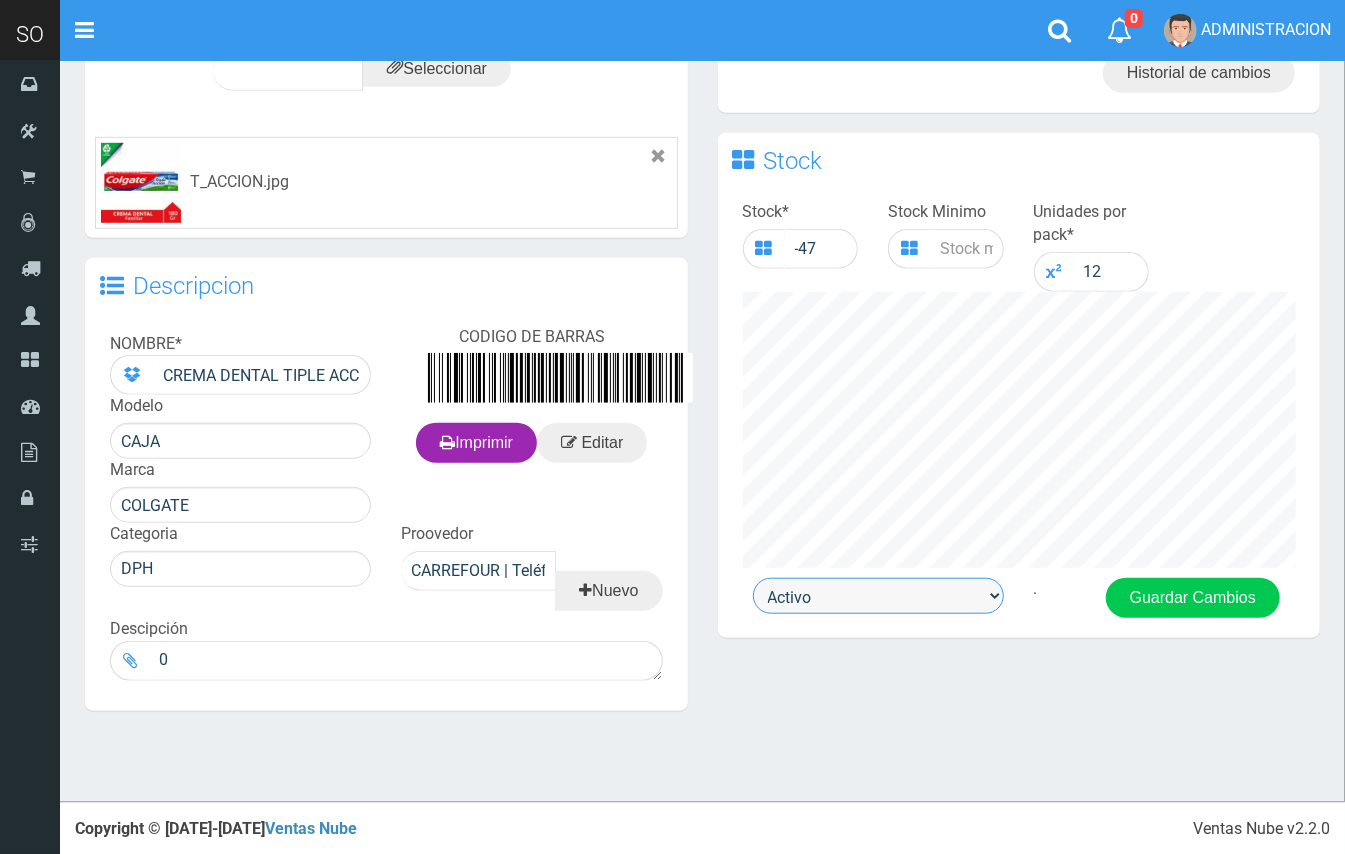 click on "Activo
Inactivo" at bounding box center [878, 596] 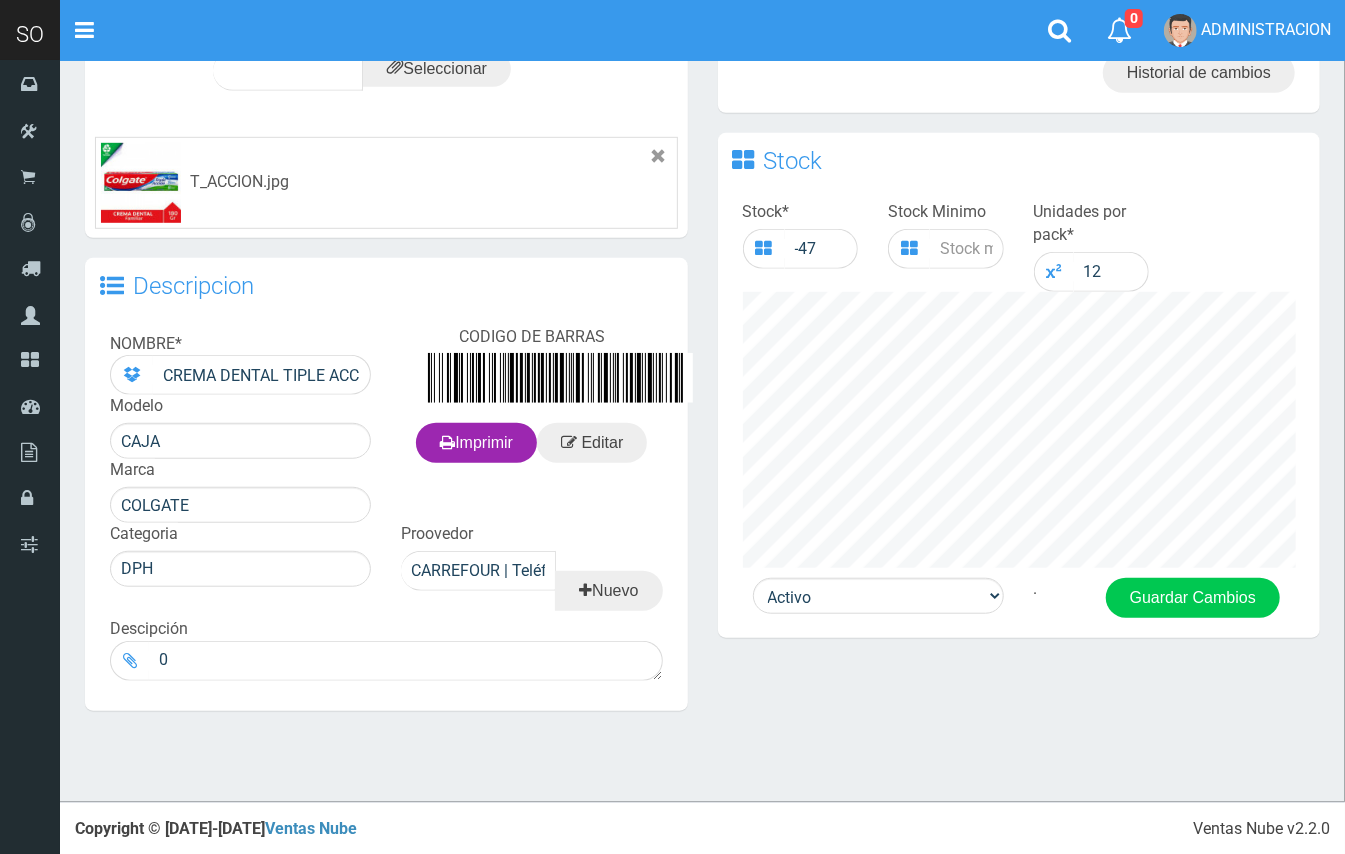 click on "Stock  *
-47
Stock Minimo
Unidades por pack  *
12" at bounding box center [1019, 384] 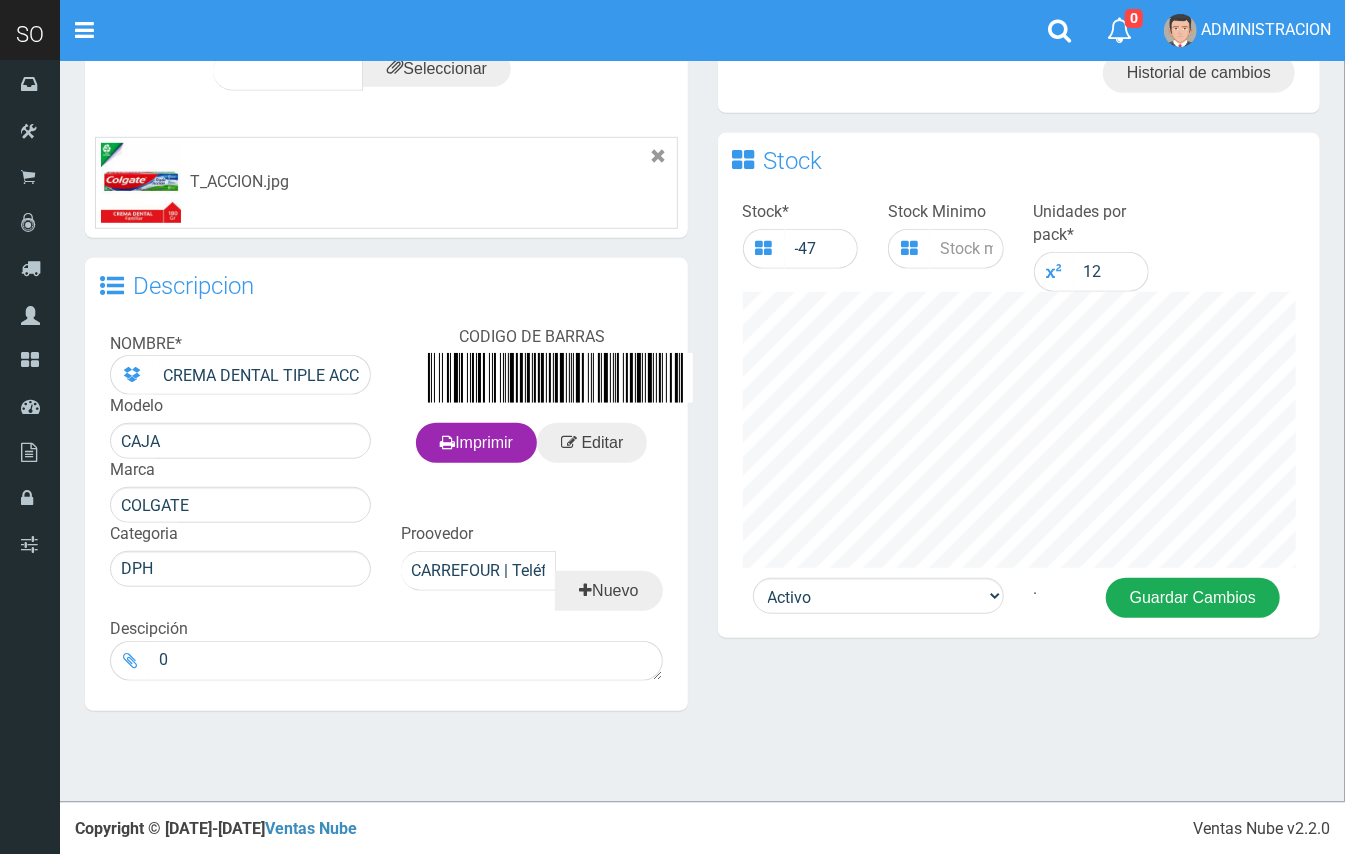 click on "Guardar Cambios" at bounding box center (1193, 598) 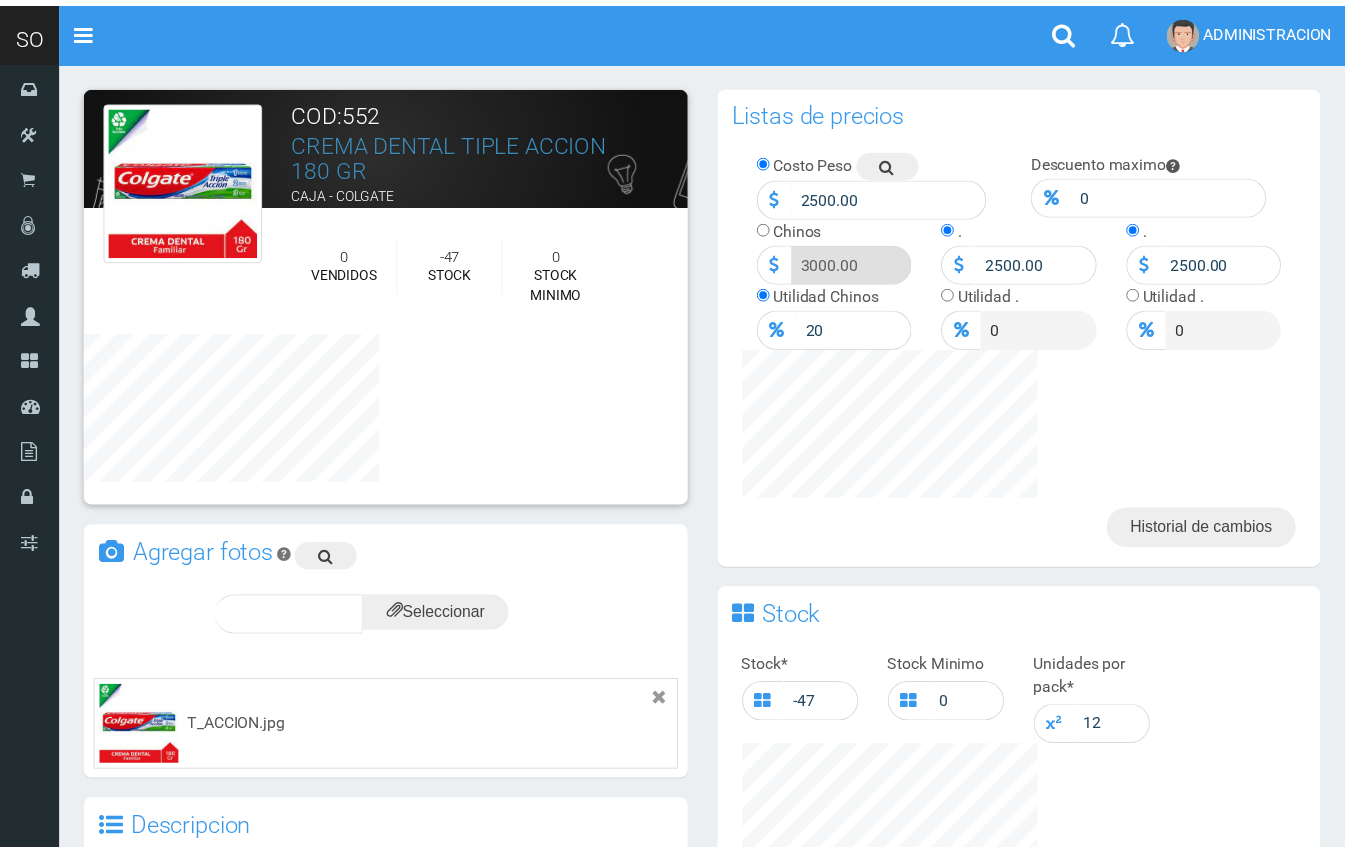 scroll, scrollTop: 0, scrollLeft: 0, axis: both 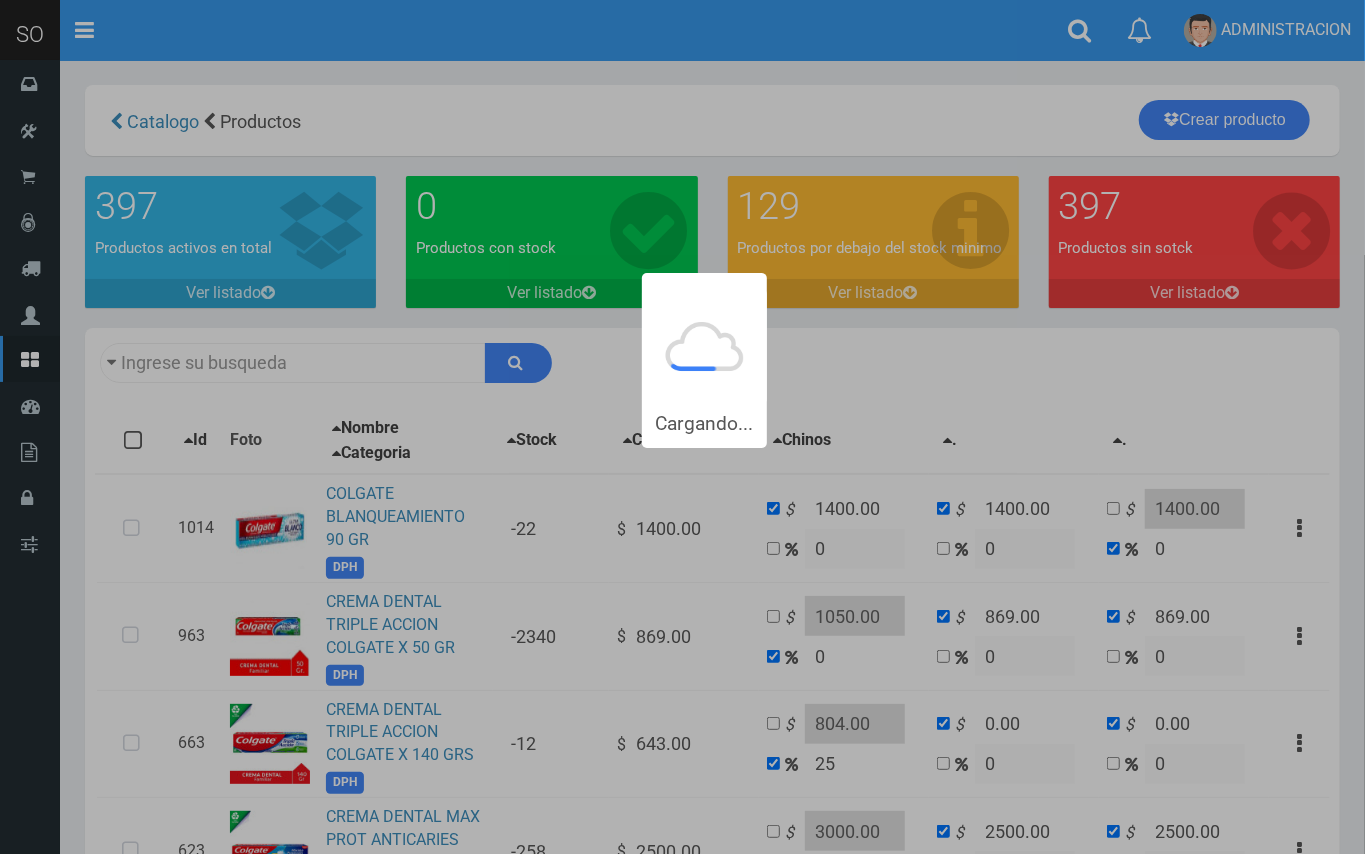 type on "colgate" 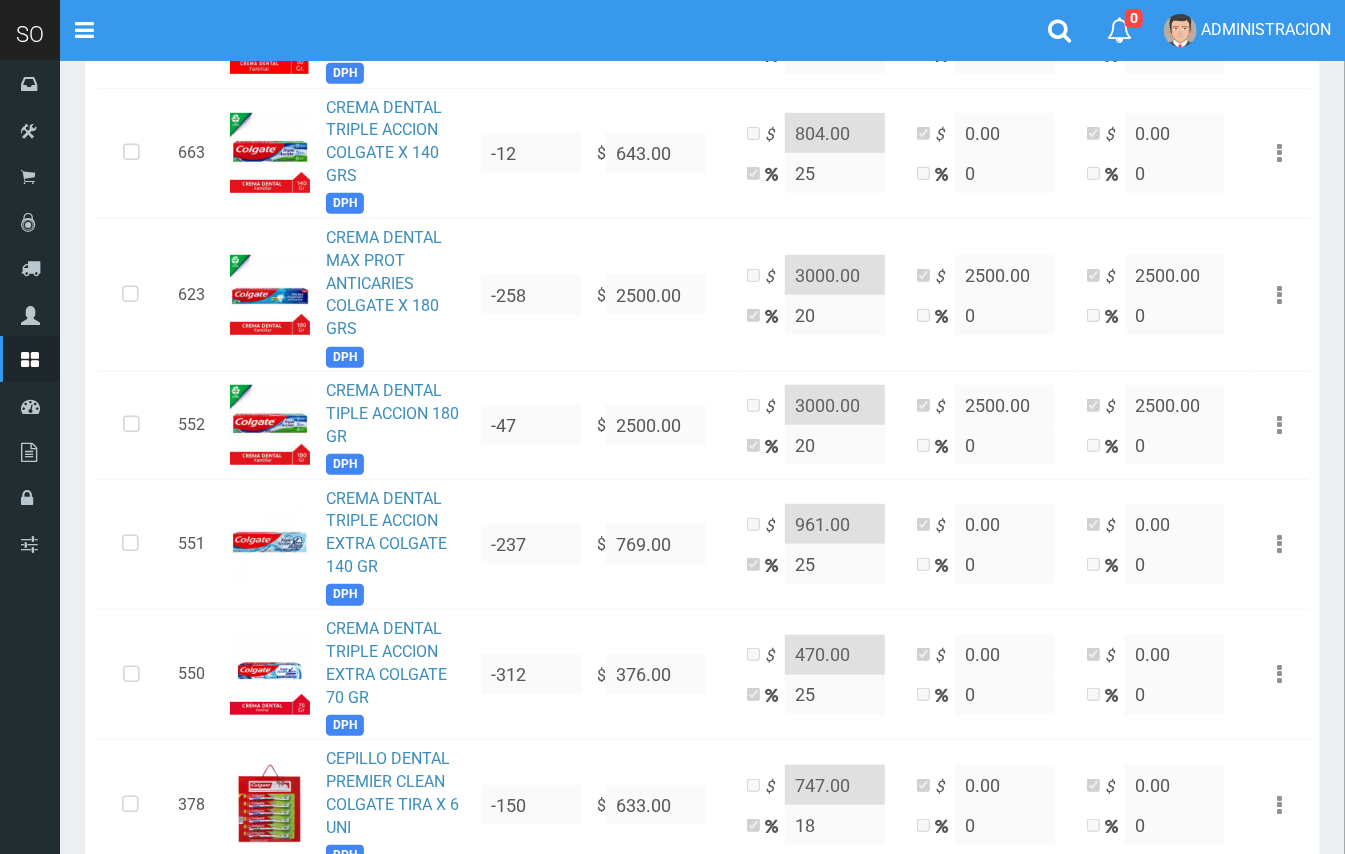 scroll, scrollTop: 594, scrollLeft: 0, axis: vertical 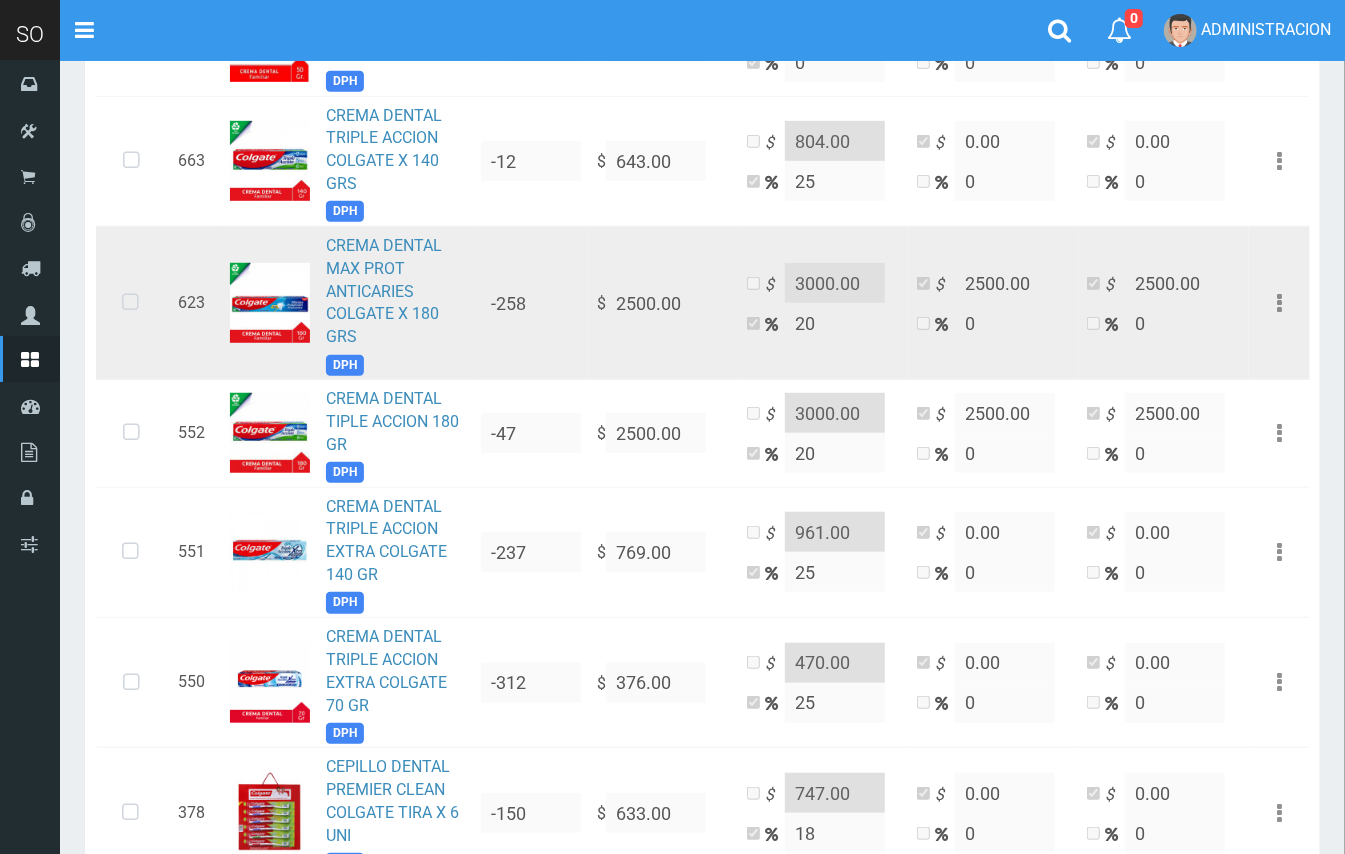 click at bounding box center (130, 303) 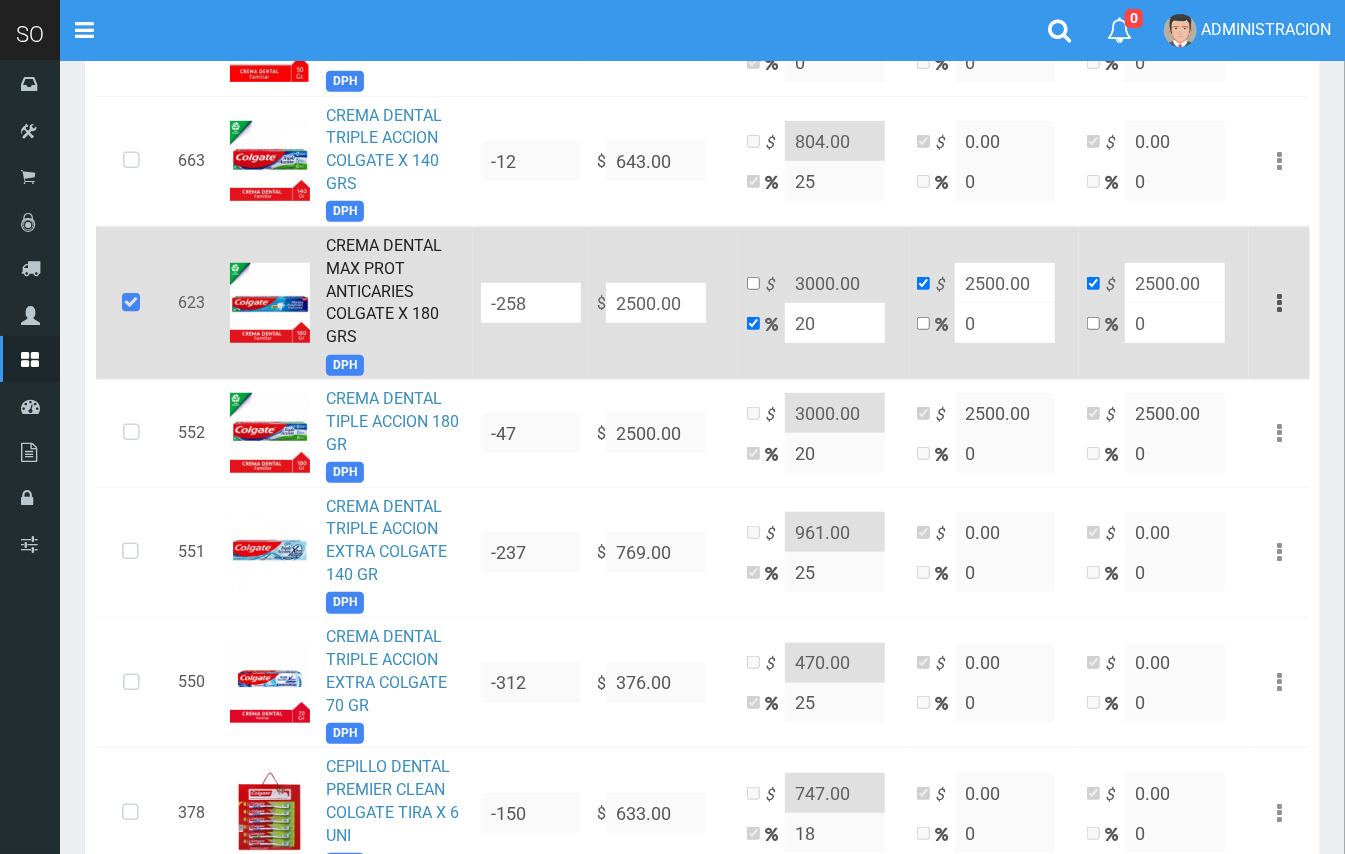 drag, startPoint x: 681, startPoint y: 300, endPoint x: 614, endPoint y: 296, distance: 67.11929 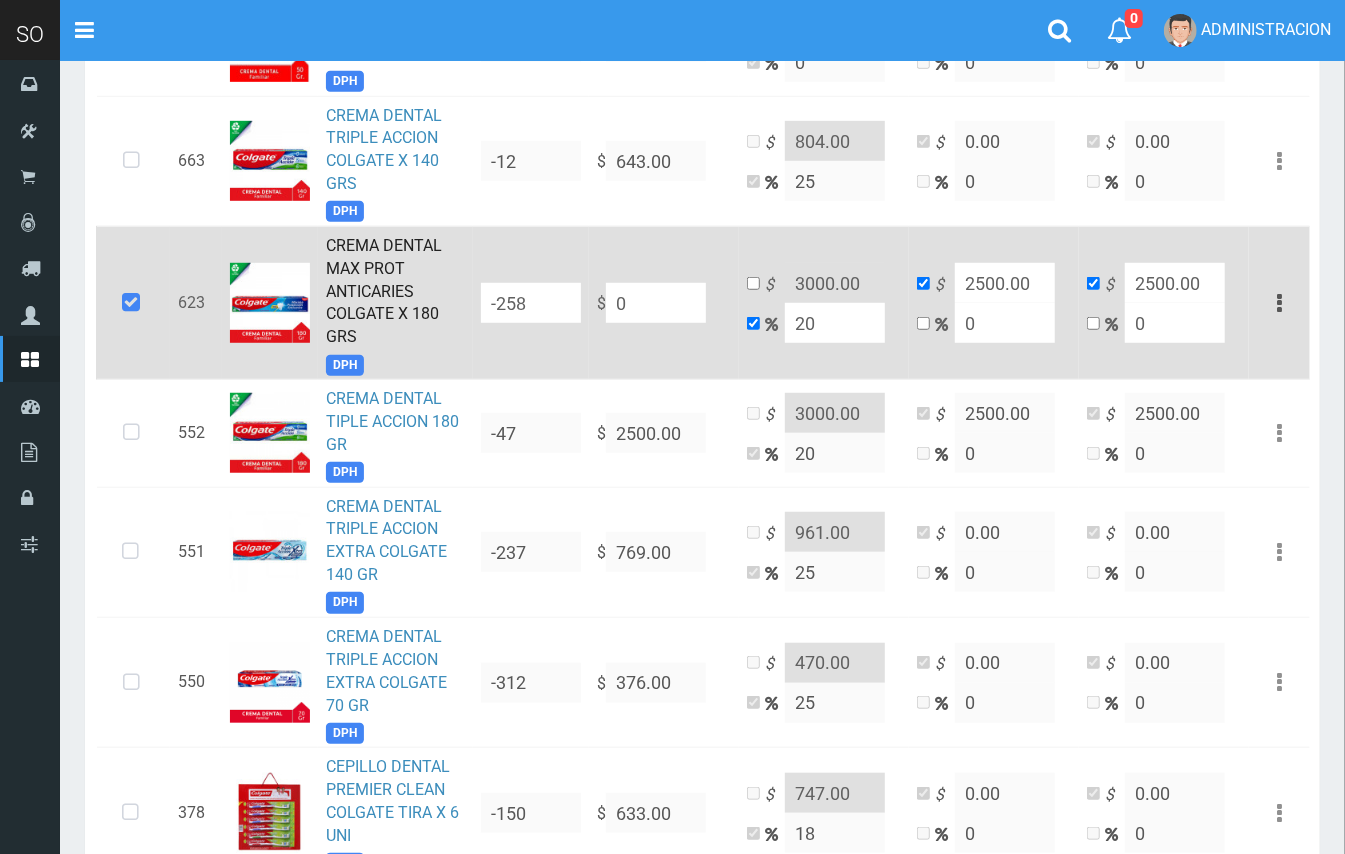 type on "0" 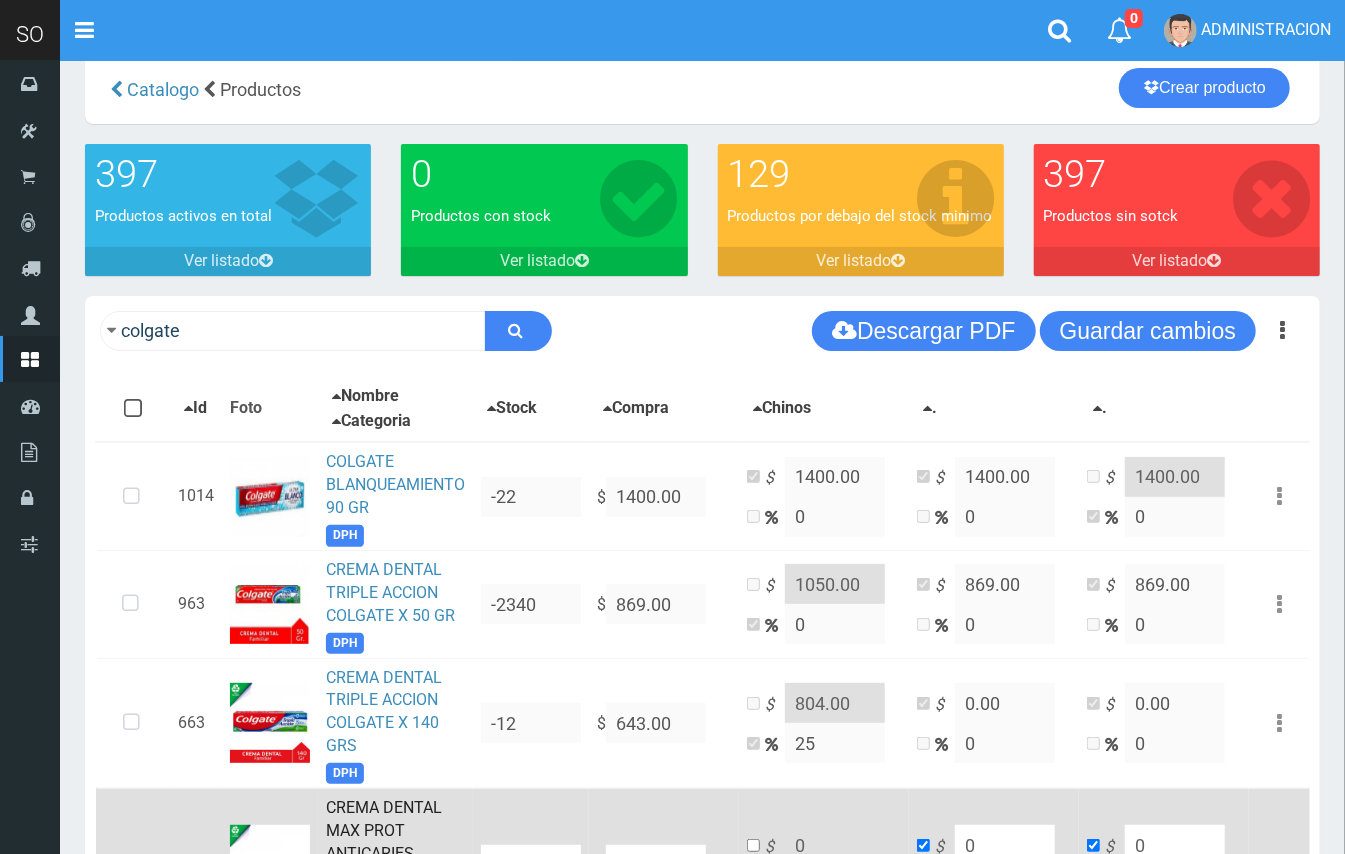 scroll, scrollTop: 0, scrollLeft: 0, axis: both 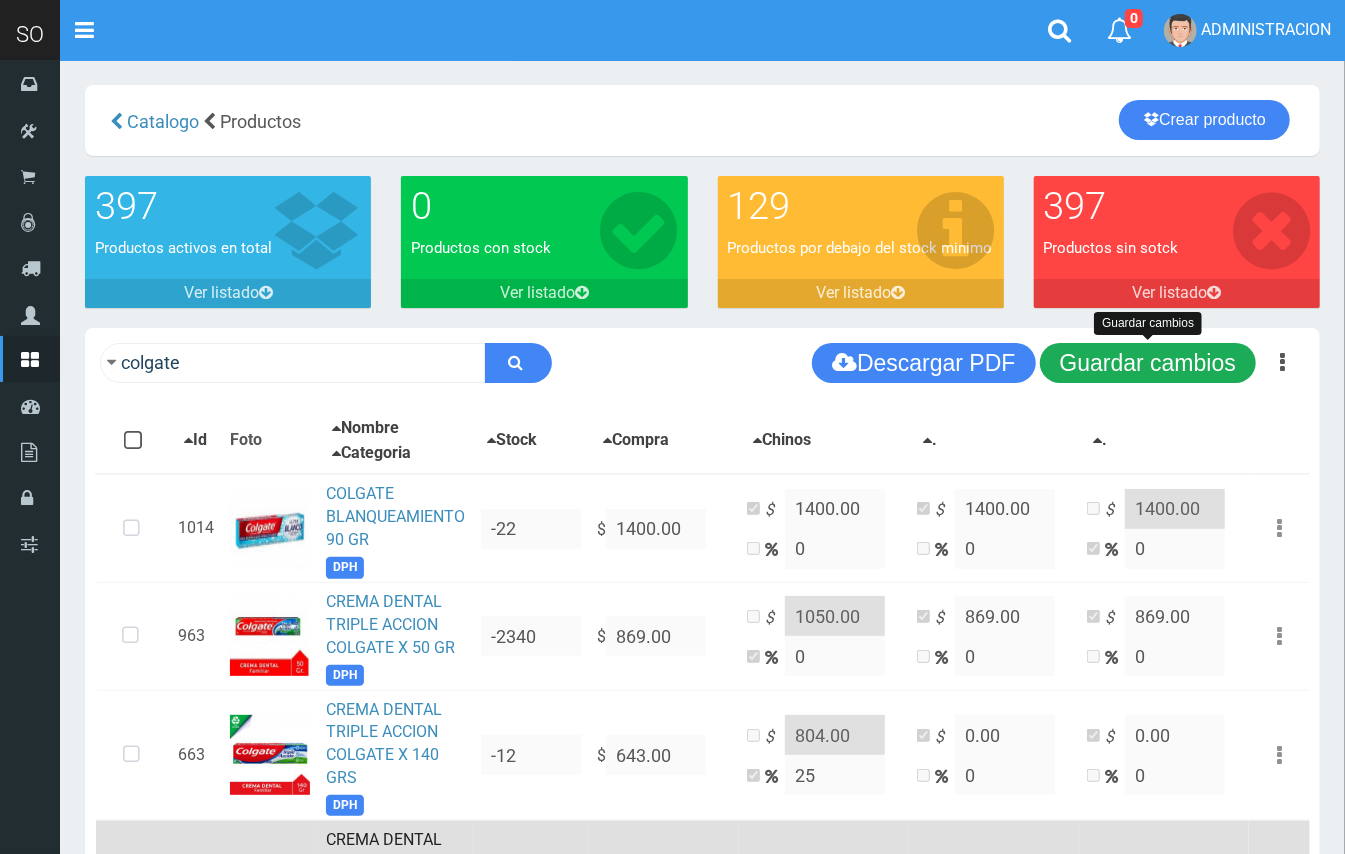 type on "0" 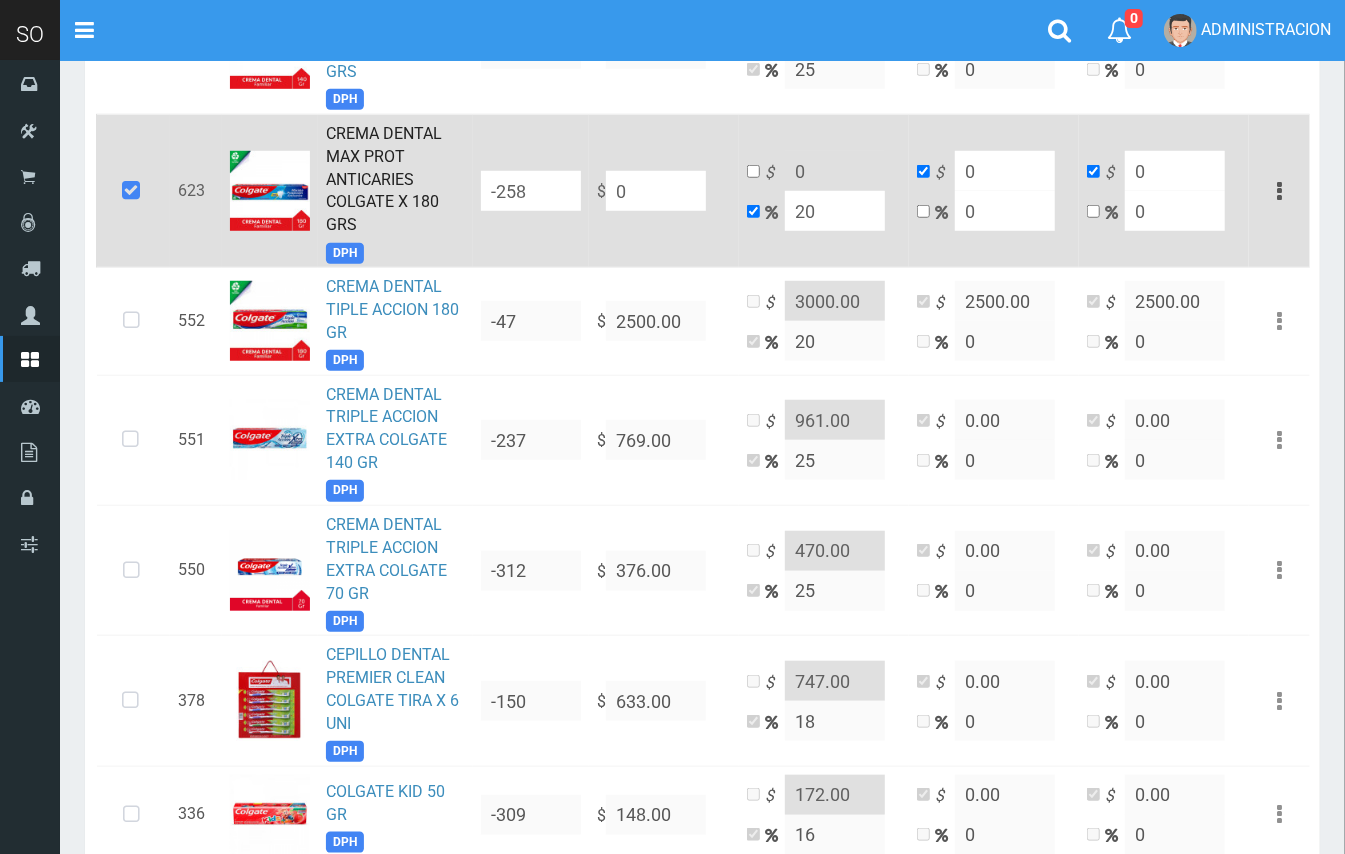 scroll, scrollTop: 702, scrollLeft: 0, axis: vertical 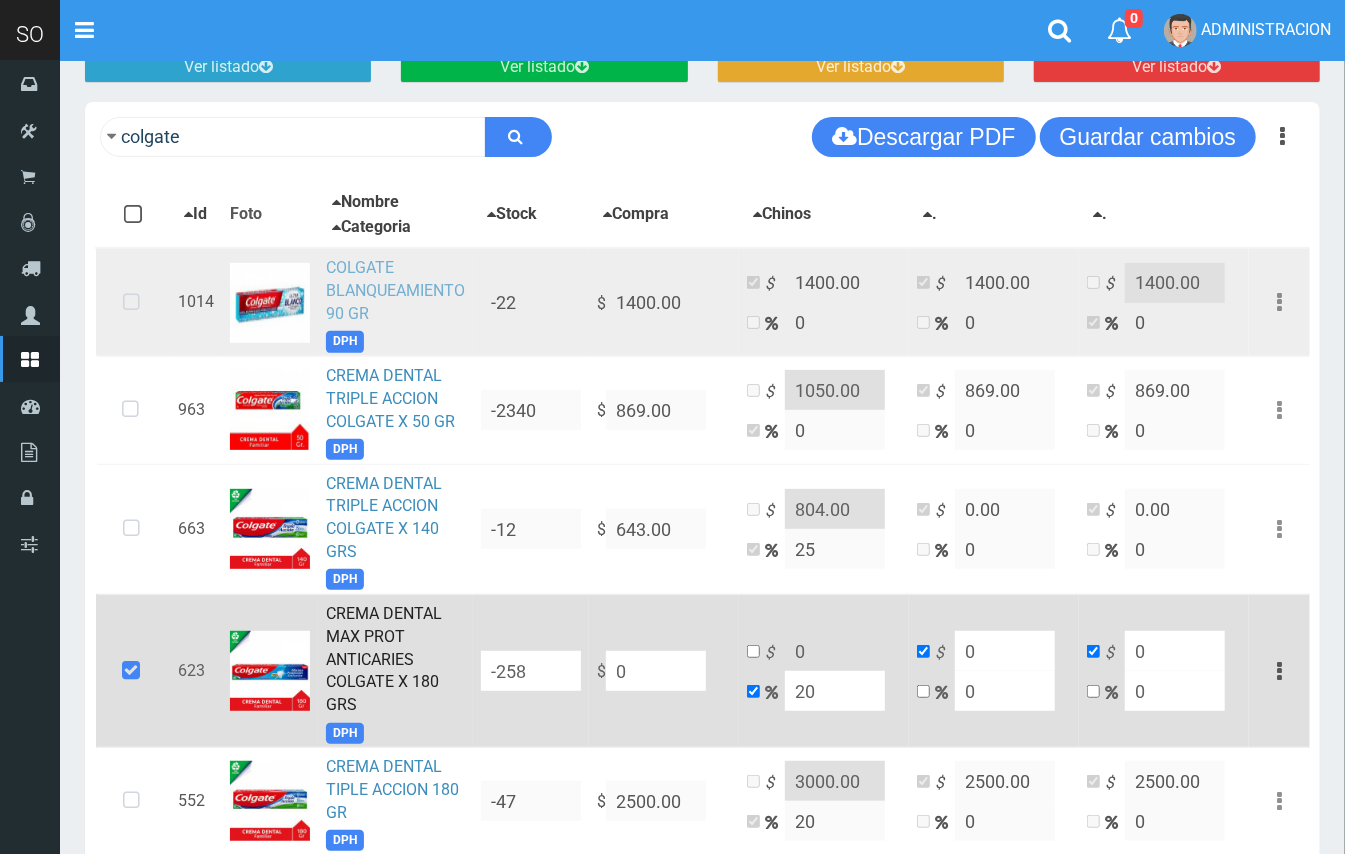 click on "COLGATE BLANQUEAMIENTO 90 GR" at bounding box center [395, 290] 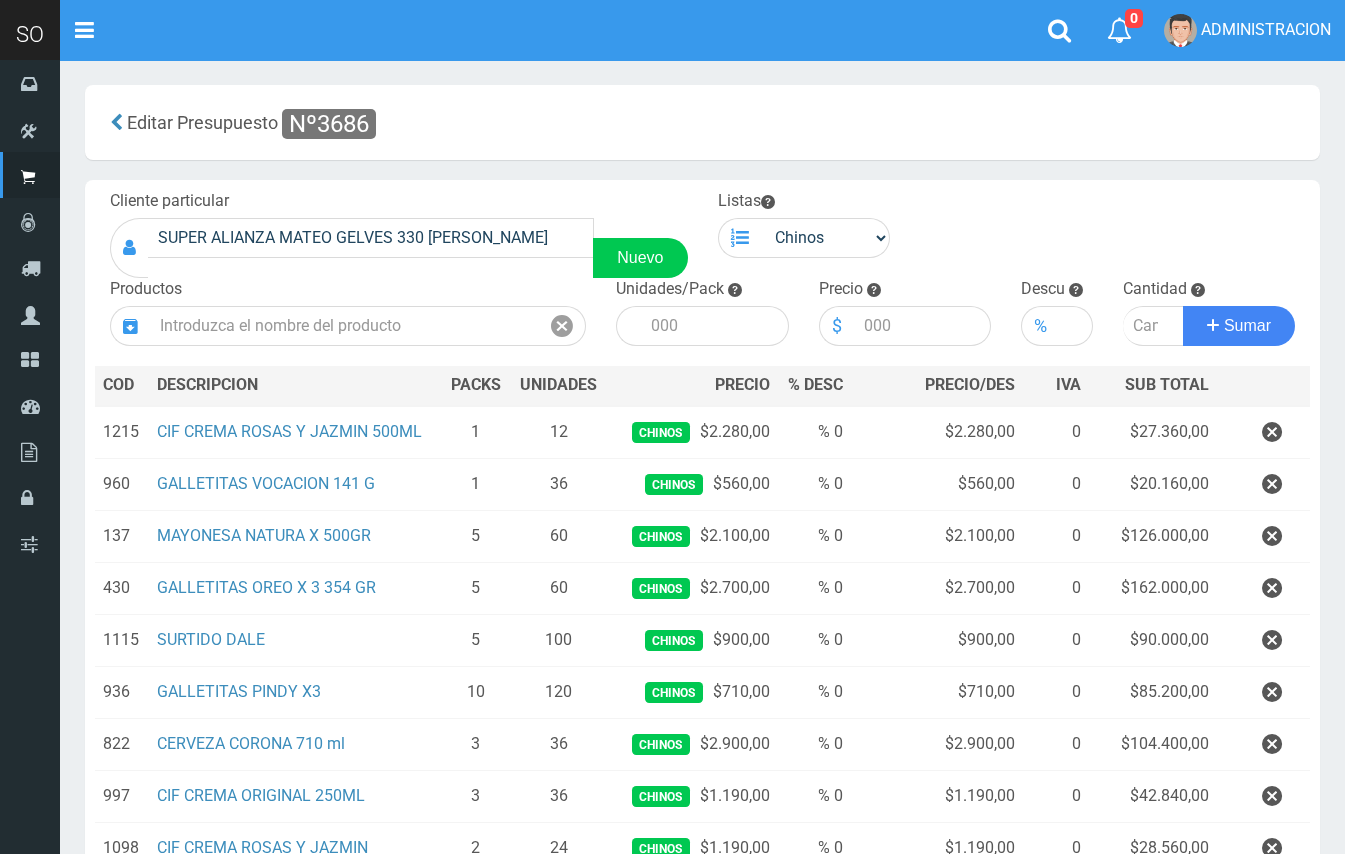 scroll, scrollTop: 189, scrollLeft: 0, axis: vertical 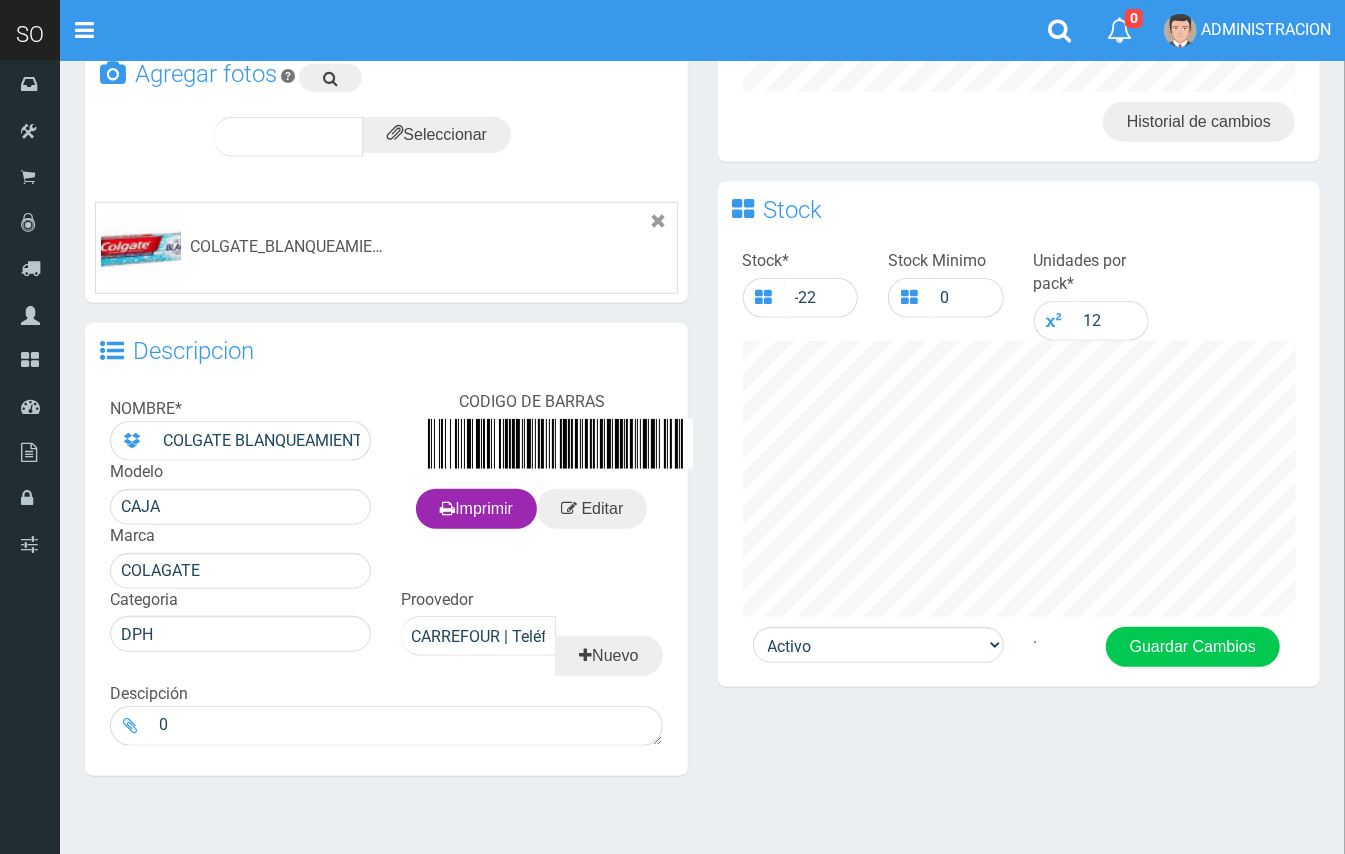 drag, startPoint x: 1364, startPoint y: 297, endPoint x: 1356, endPoint y: 441, distance: 144.22205 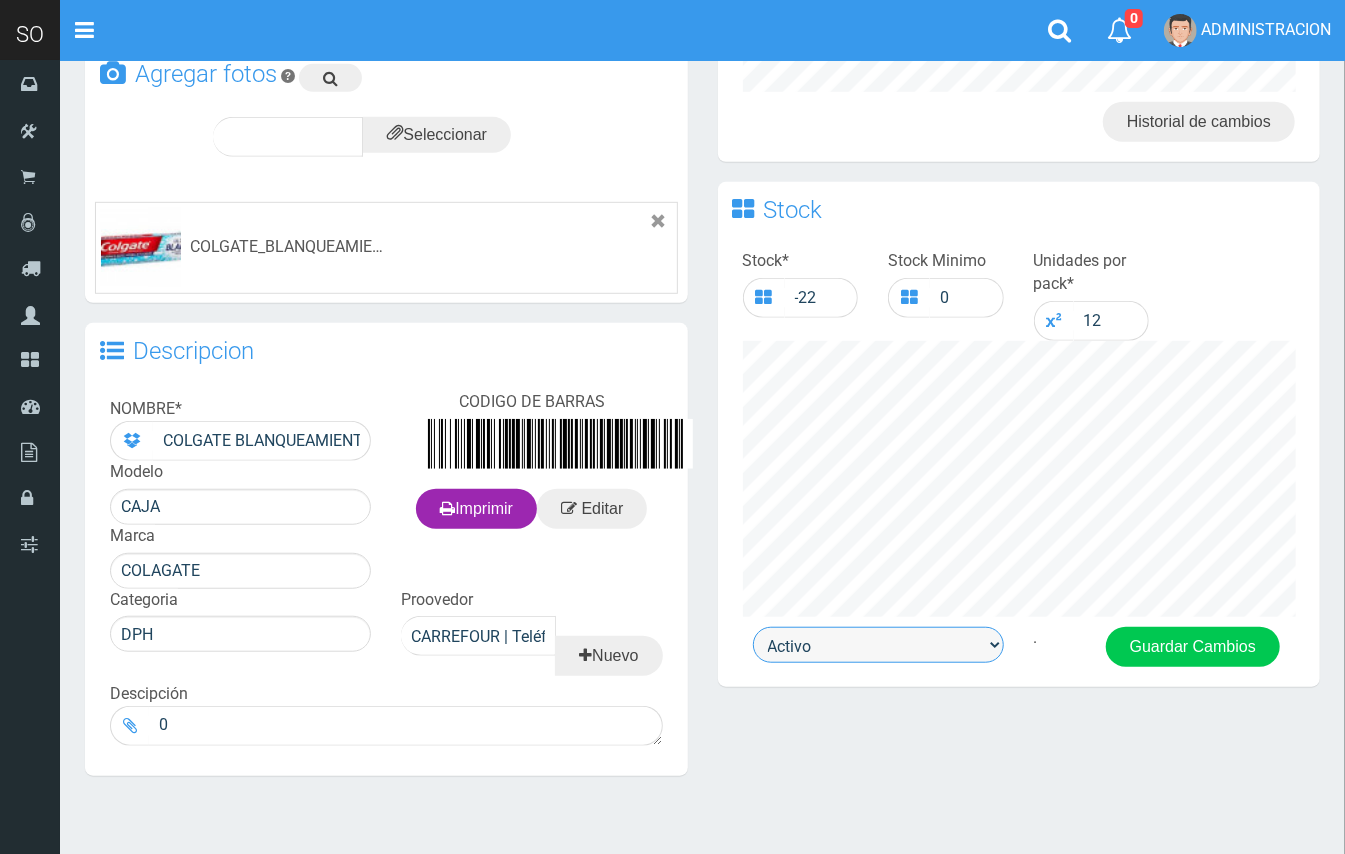 click on "Activo
Inactivo" at bounding box center (878, 645) 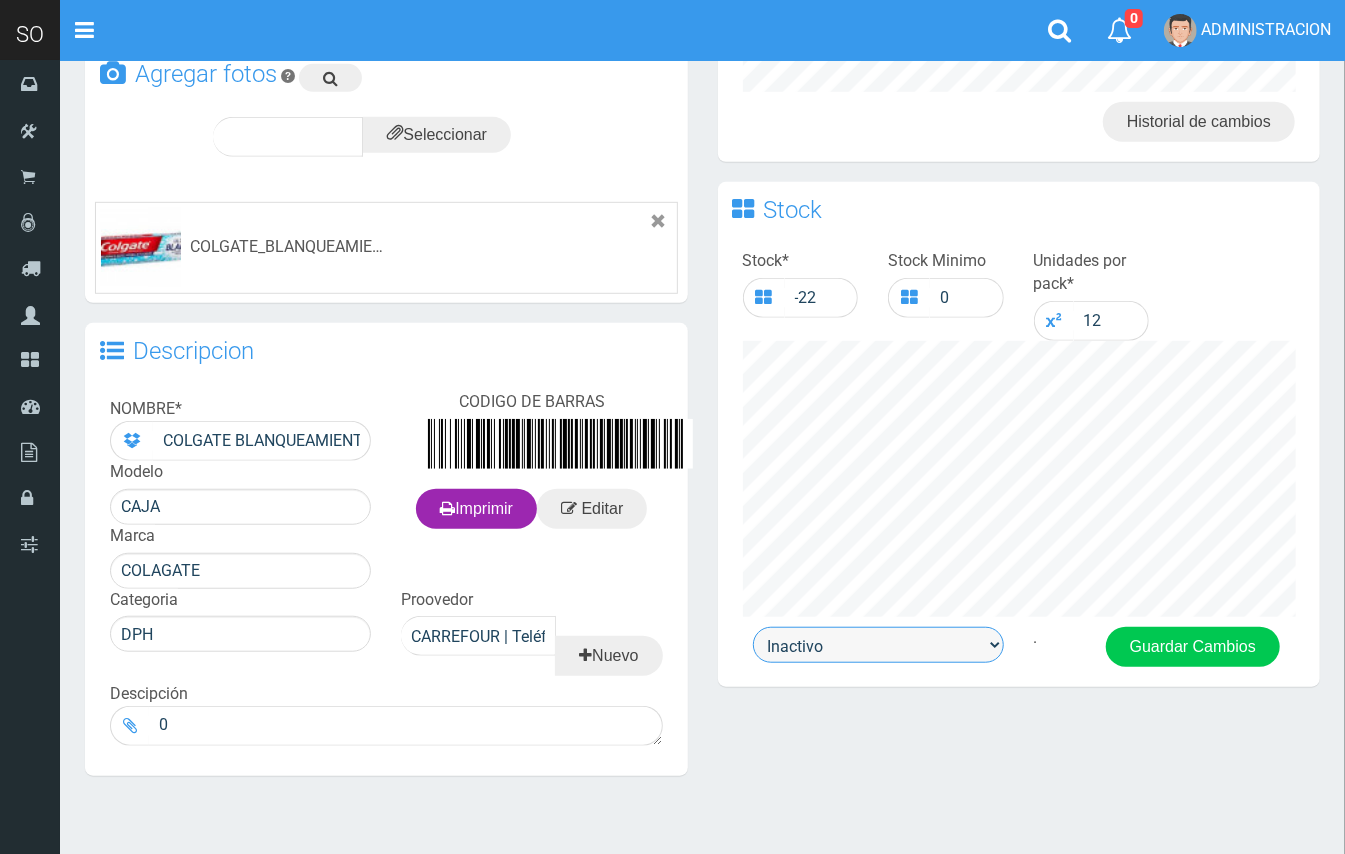 click on "Activo
Inactivo" at bounding box center [878, 645] 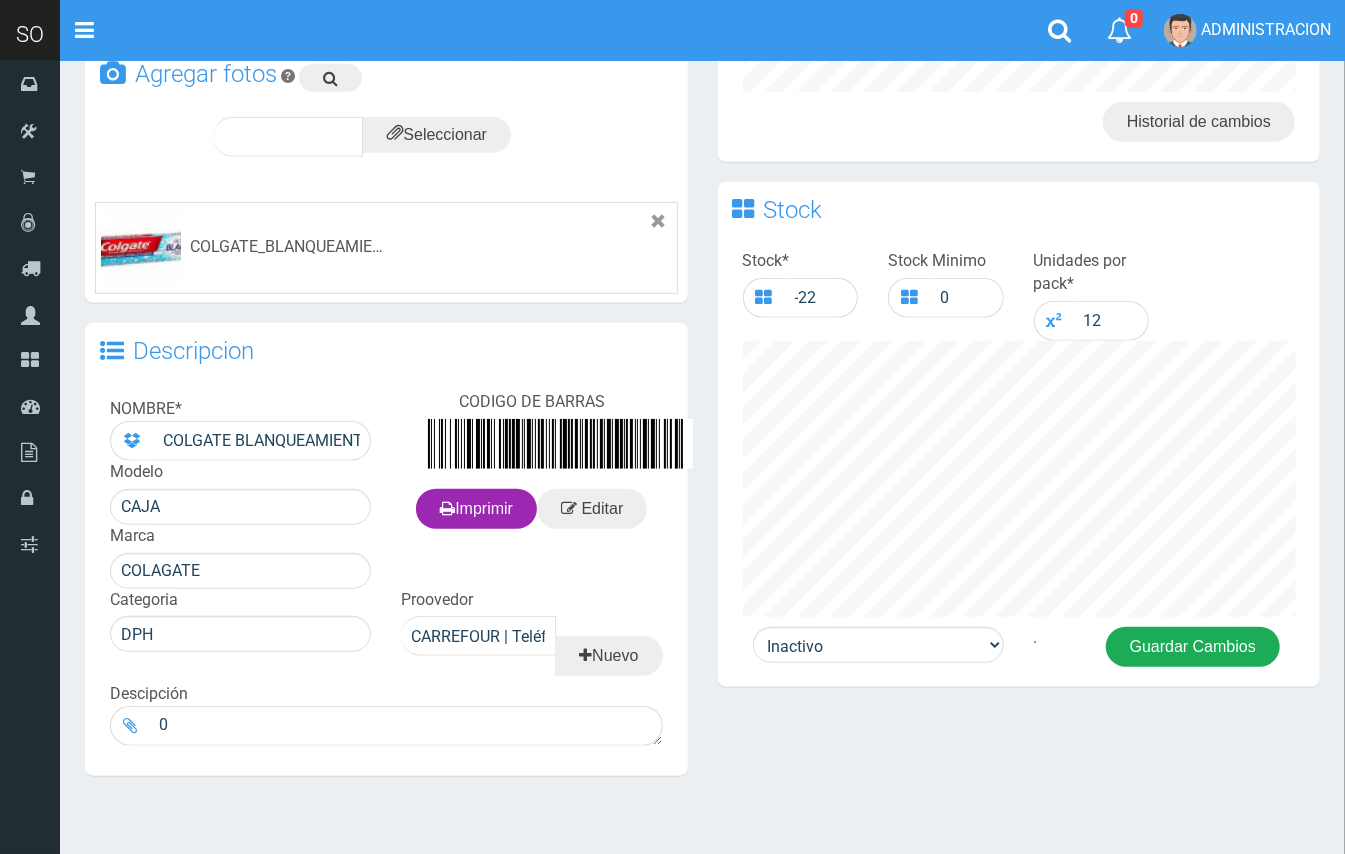 click on "Guardar Cambios" at bounding box center [1193, 647] 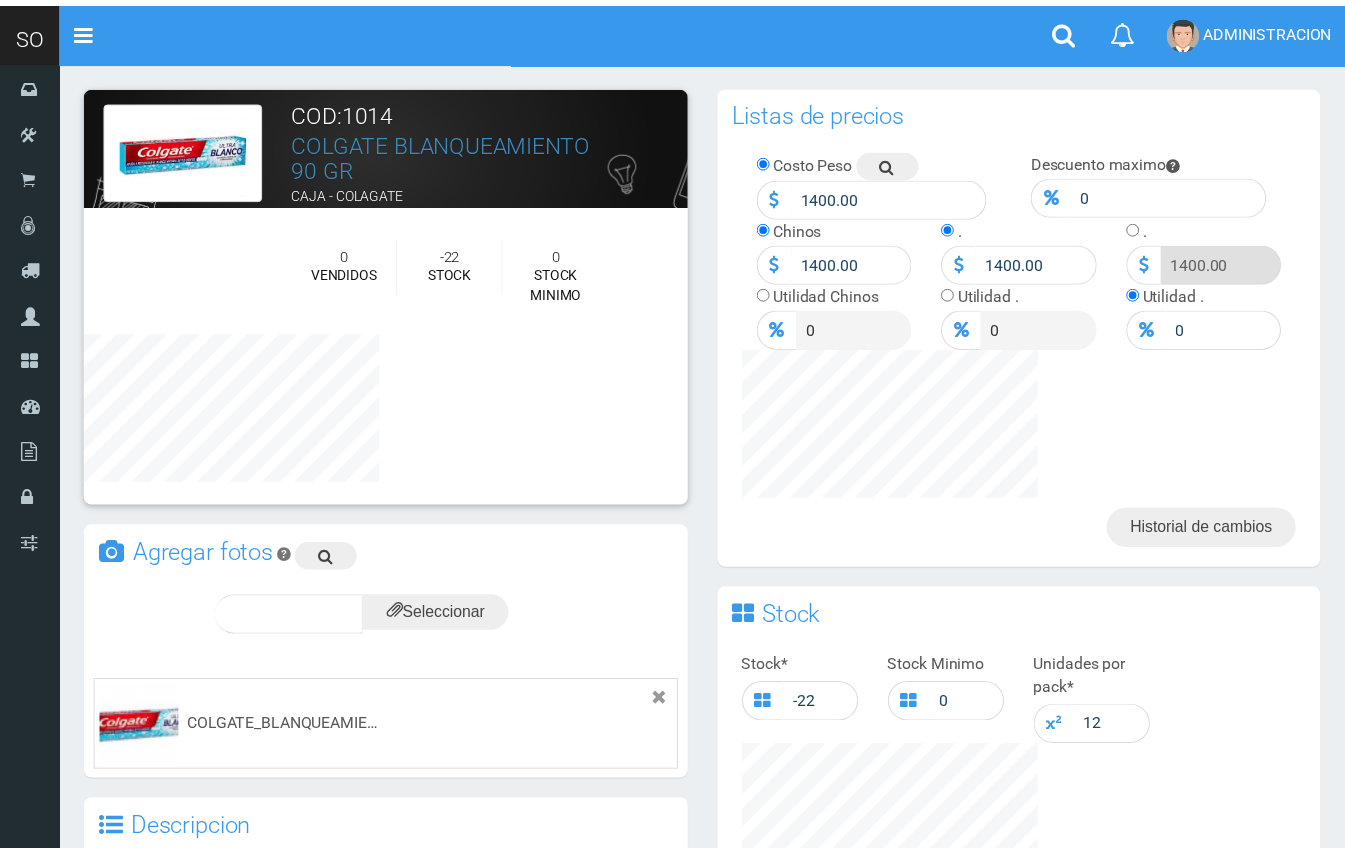 scroll, scrollTop: 0, scrollLeft: 0, axis: both 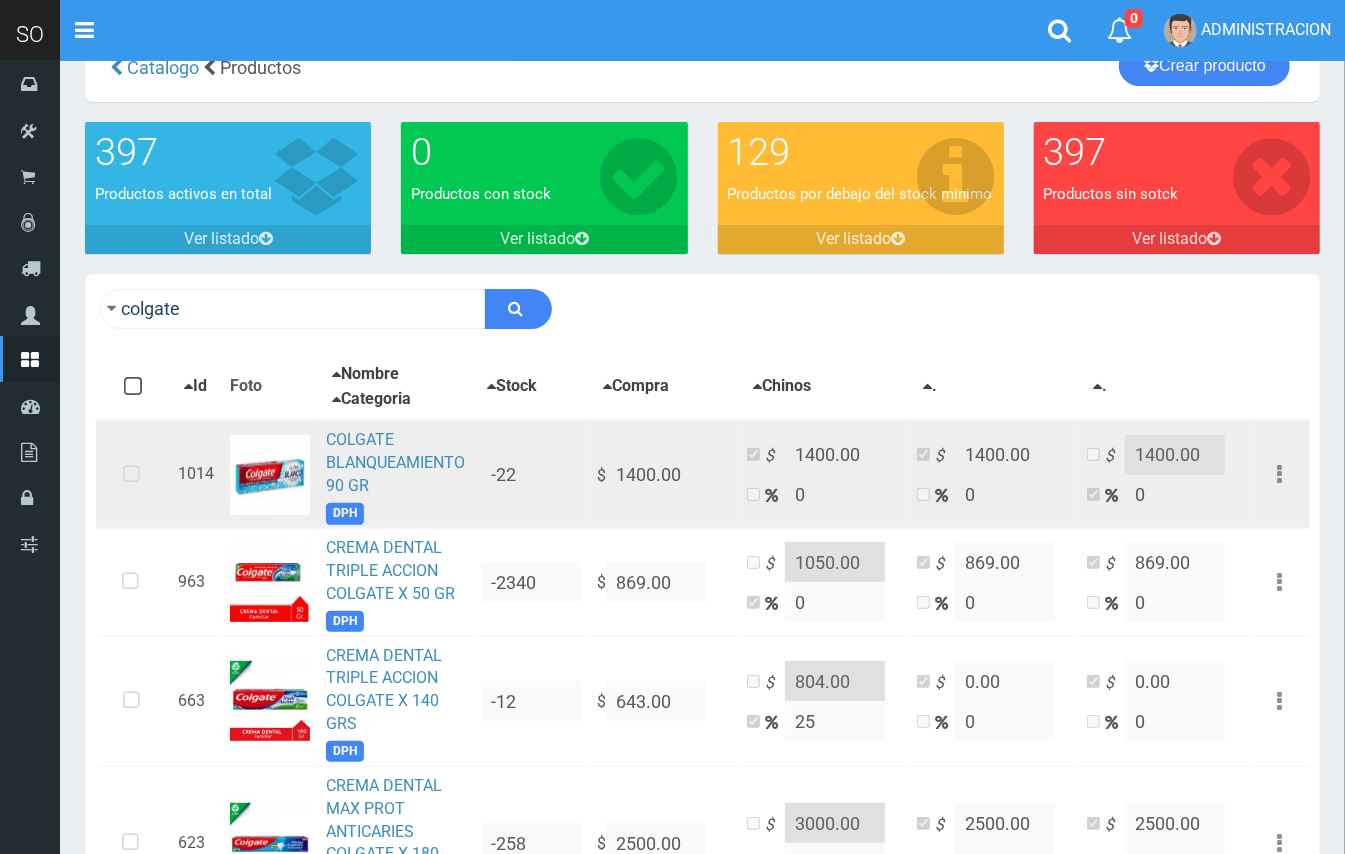 drag, startPoint x: 128, startPoint y: 472, endPoint x: 402, endPoint y: 441, distance: 275.74808 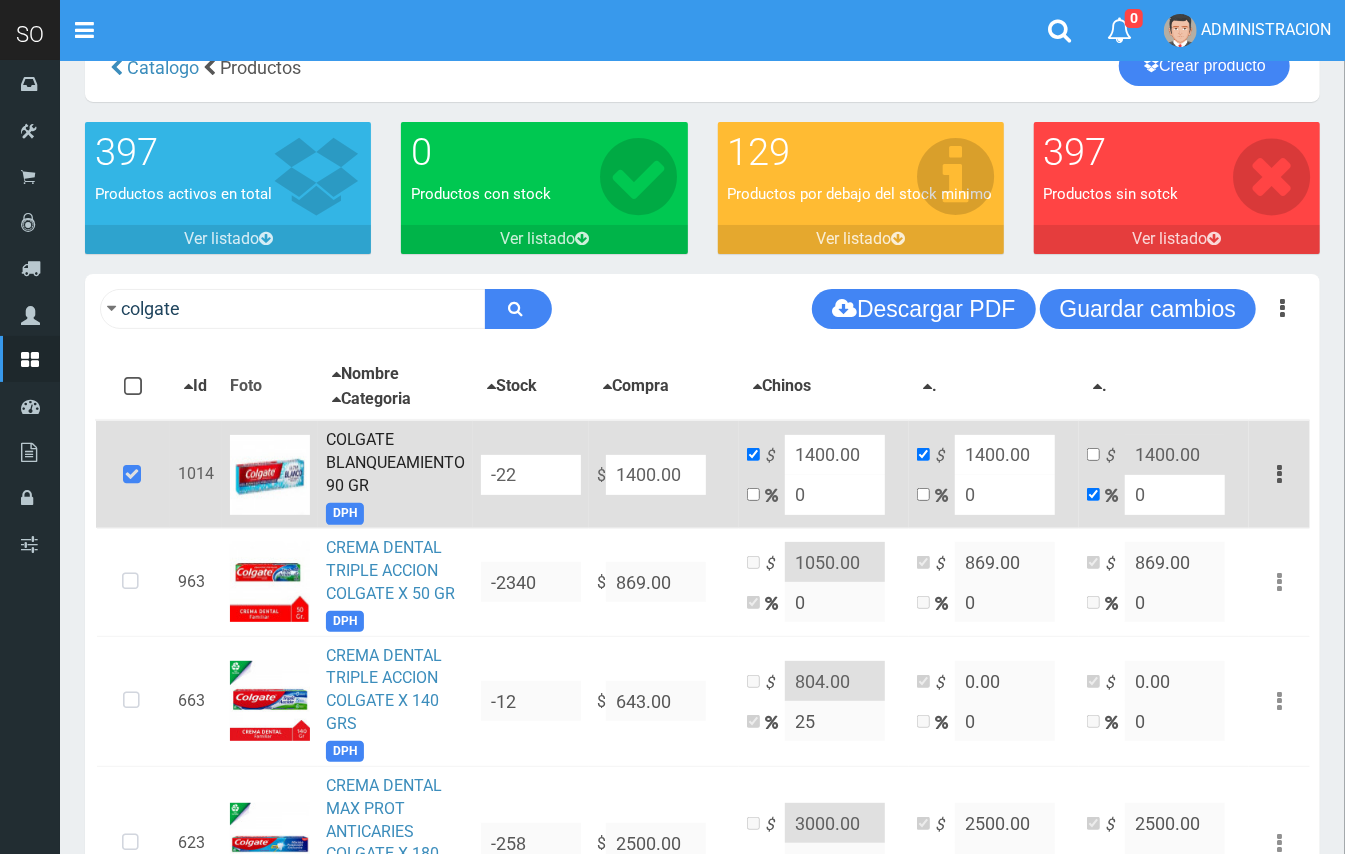 drag, startPoint x: 693, startPoint y: 473, endPoint x: 573, endPoint y: 474, distance: 120.004166 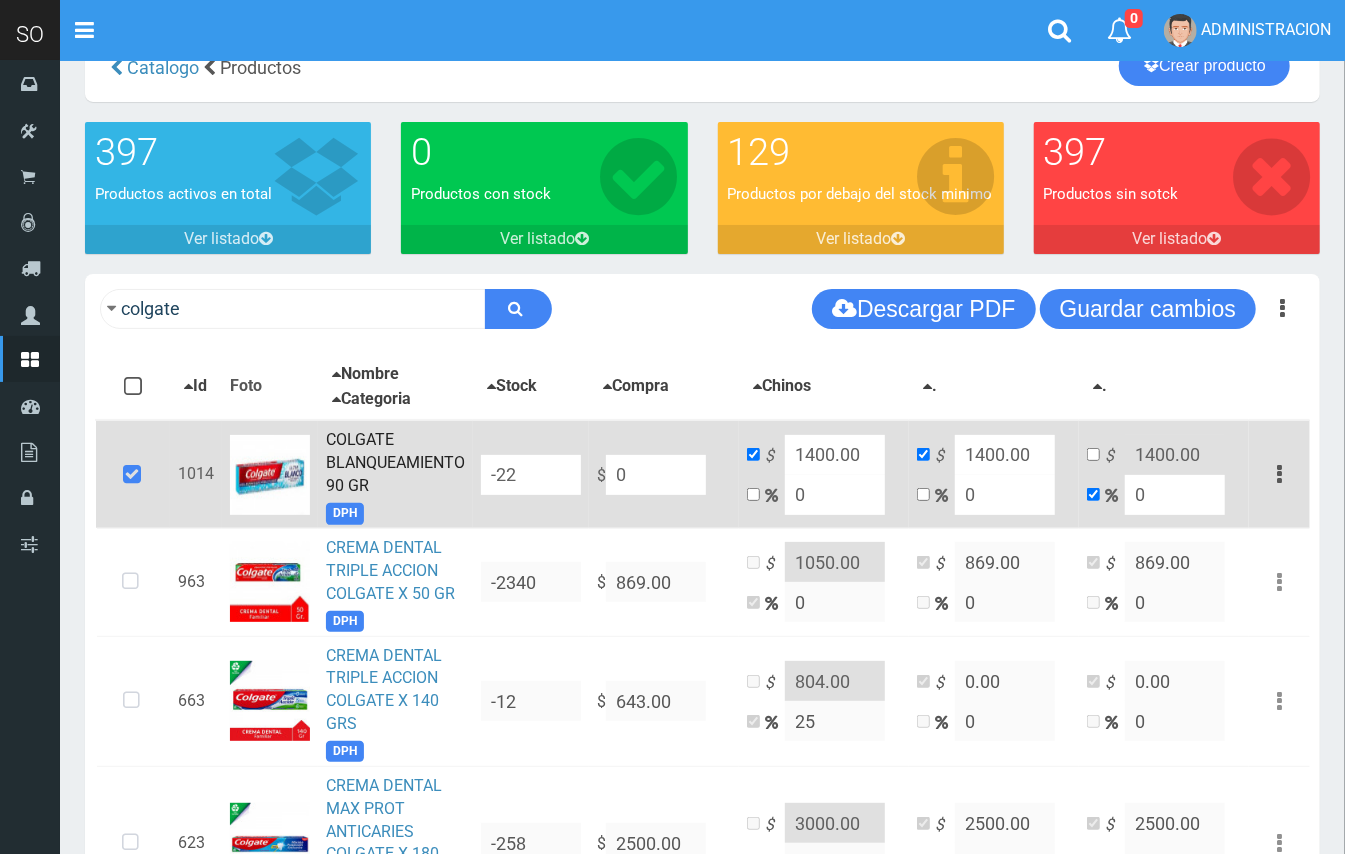 type on "0" 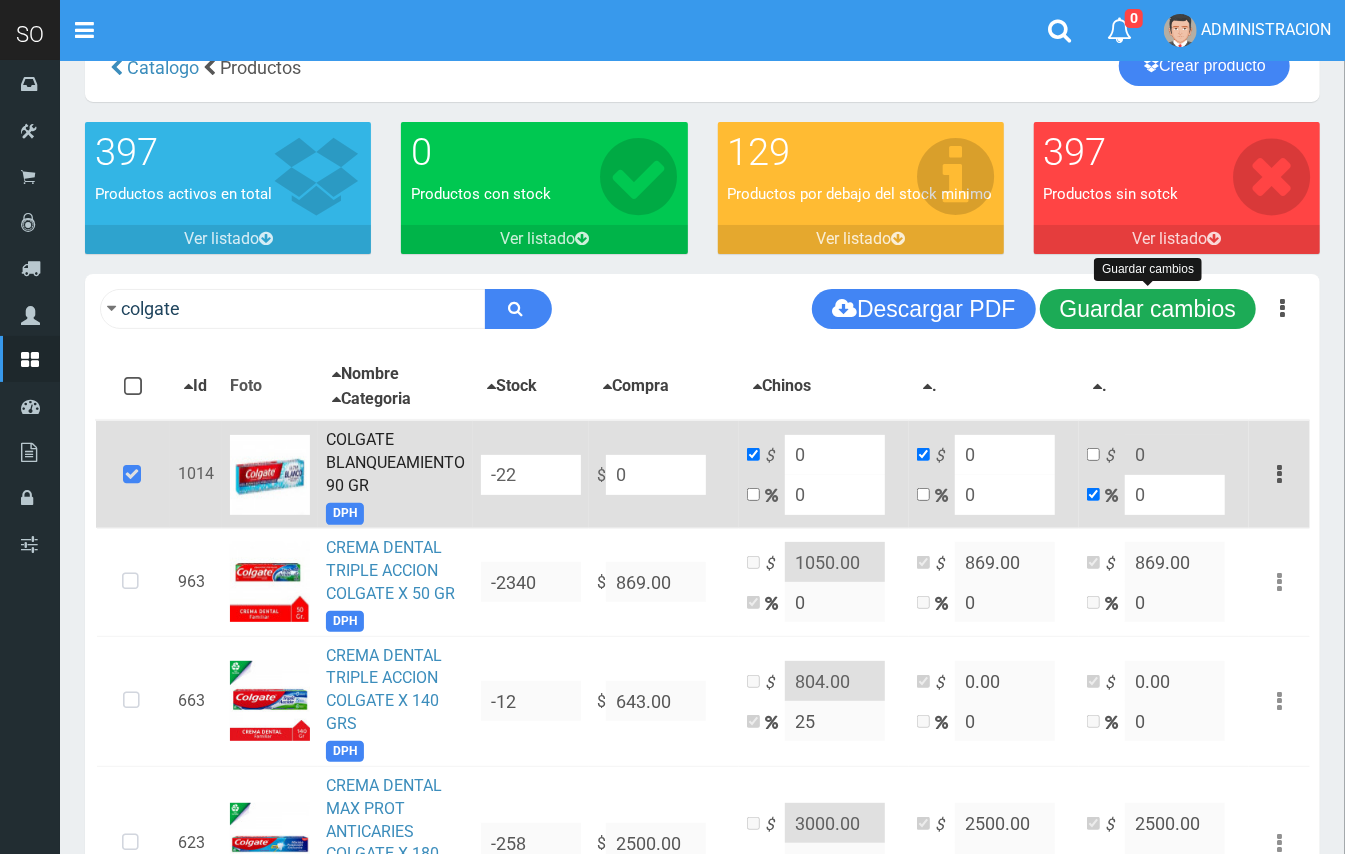 type on "0" 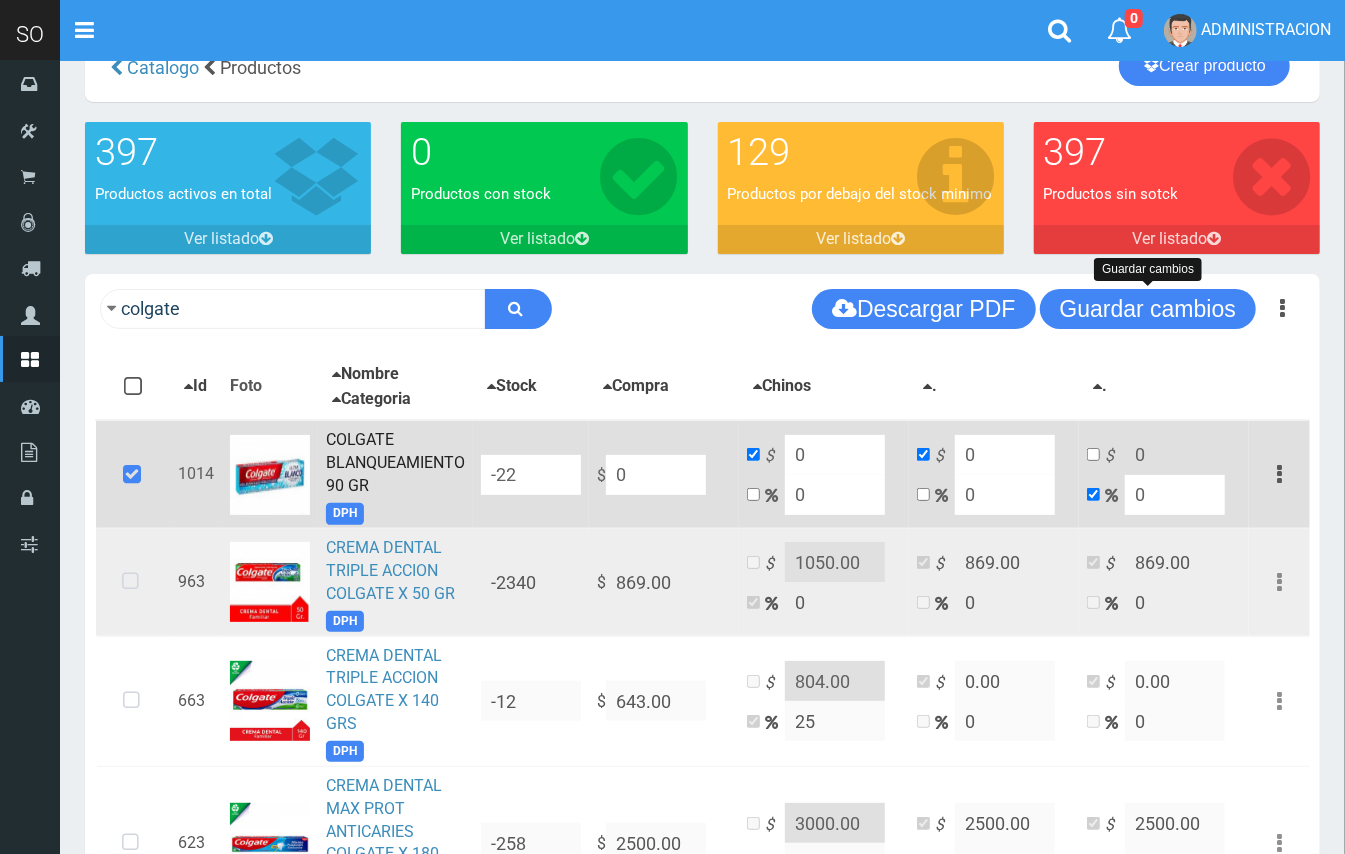 click at bounding box center (130, 582) 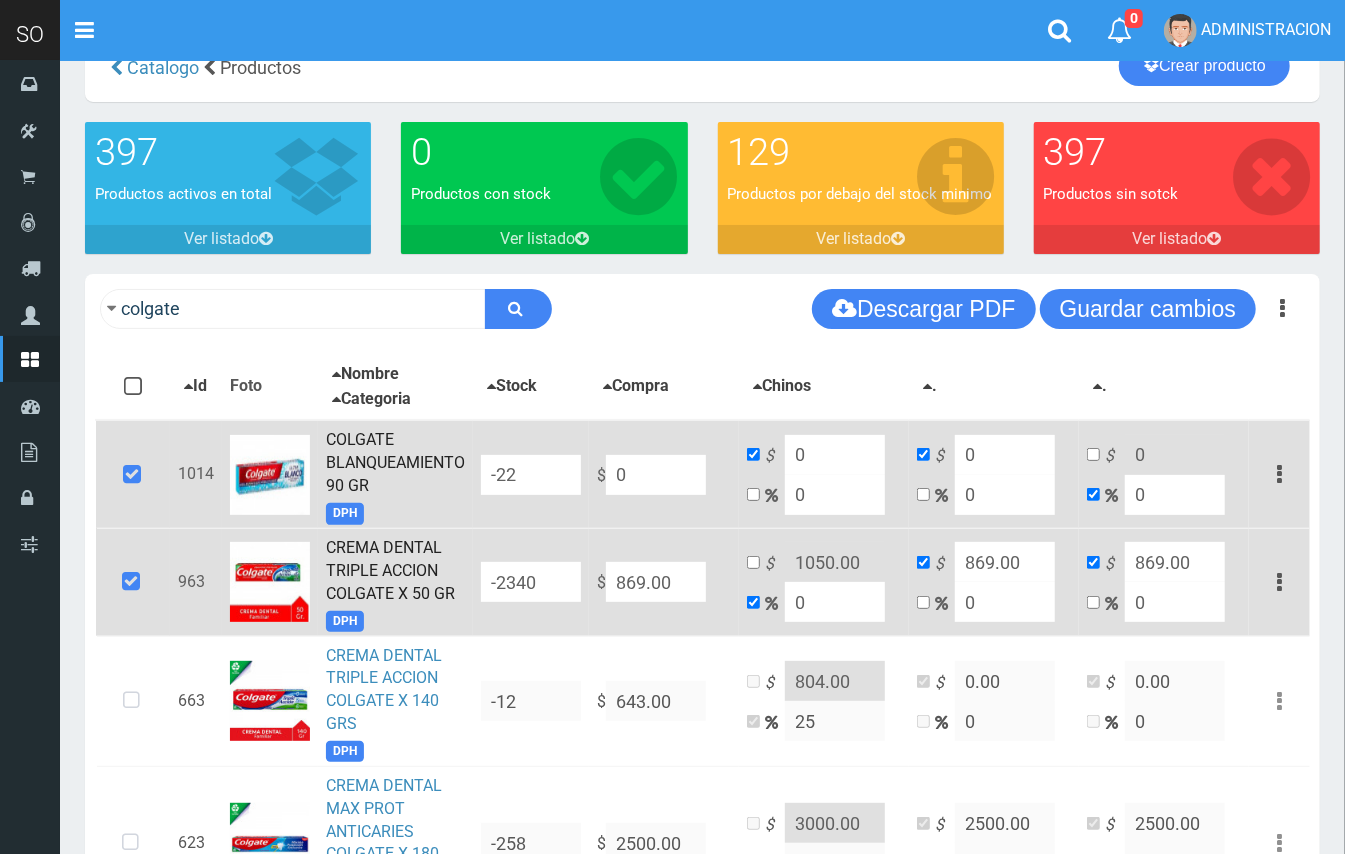 drag, startPoint x: 694, startPoint y: 570, endPoint x: 589, endPoint y: 568, distance: 105.01904 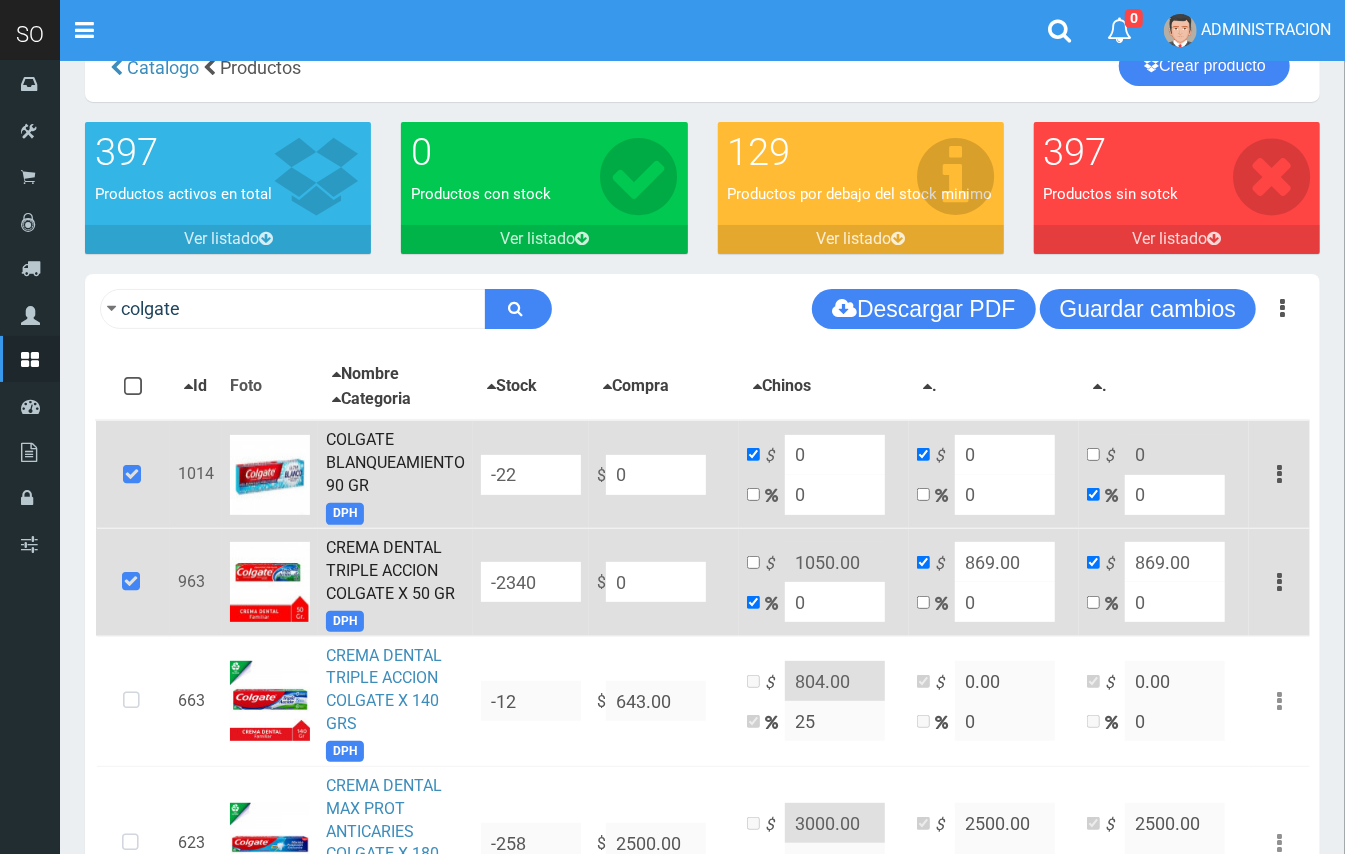 type on "0" 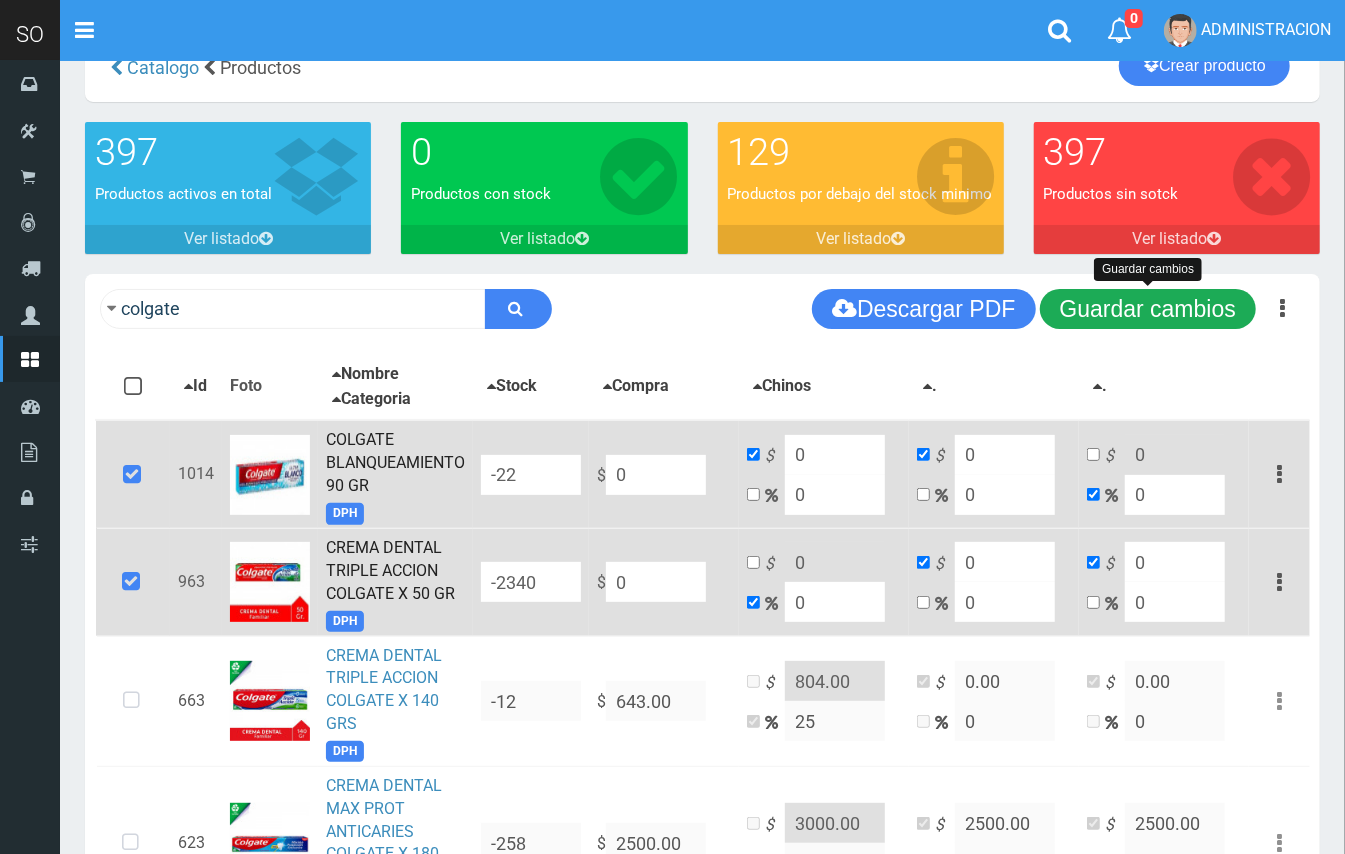type on "0" 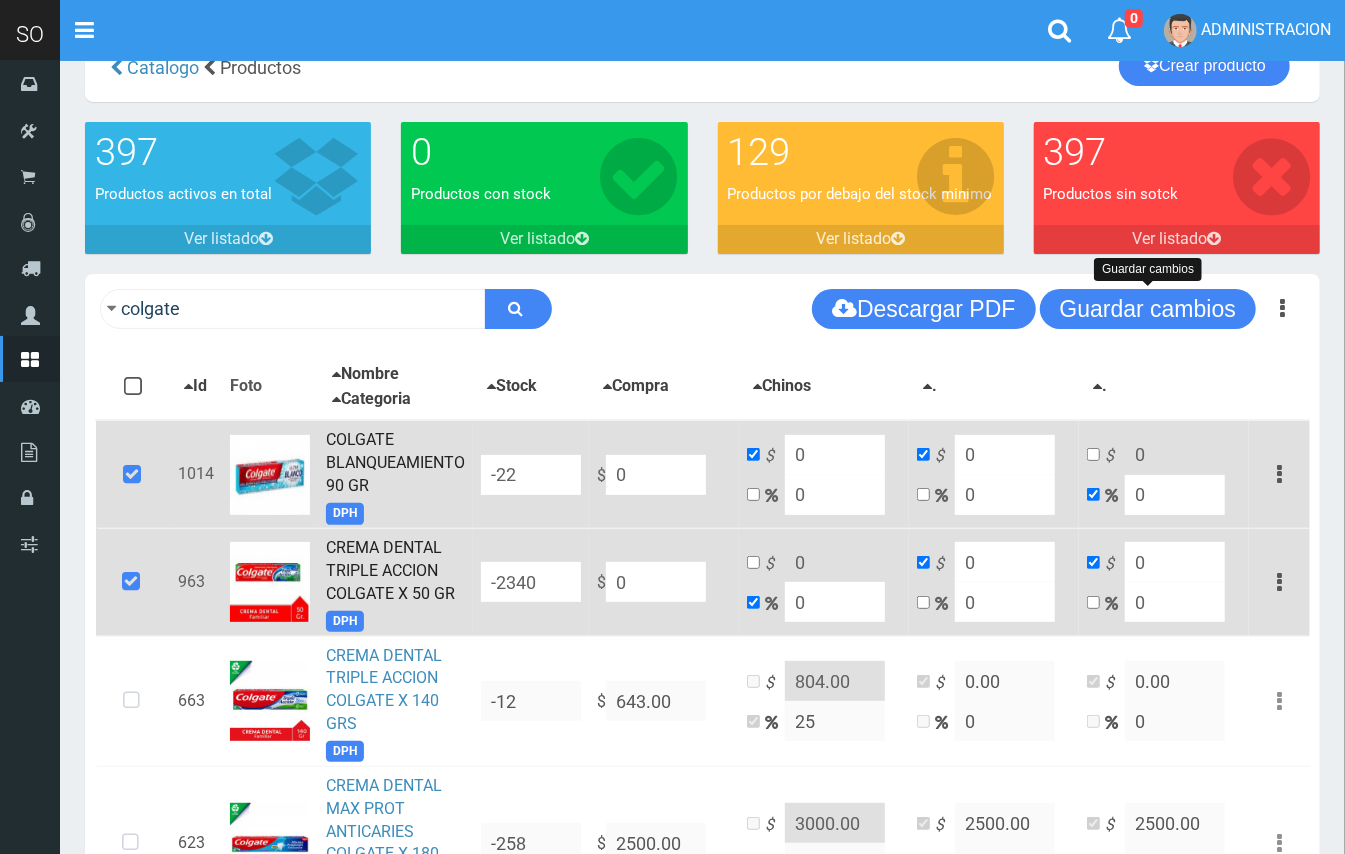 click on "CREMA DENTAL TRIPLE ACCION COLGATE X 50 GR" at bounding box center [390, 570] 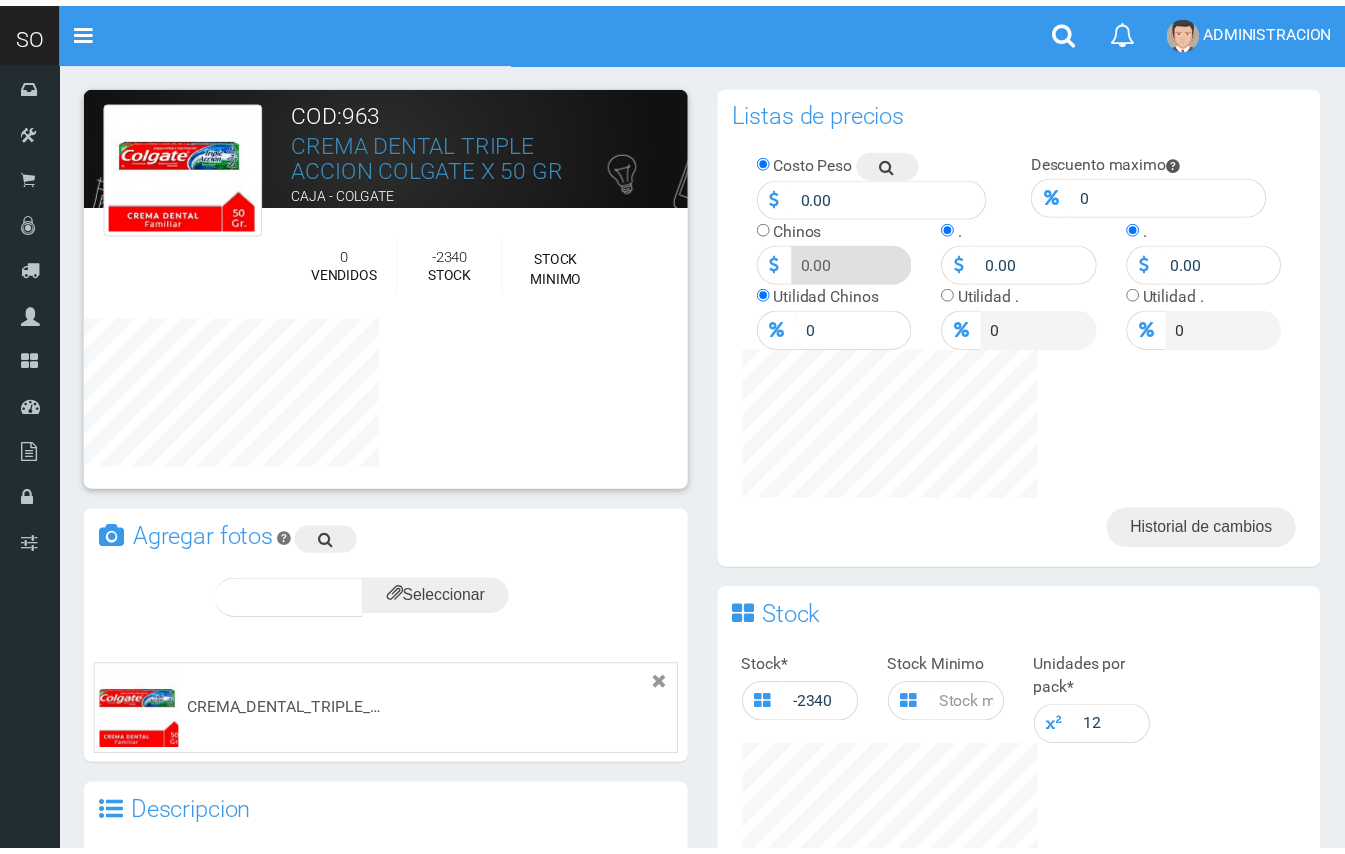 scroll, scrollTop: 0, scrollLeft: 0, axis: both 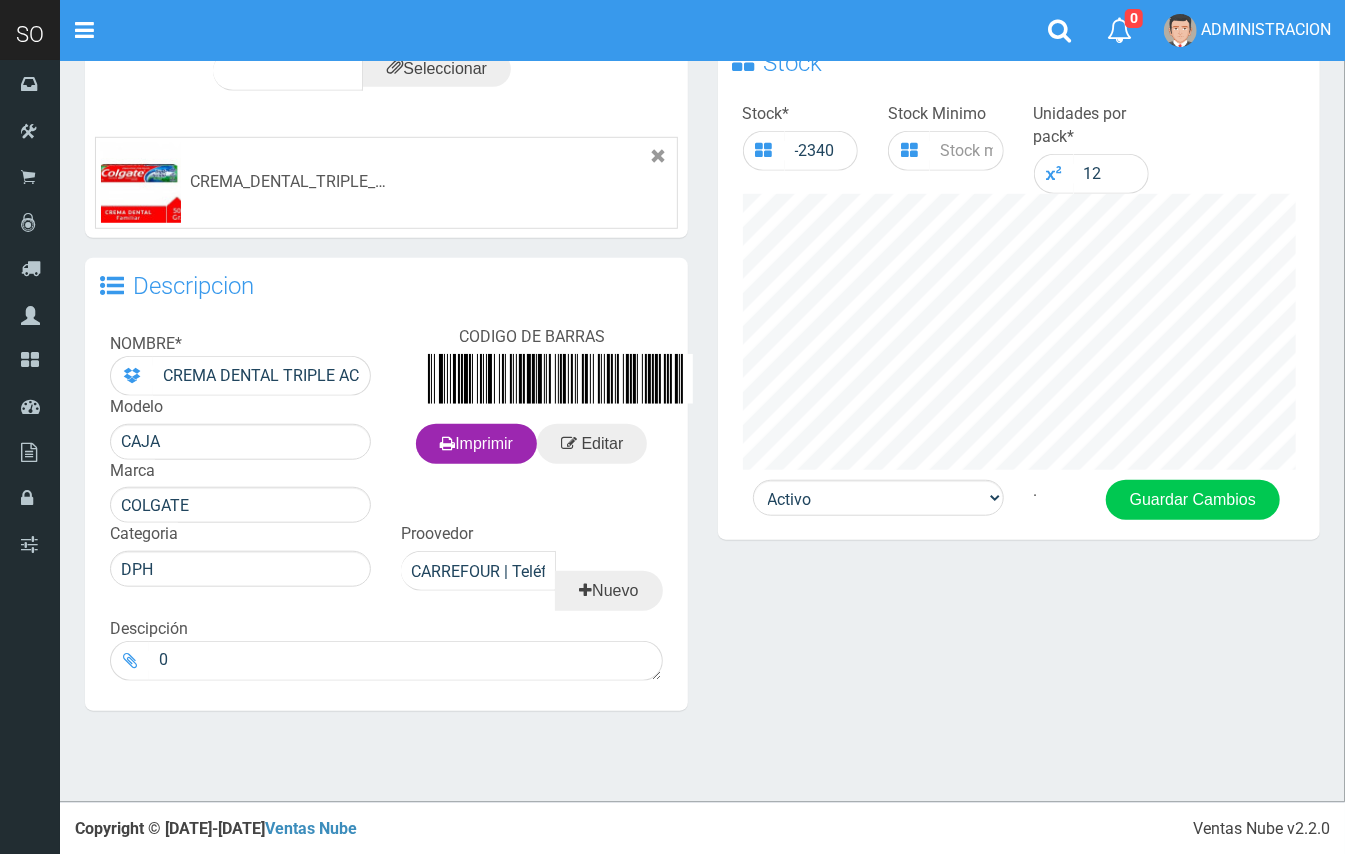 drag, startPoint x: 1361, startPoint y: 156, endPoint x: 1005, endPoint y: 561, distance: 539.2226 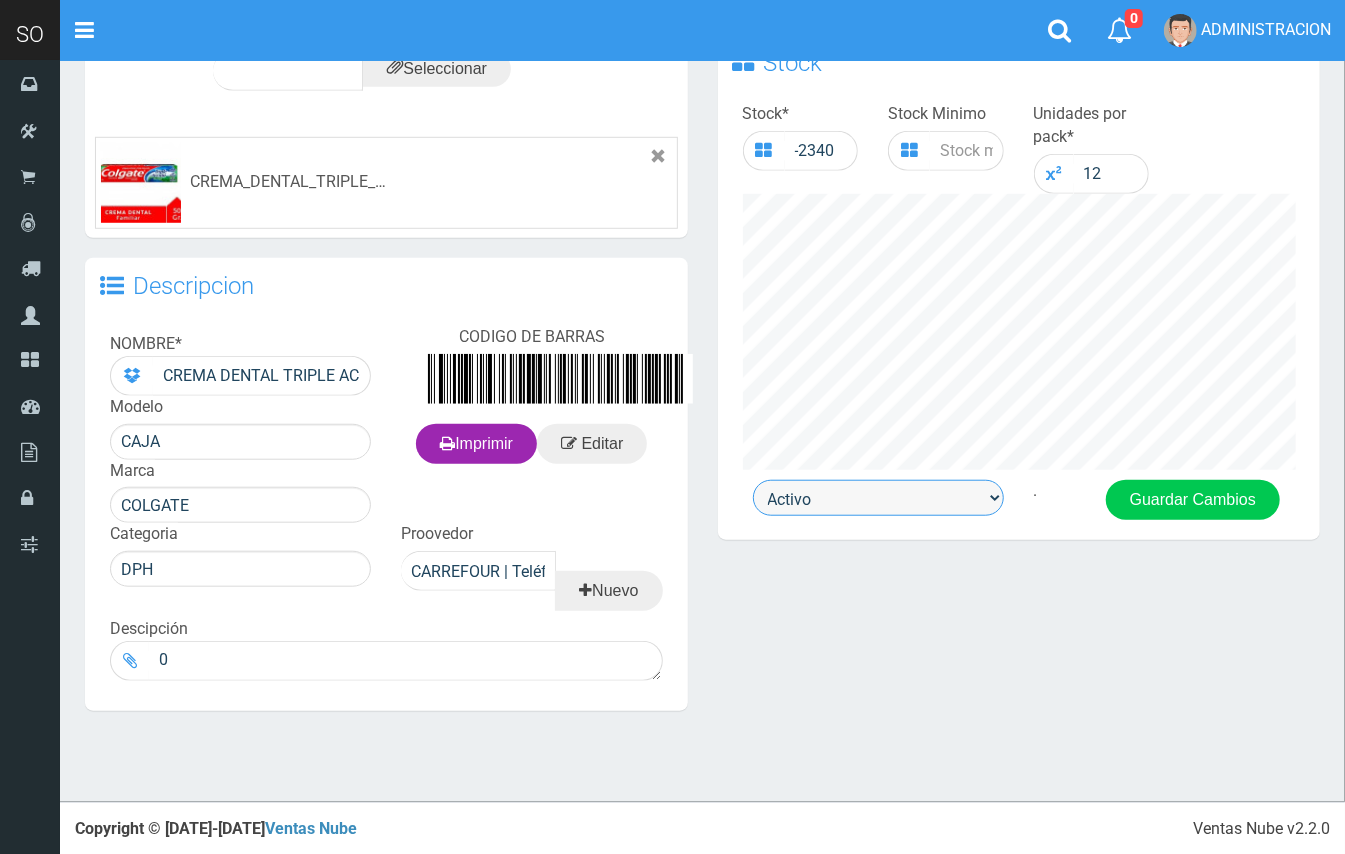 drag, startPoint x: 892, startPoint y: 505, endPoint x: 900, endPoint y: 512, distance: 10.630146 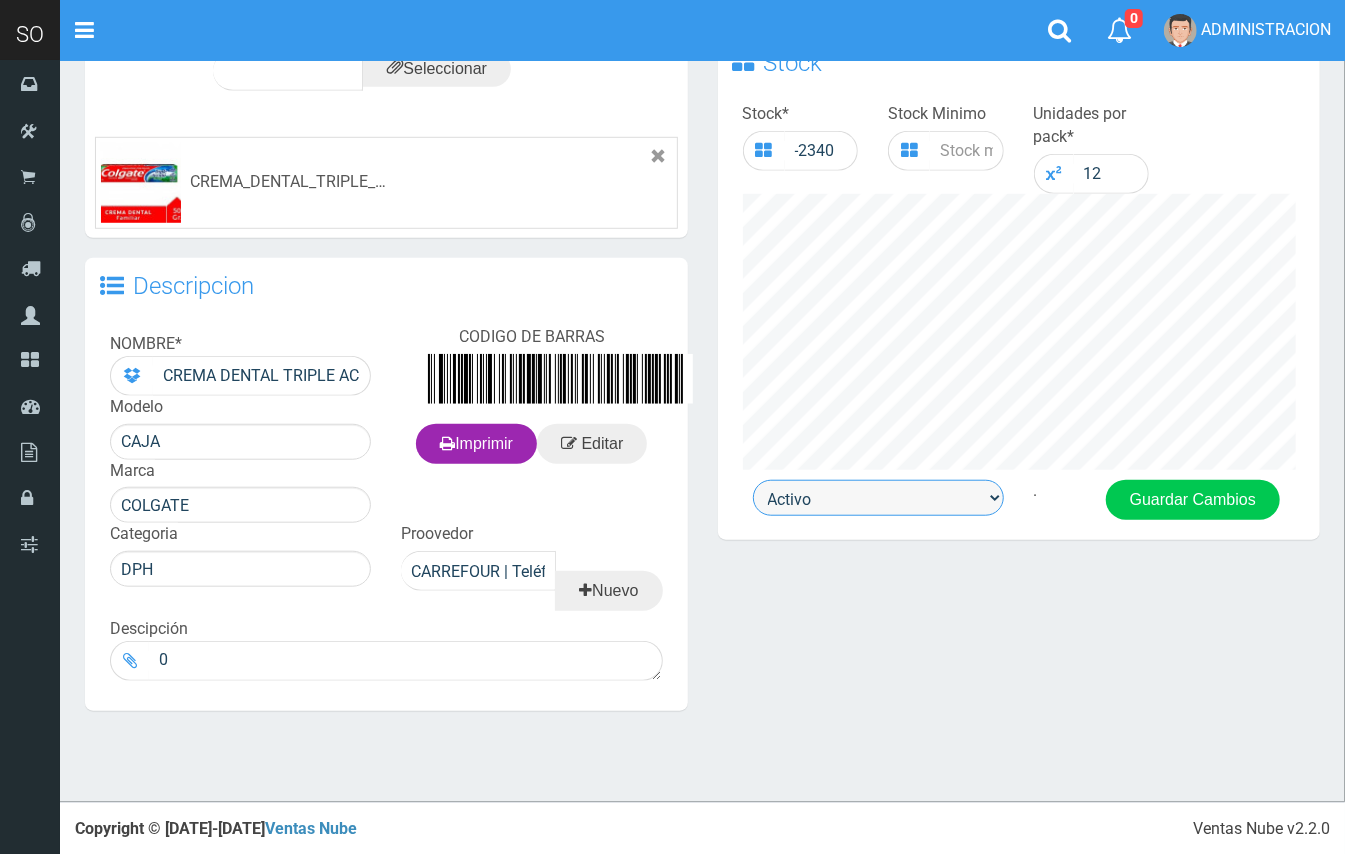 click on "Activo
Inactivo" at bounding box center [878, 498] 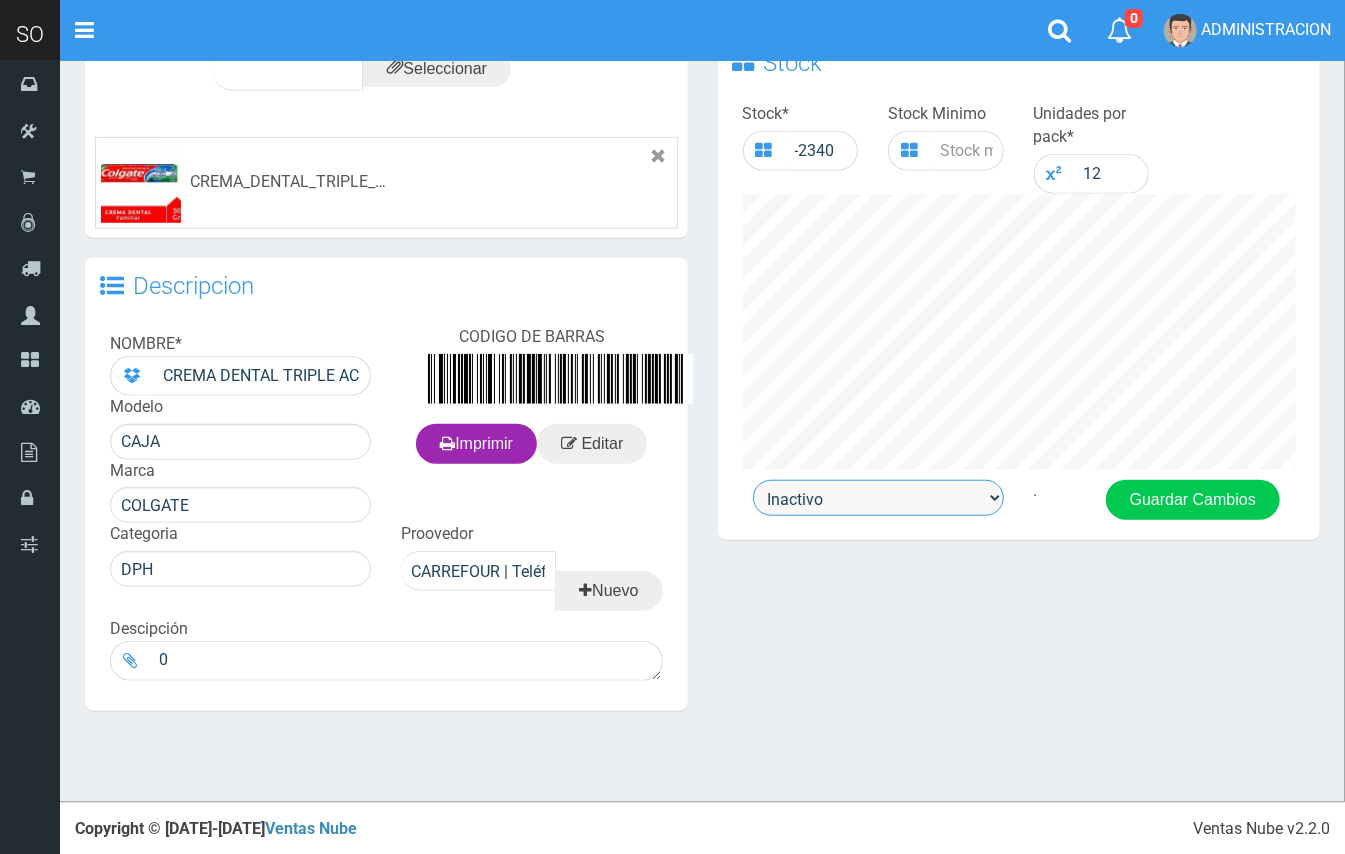 click on "Activo
Inactivo" at bounding box center (878, 498) 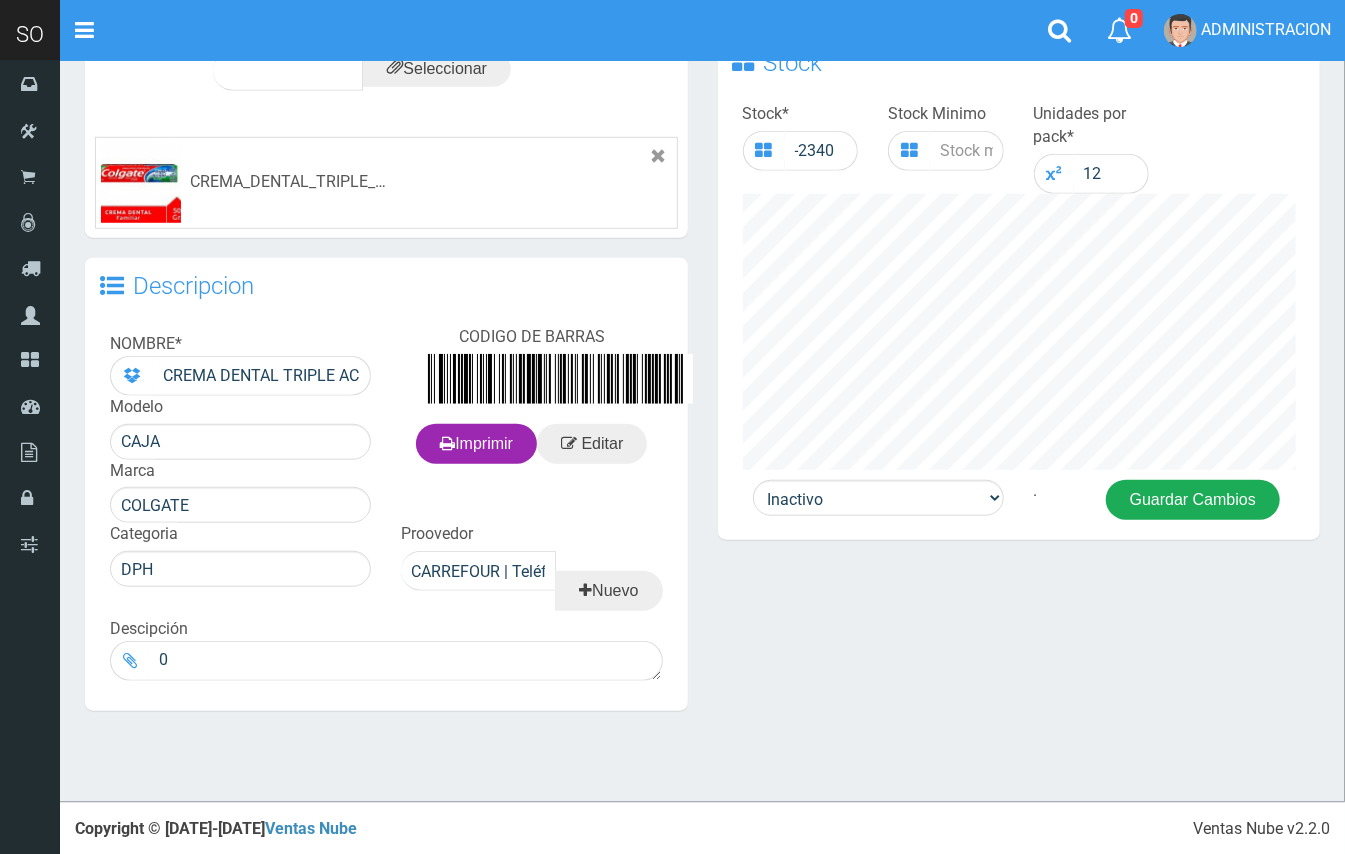 click on "Guardar Cambios" at bounding box center (1193, 500) 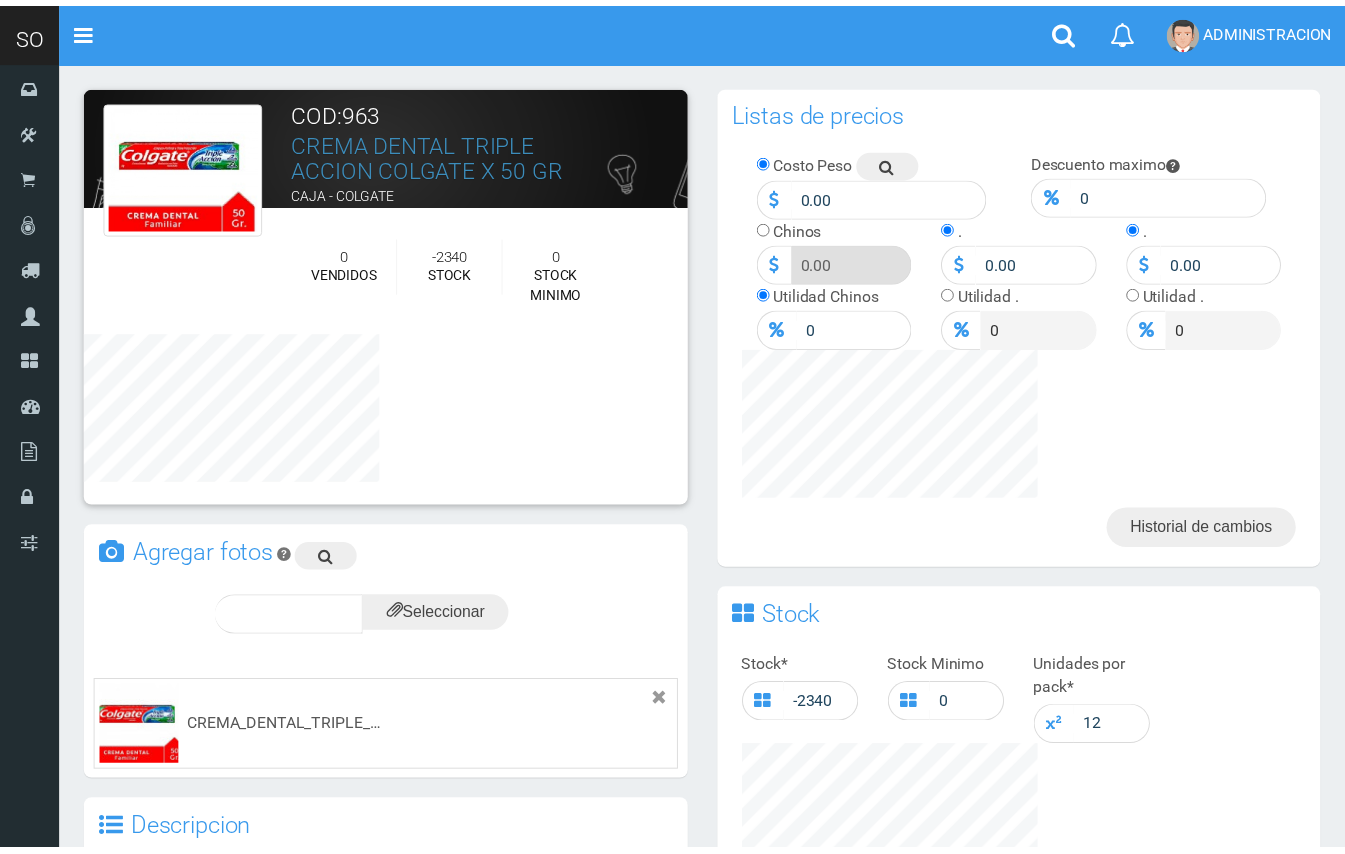 scroll, scrollTop: 0, scrollLeft: 0, axis: both 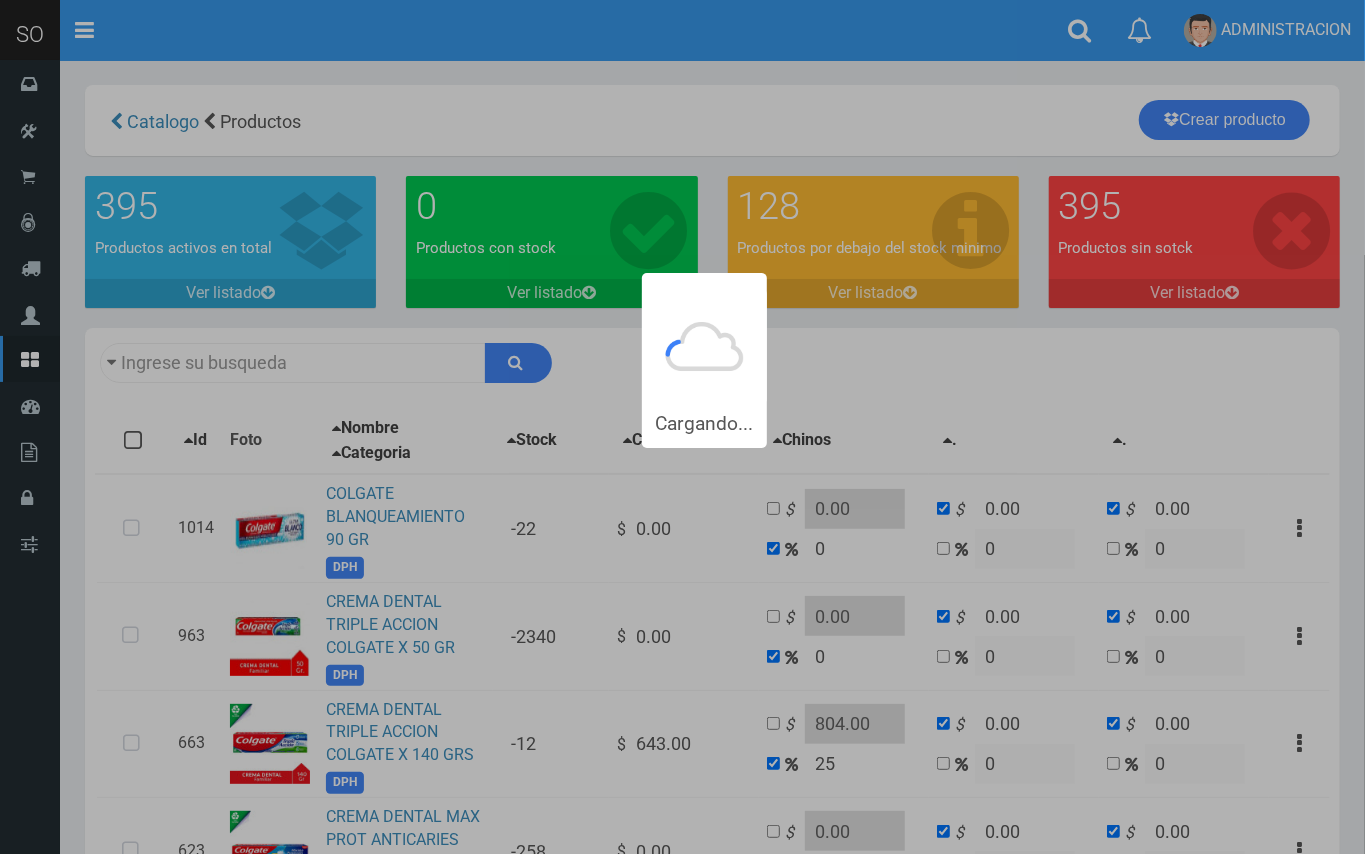 type on "colgate" 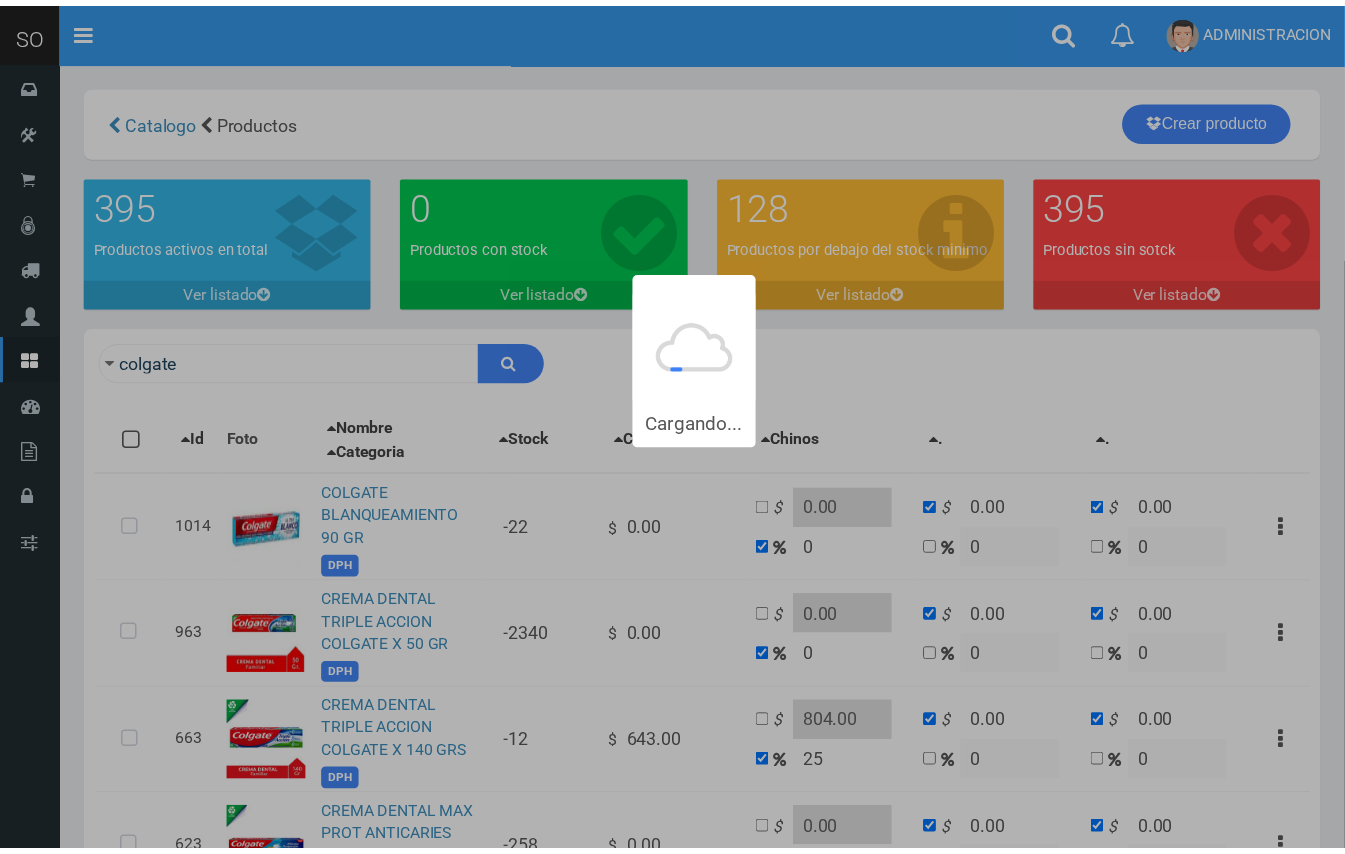 scroll, scrollTop: 54, scrollLeft: 0, axis: vertical 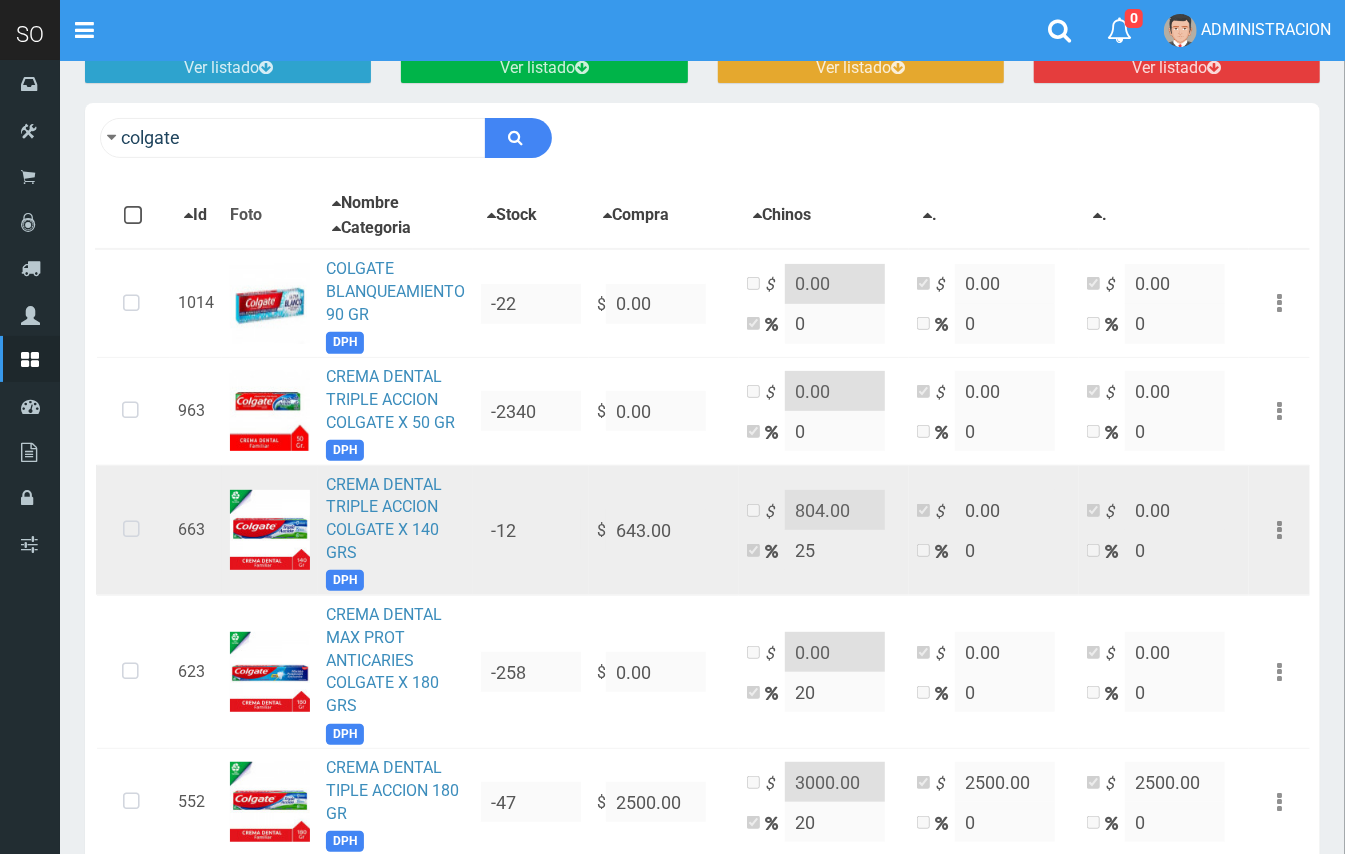 click on "CREMA DENTAL TRIPLE ACCION COLGATE X 140 GRS DPH" at bounding box center [395, 530] 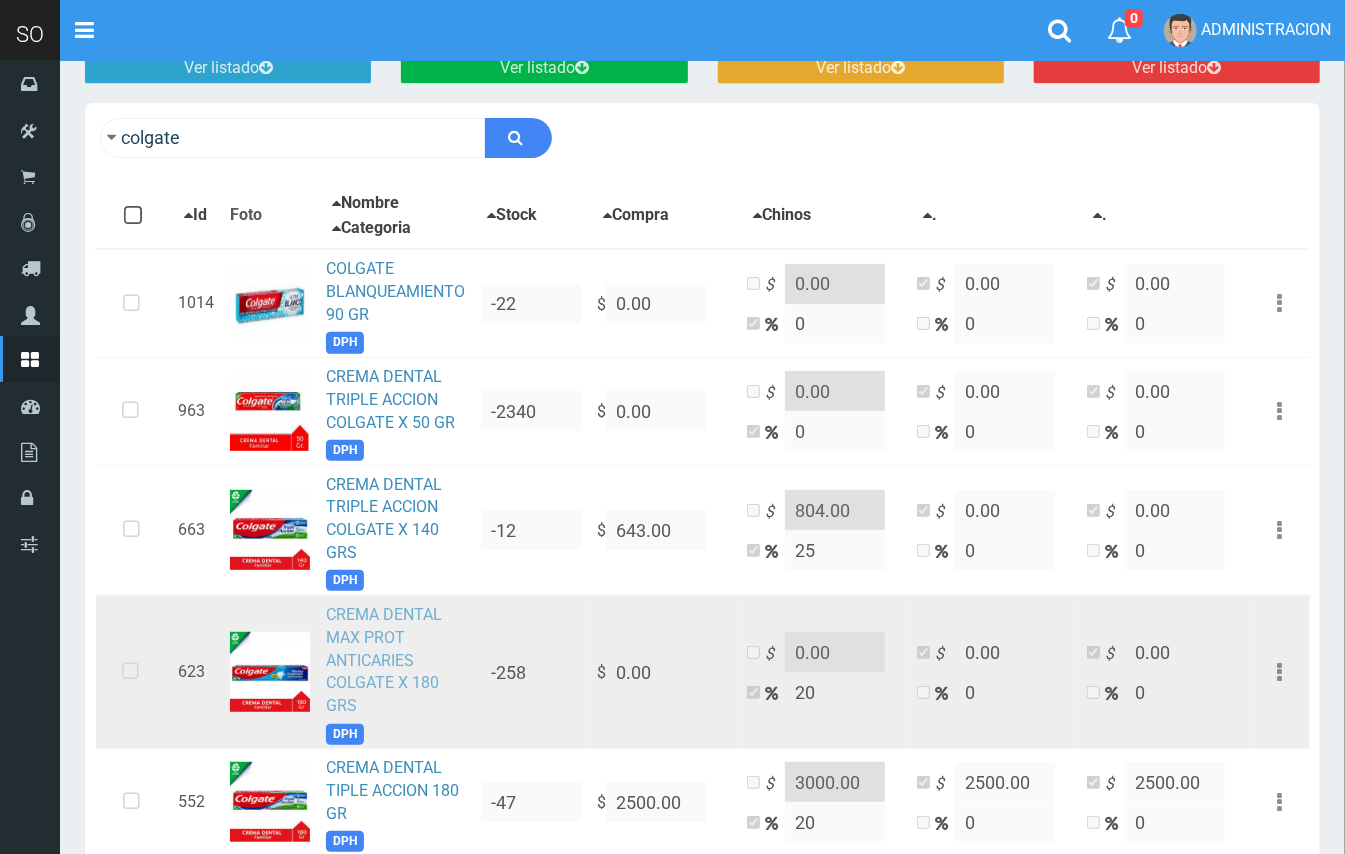 click on "CREMA DENTAL MAX PROT ANTICARIES COLGATE X 180 GRS" at bounding box center (384, 660) 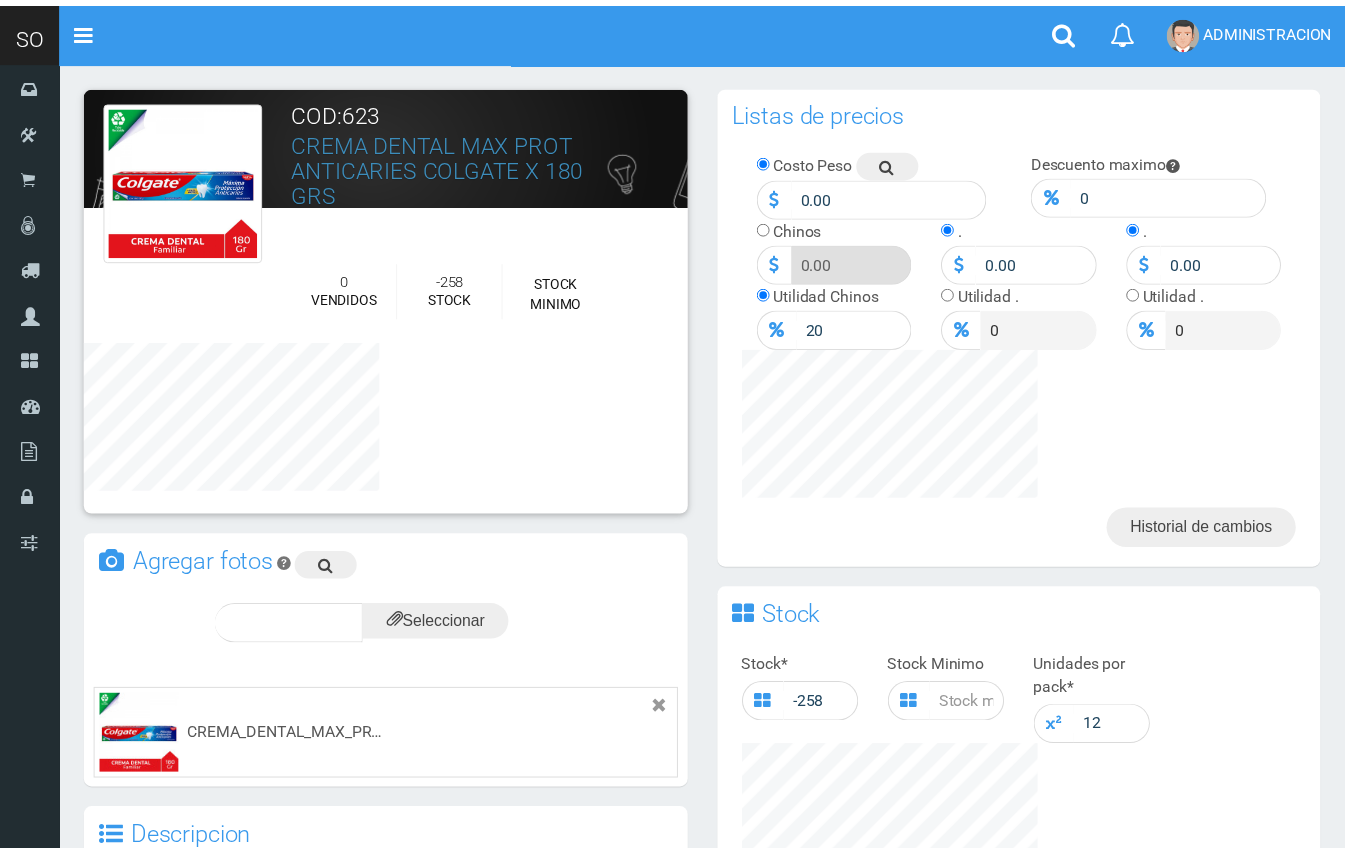 scroll, scrollTop: 0, scrollLeft: 0, axis: both 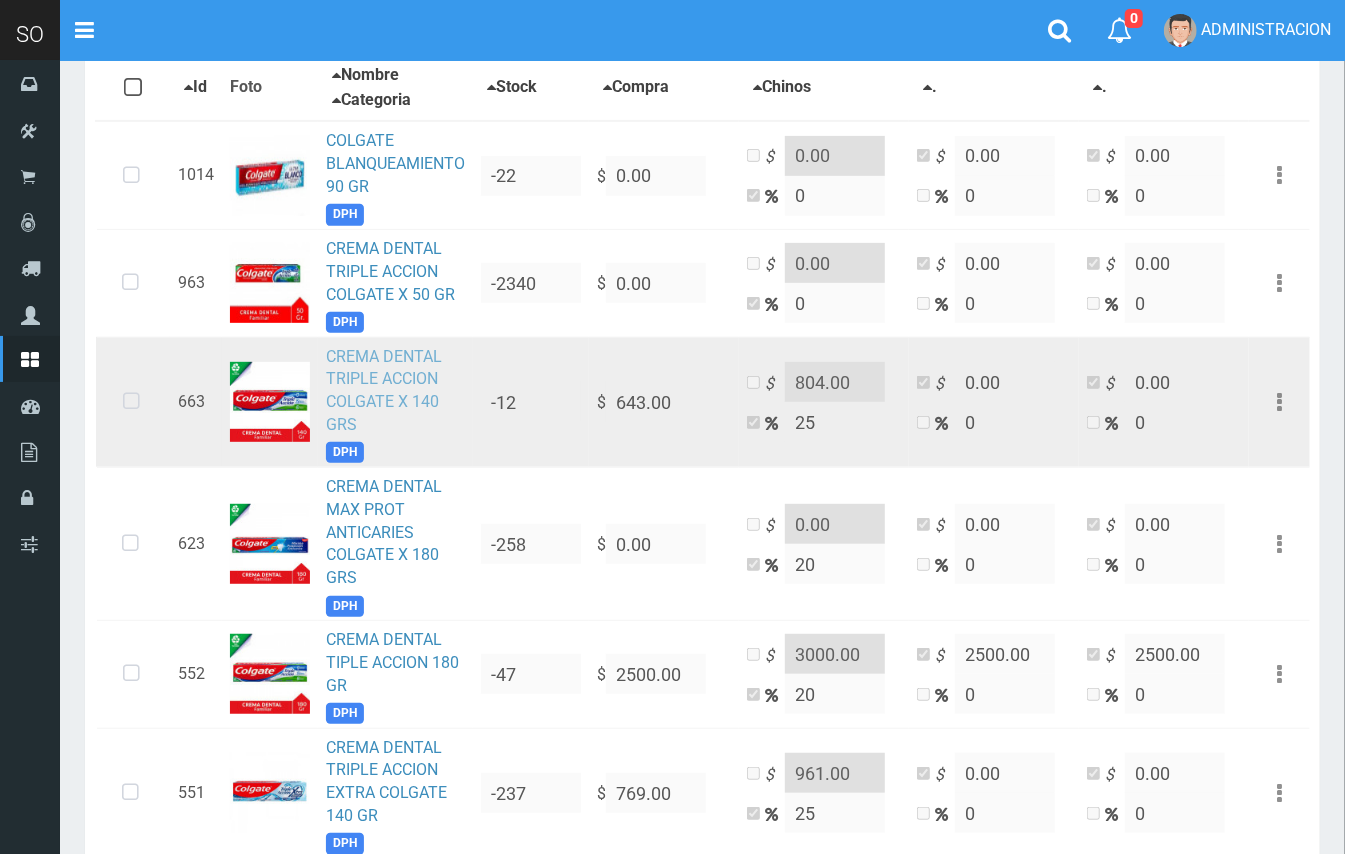 click on "CREMA DENTAL TRIPLE ACCION COLGATE X 140 GRS" at bounding box center [384, 391] 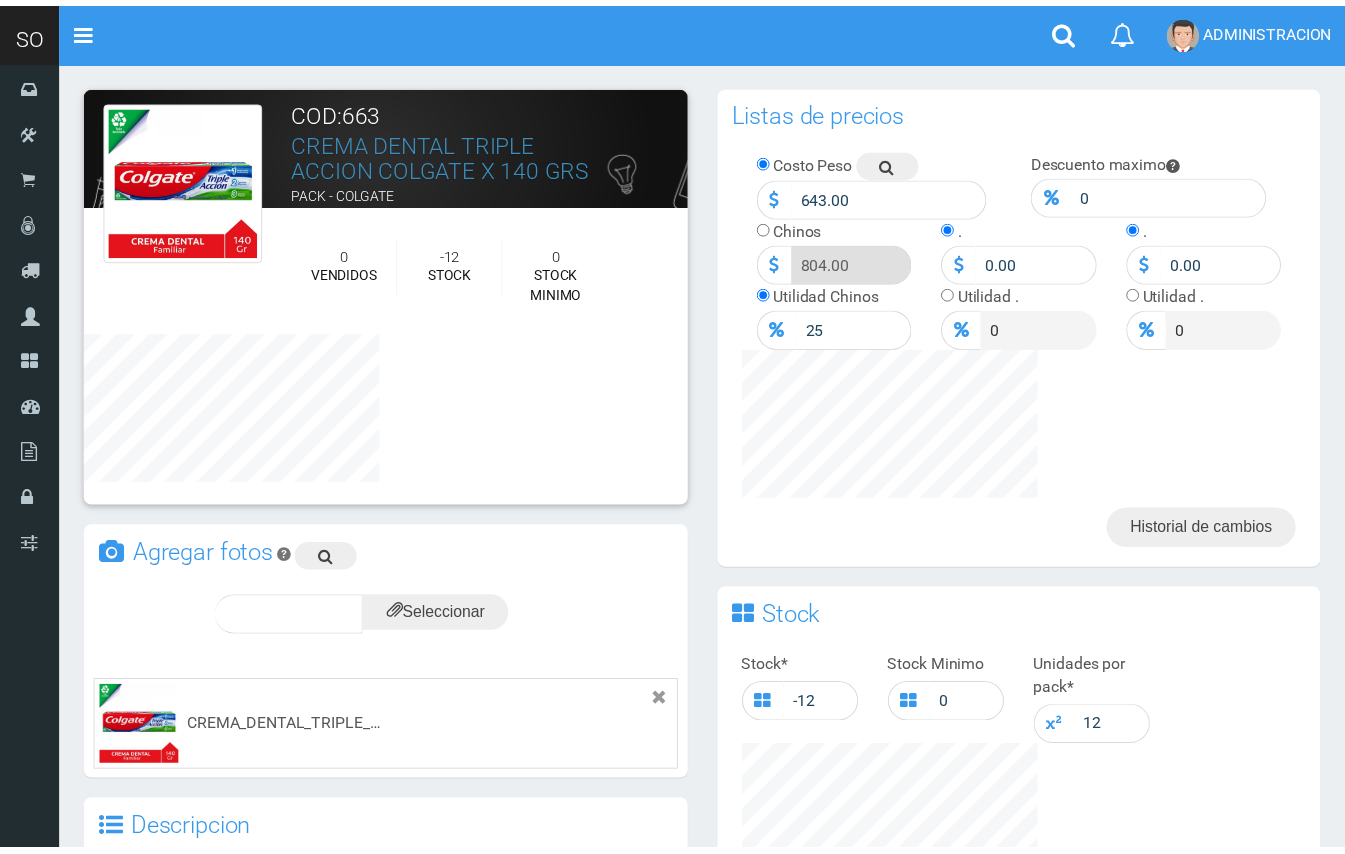 scroll, scrollTop: 0, scrollLeft: 0, axis: both 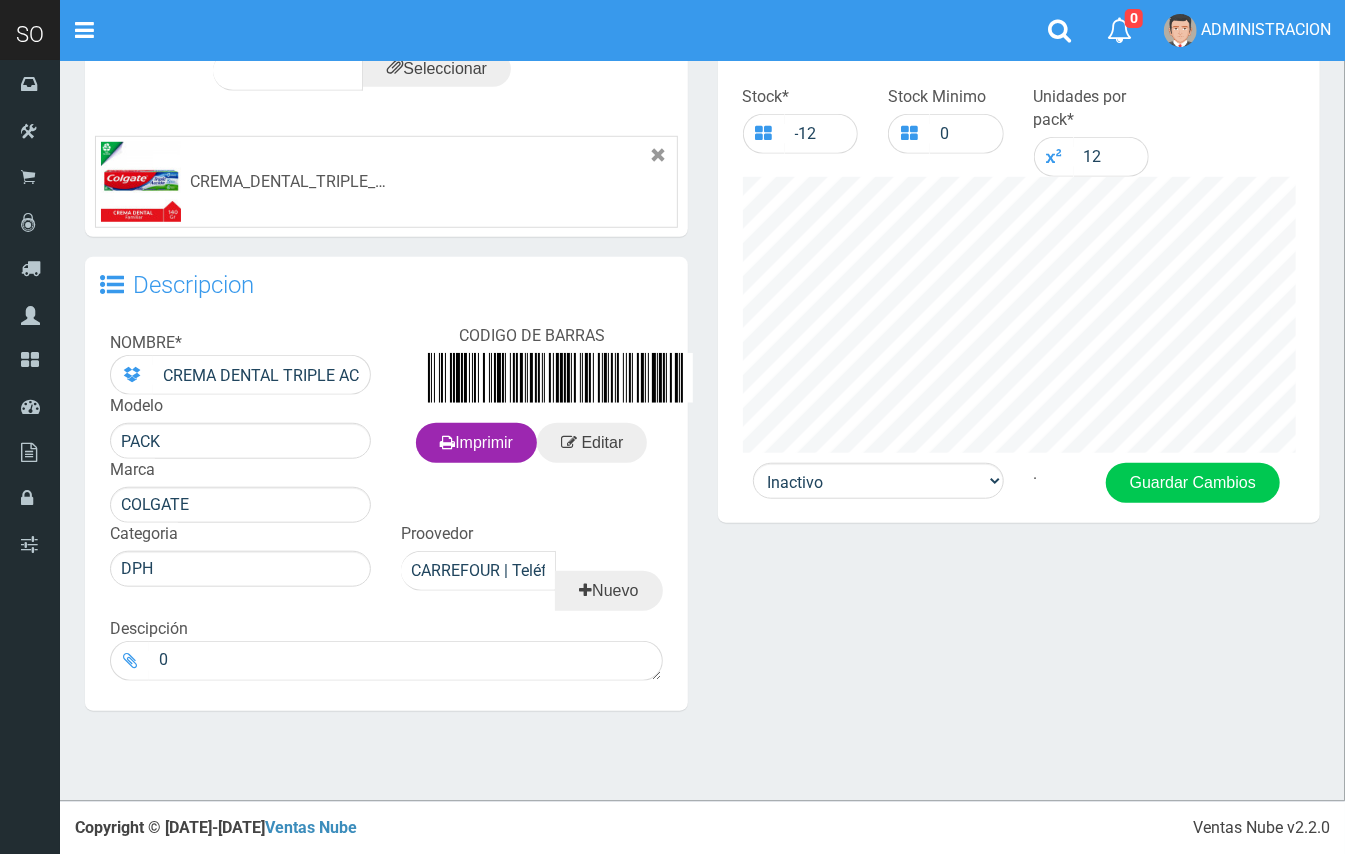 drag, startPoint x: 1364, startPoint y: 181, endPoint x: 1182, endPoint y: 621, distance: 476.15543 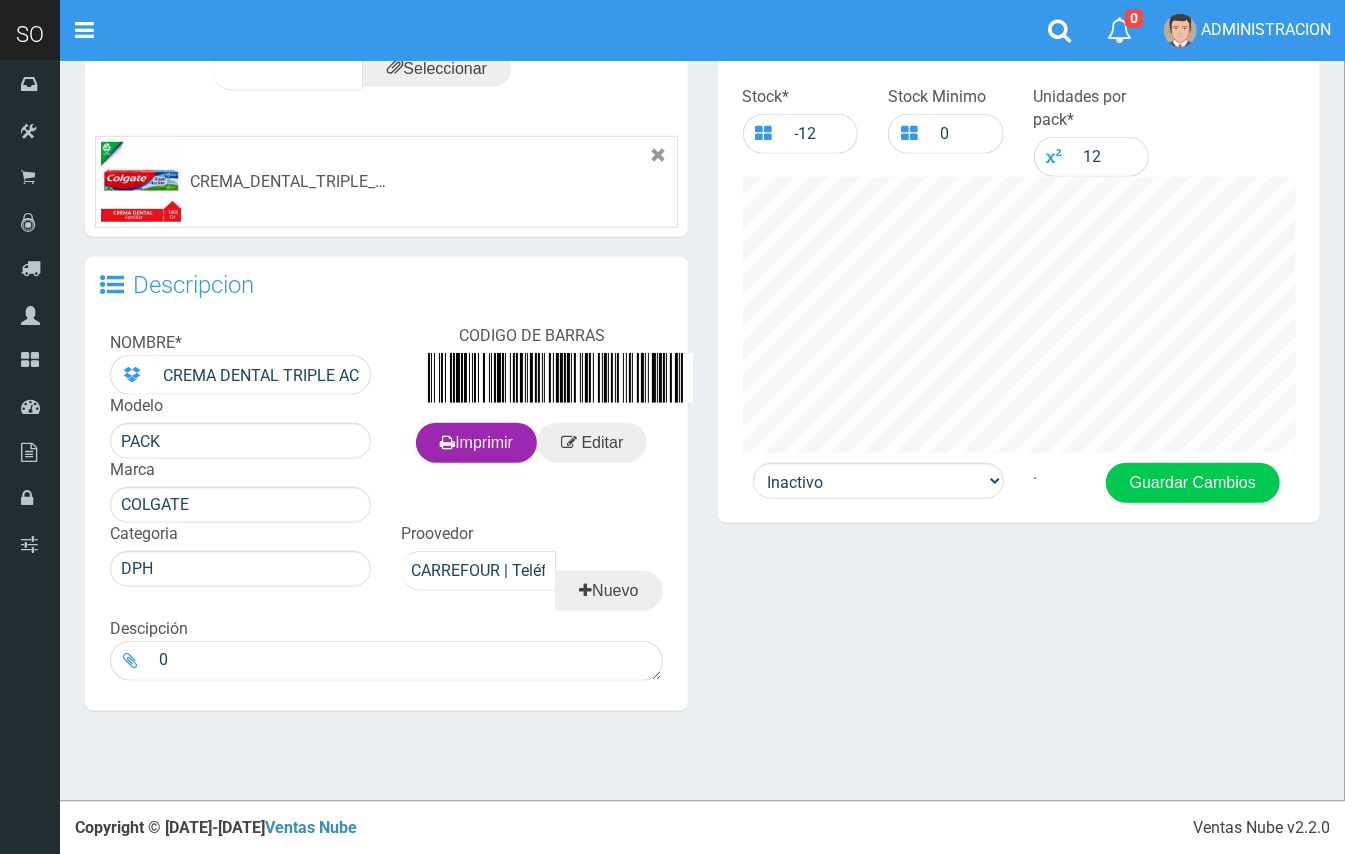 click on "Cargando... ×  Nueva alerta Toggle navigation 0" 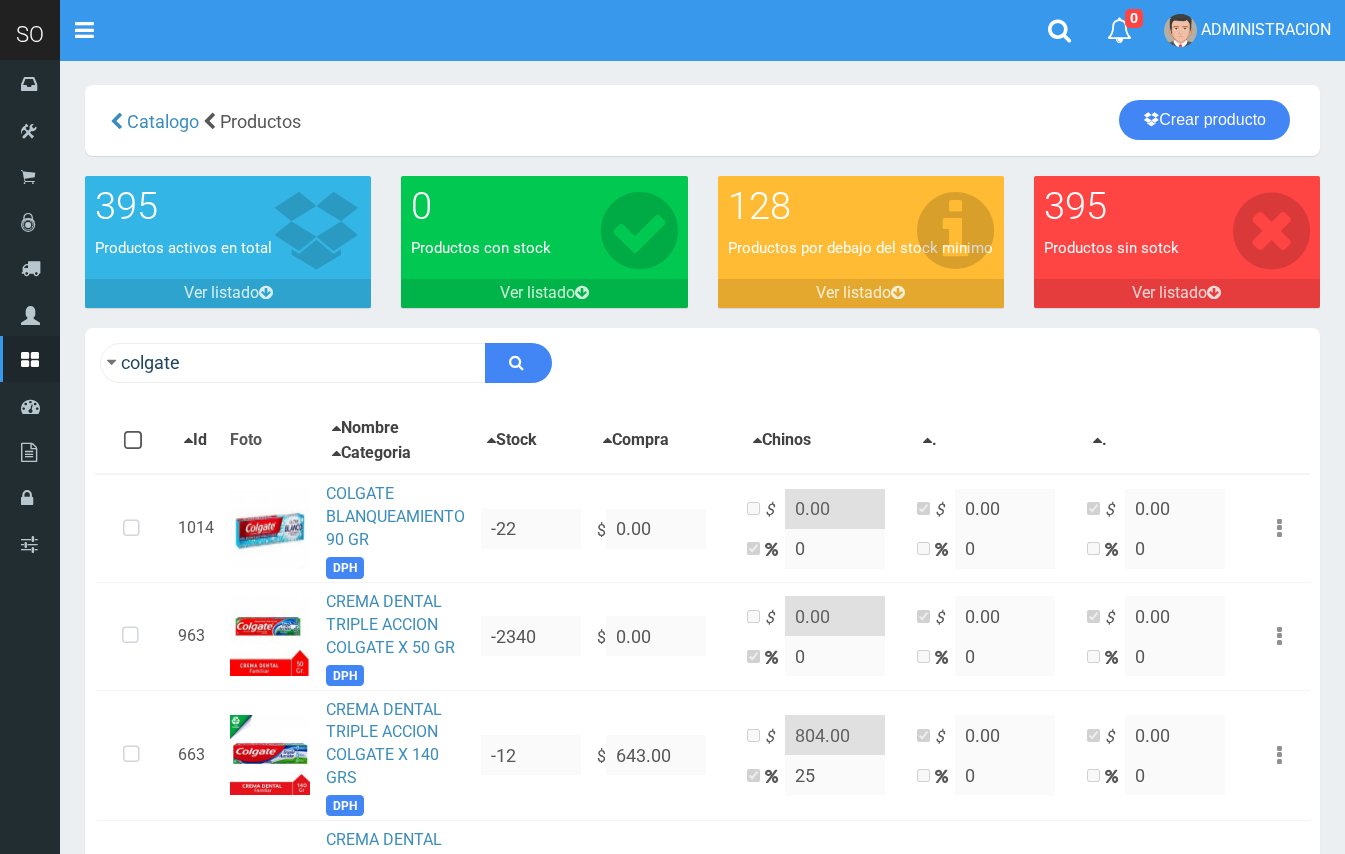 scroll, scrollTop: 54, scrollLeft: 0, axis: vertical 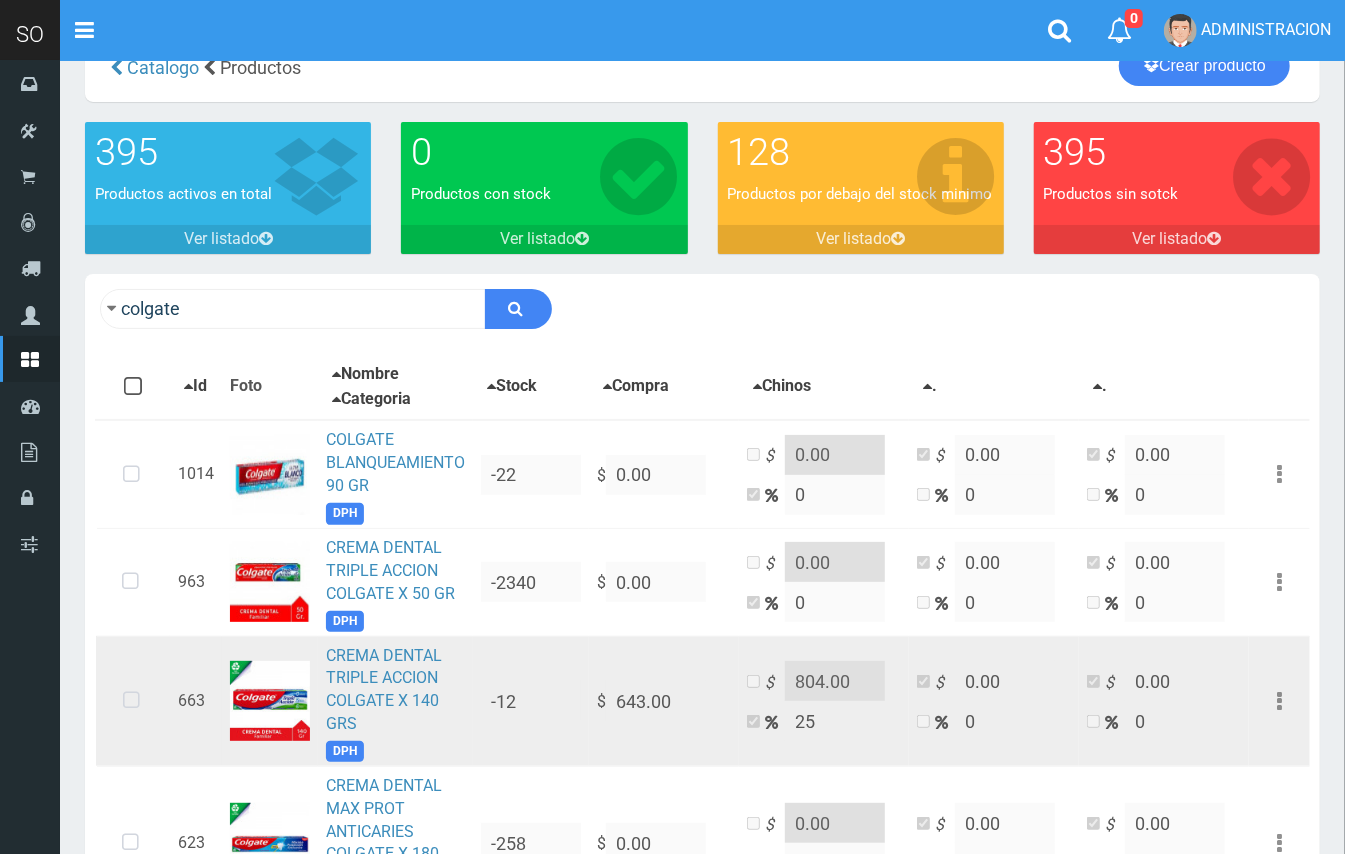 drag, startPoint x: 134, startPoint y: 701, endPoint x: 462, endPoint y: 672, distance: 329.2795 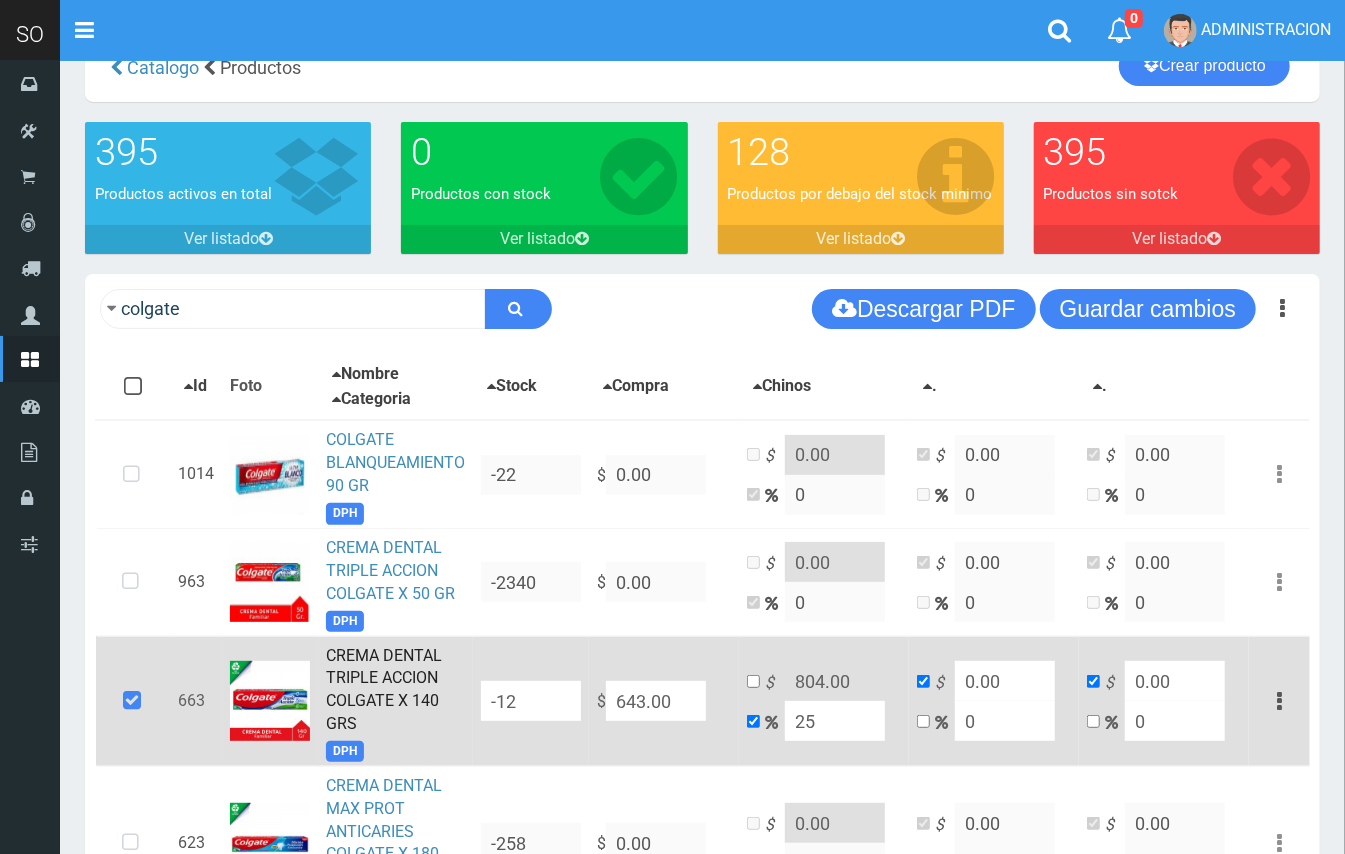 drag, startPoint x: 677, startPoint y: 698, endPoint x: 612, endPoint y: 696, distance: 65.03076 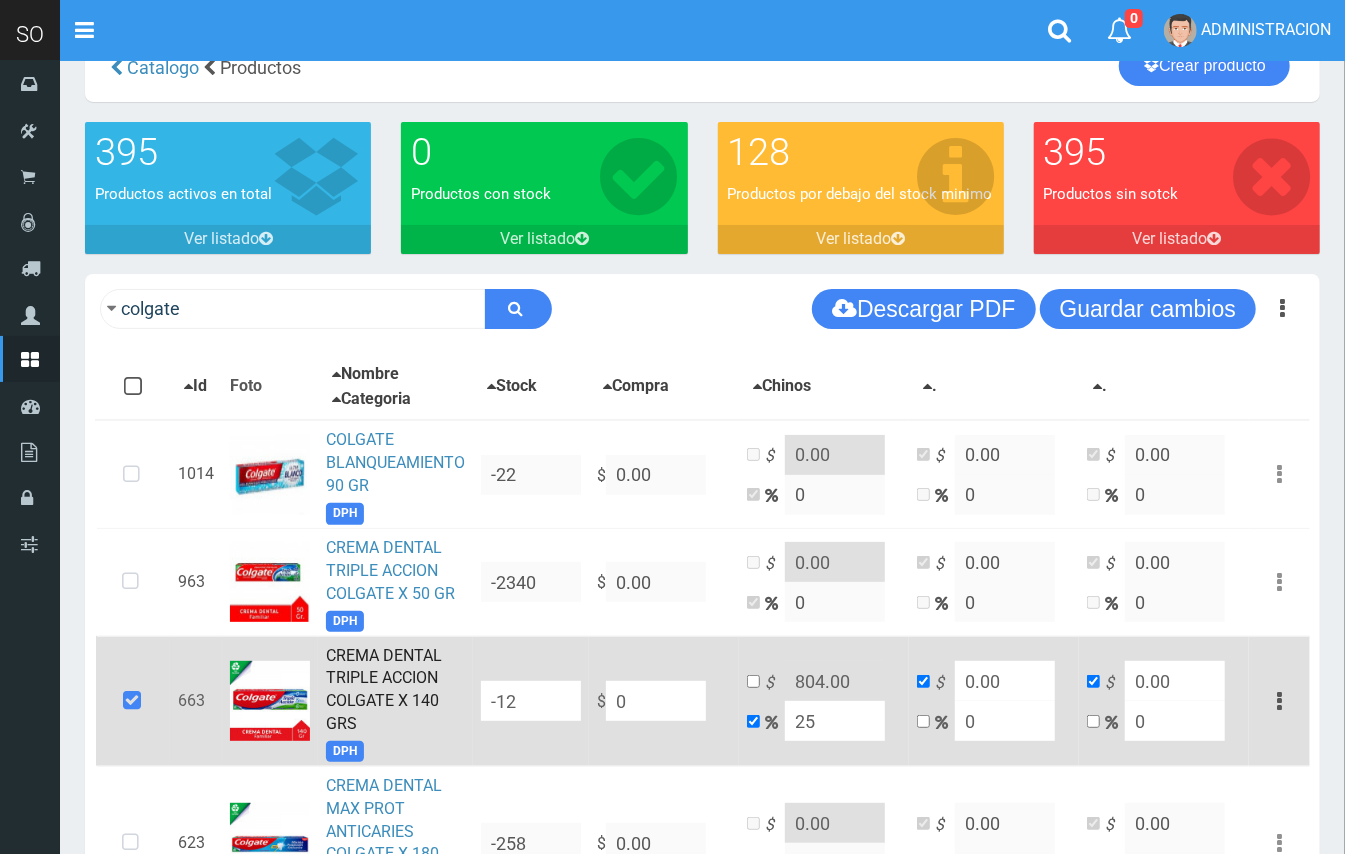 type on "0" 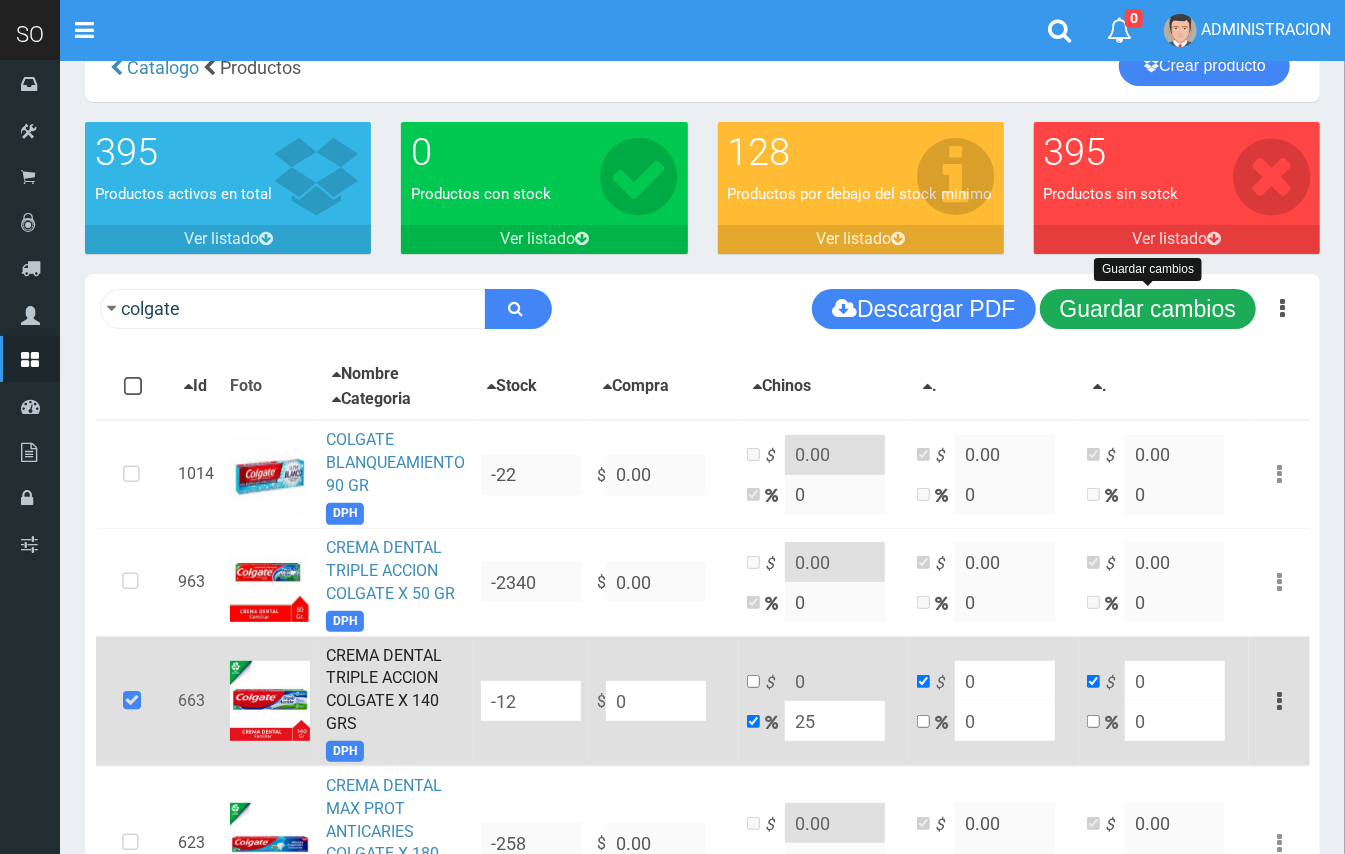 type on "0" 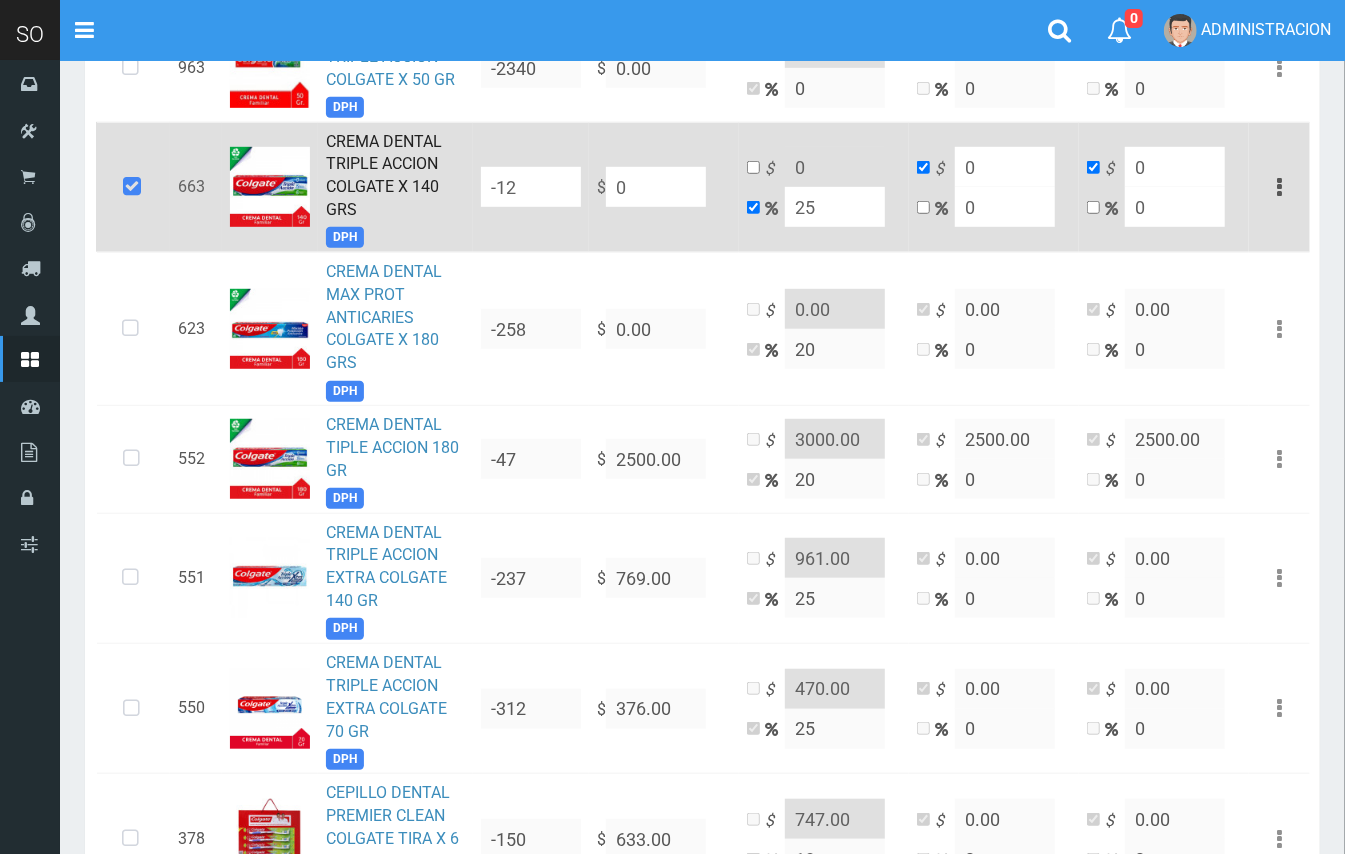 scroll, scrollTop: 580, scrollLeft: 0, axis: vertical 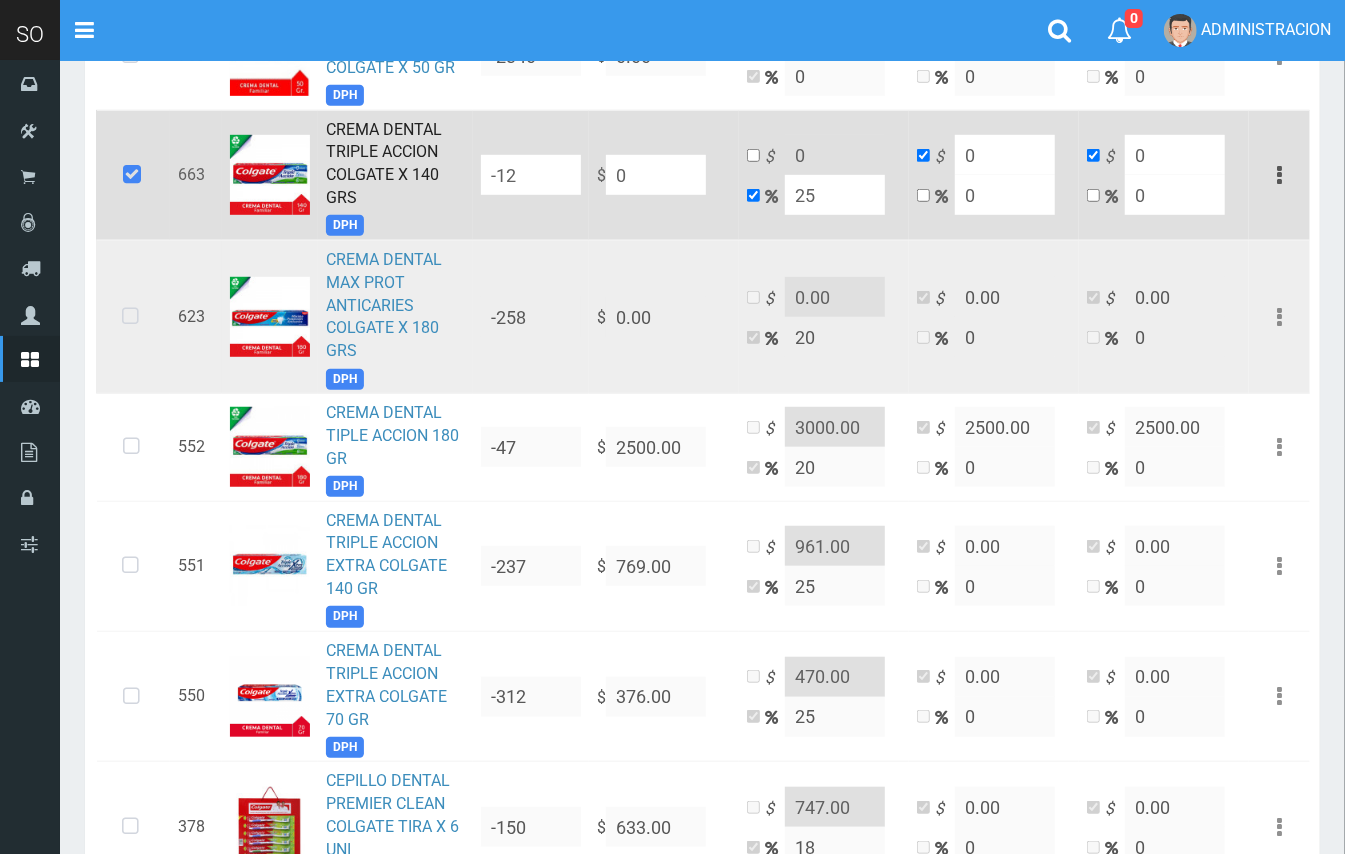 click at bounding box center (130, 317) 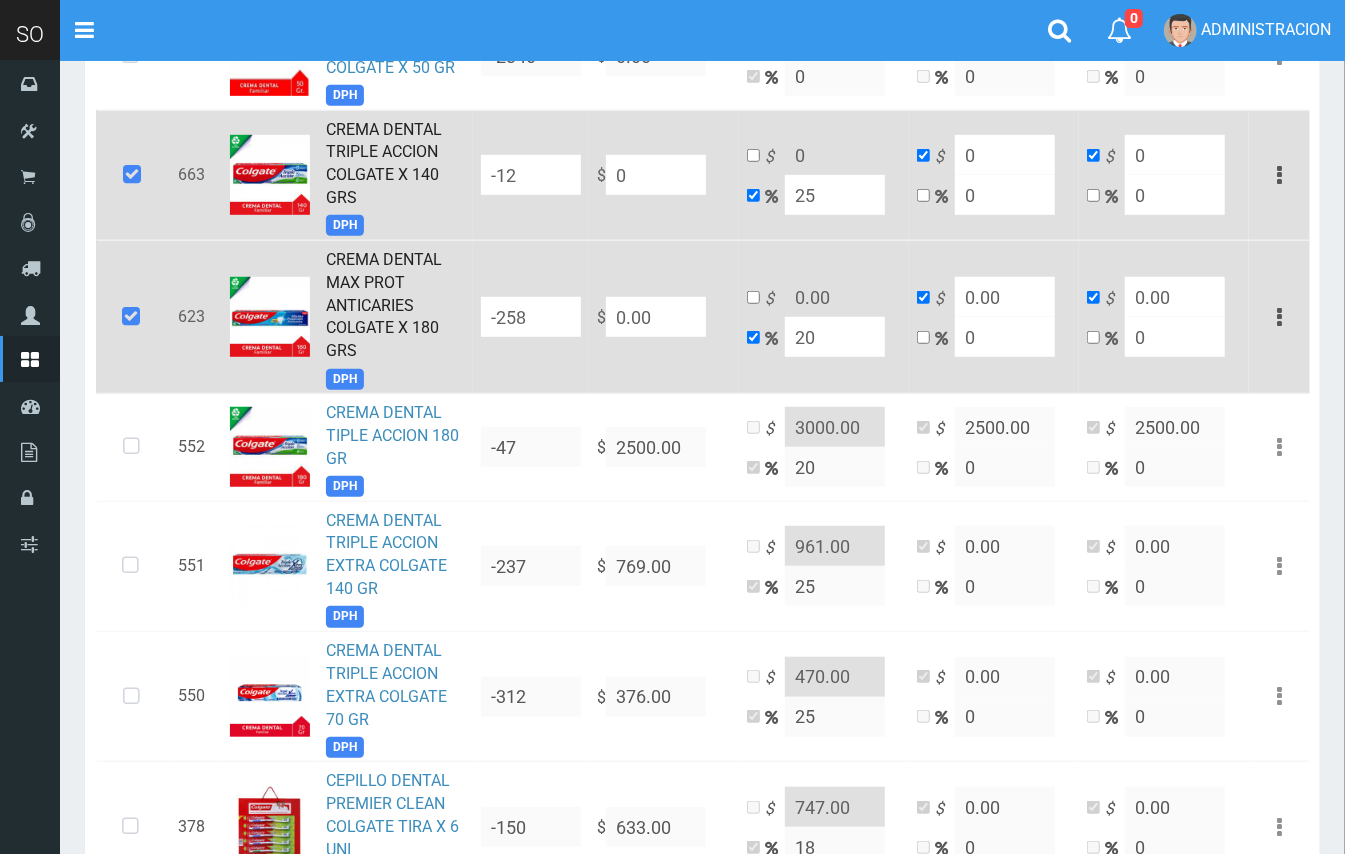 click on "CREMA DENTAL MAX PROT ANTICARIES COLGATE X 180 GRS" at bounding box center [384, 305] 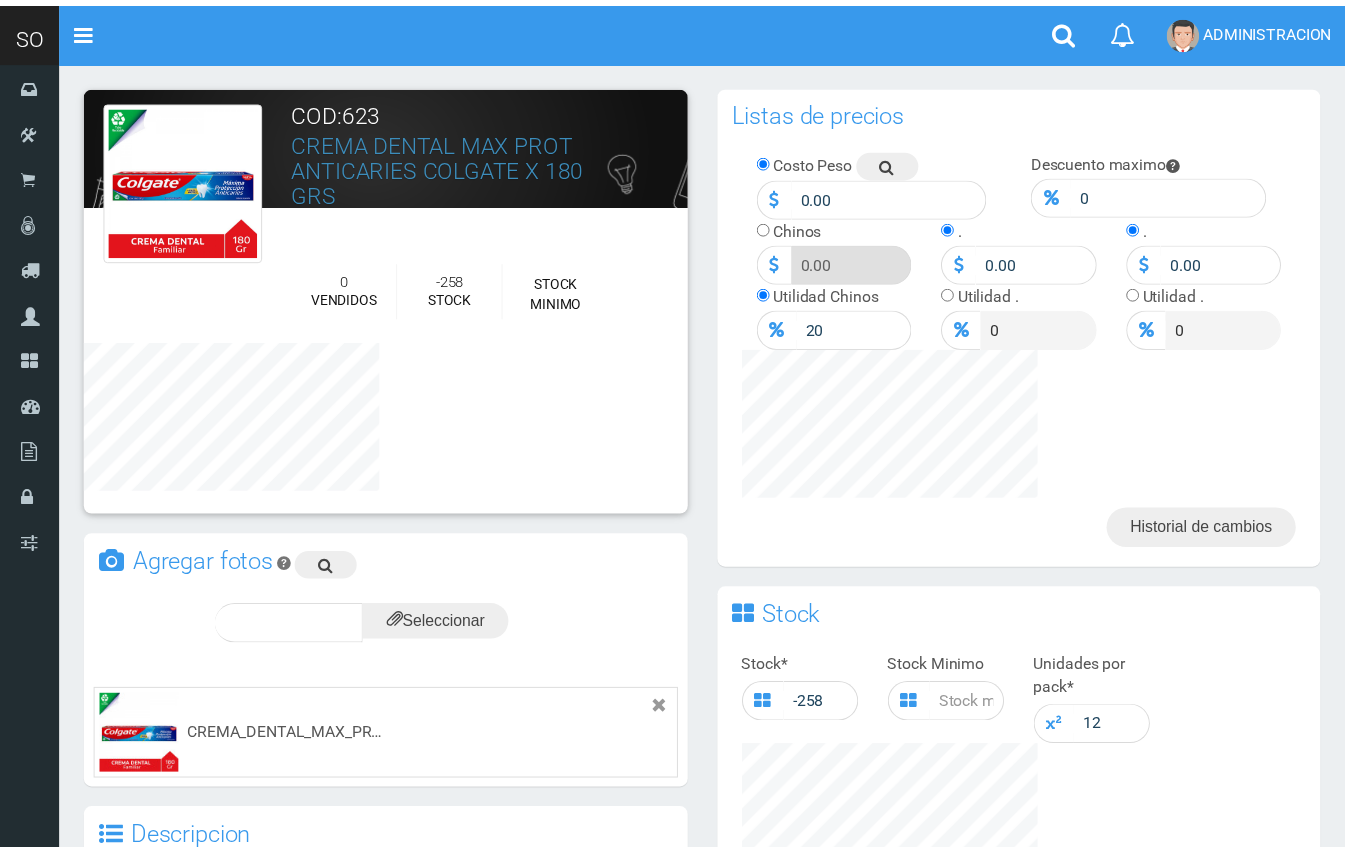 scroll, scrollTop: 0, scrollLeft: 0, axis: both 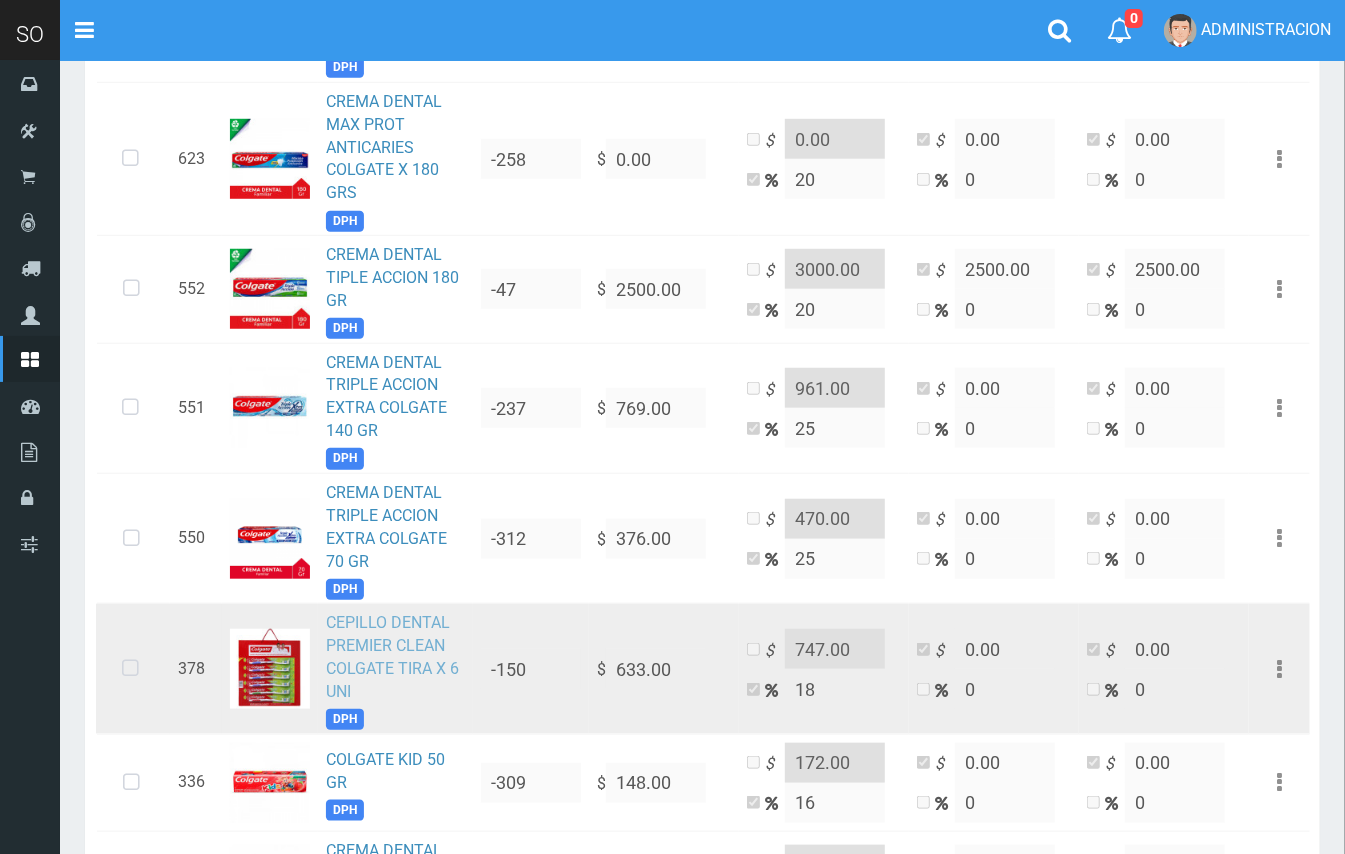 click on "CEPILLO DENTAL PREMIER CLEAN COLGATE TIRA X 6 UNI" at bounding box center [392, 657] 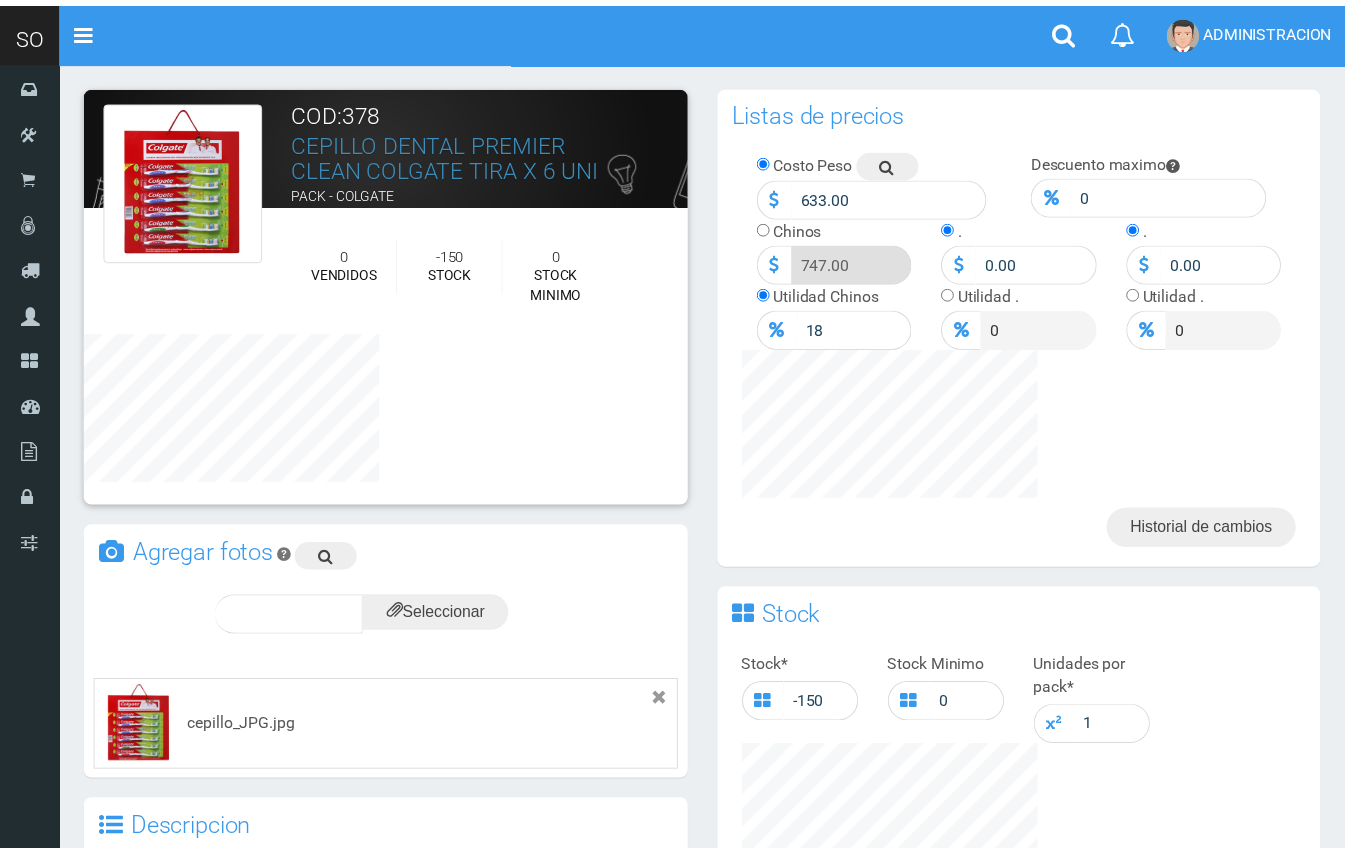 scroll, scrollTop: 0, scrollLeft: 0, axis: both 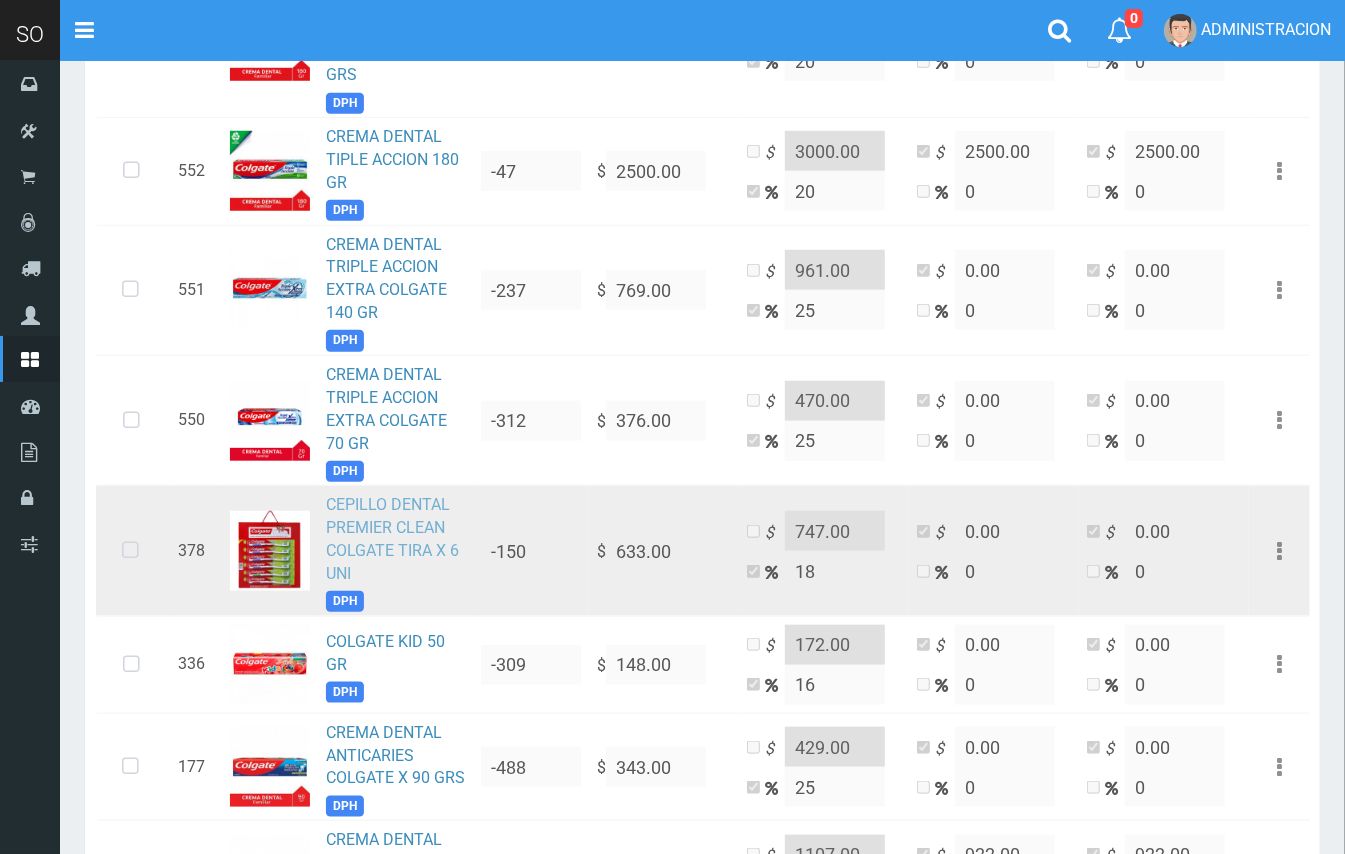 drag, startPoint x: 117, startPoint y: 550, endPoint x: 333, endPoint y: 542, distance: 216.1481 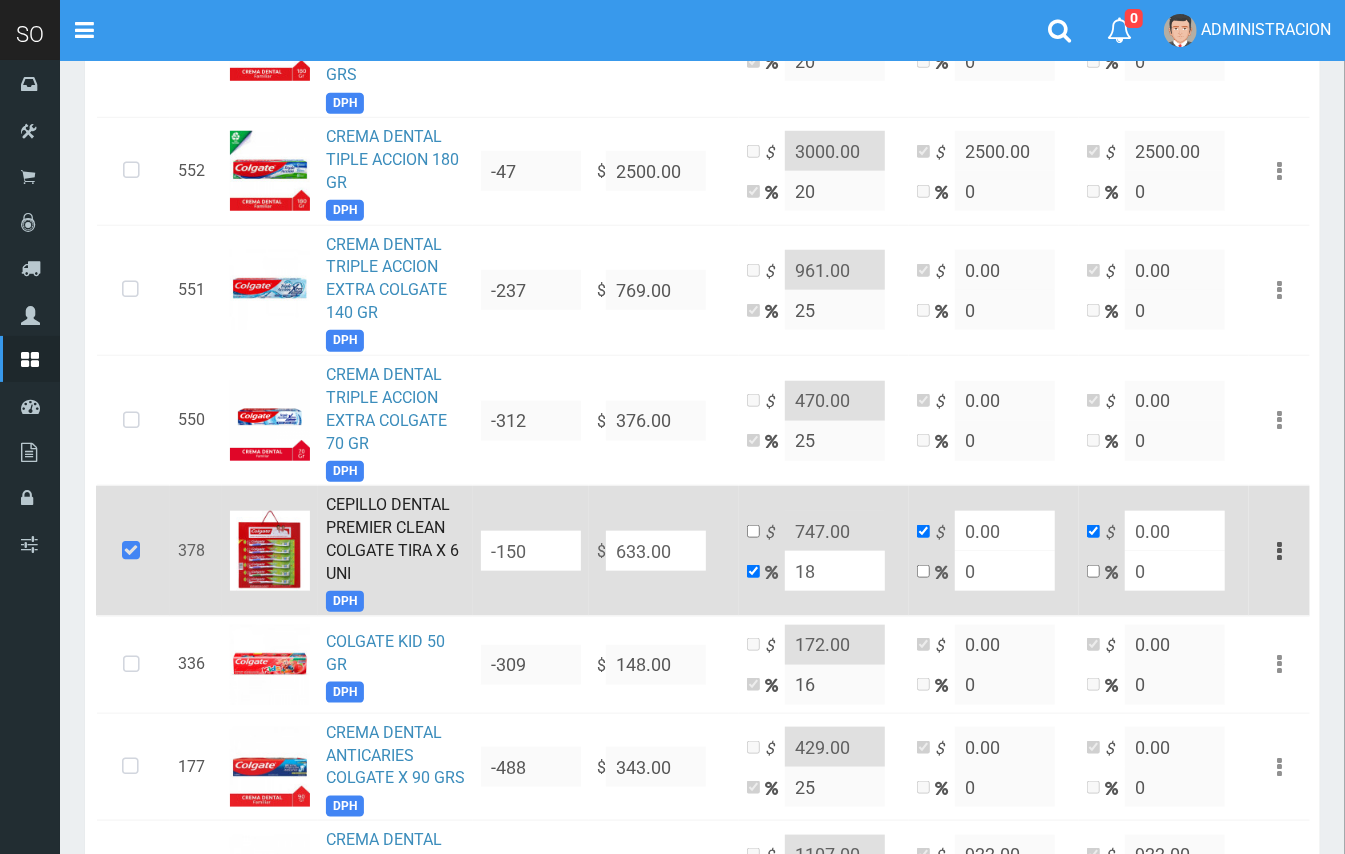 drag, startPoint x: 601, startPoint y: 557, endPoint x: 590, endPoint y: 554, distance: 11.401754 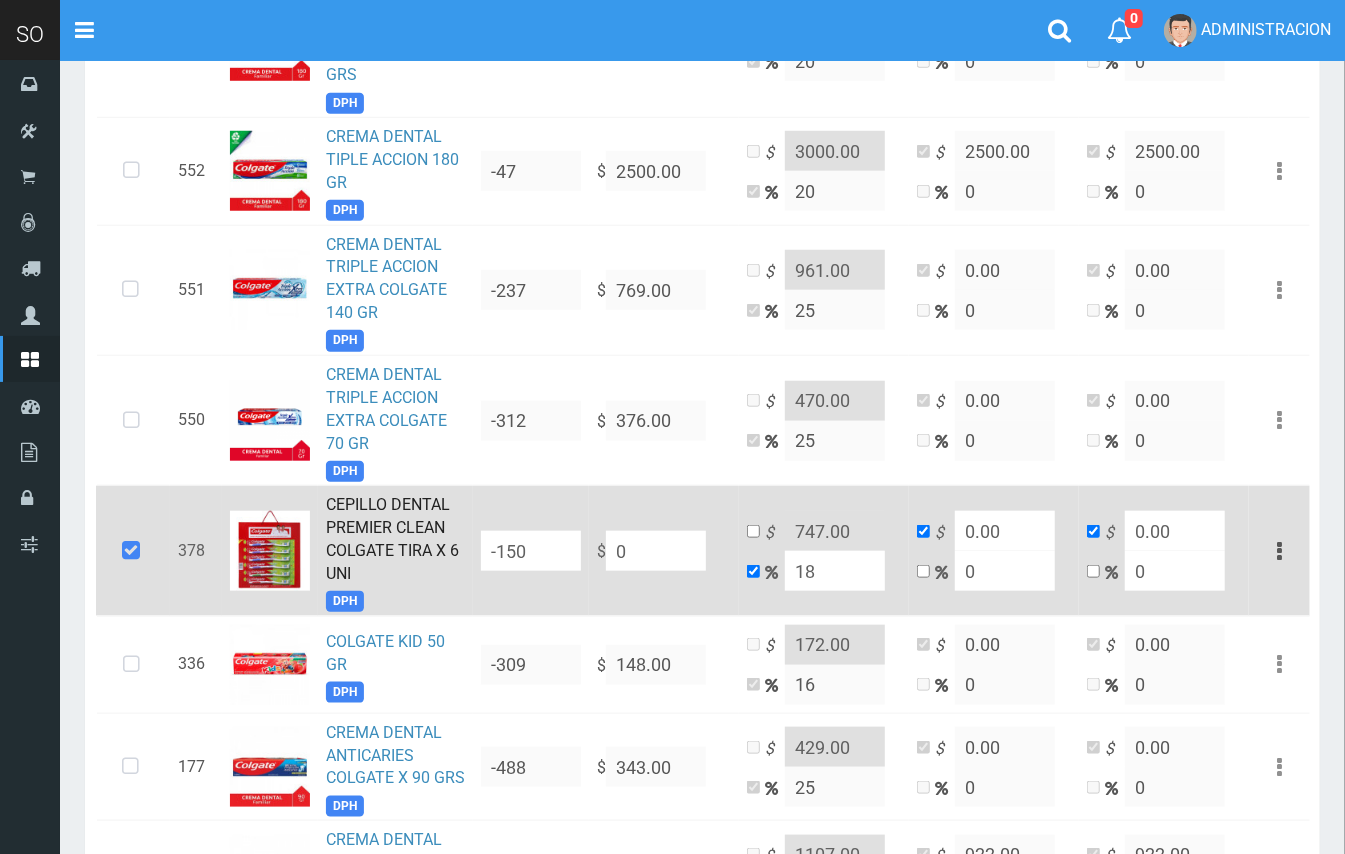 type on "0" 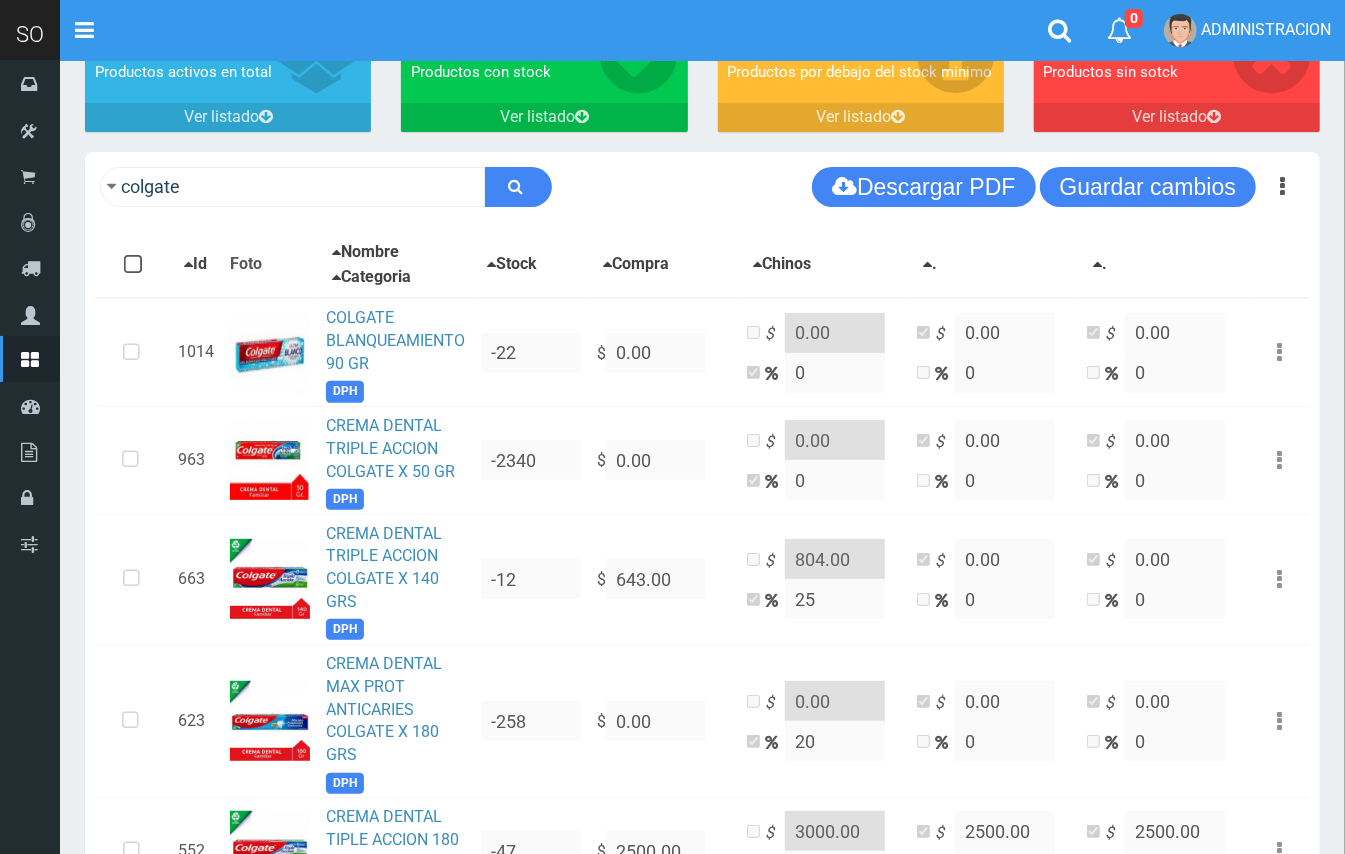 scroll, scrollTop: 89, scrollLeft: 0, axis: vertical 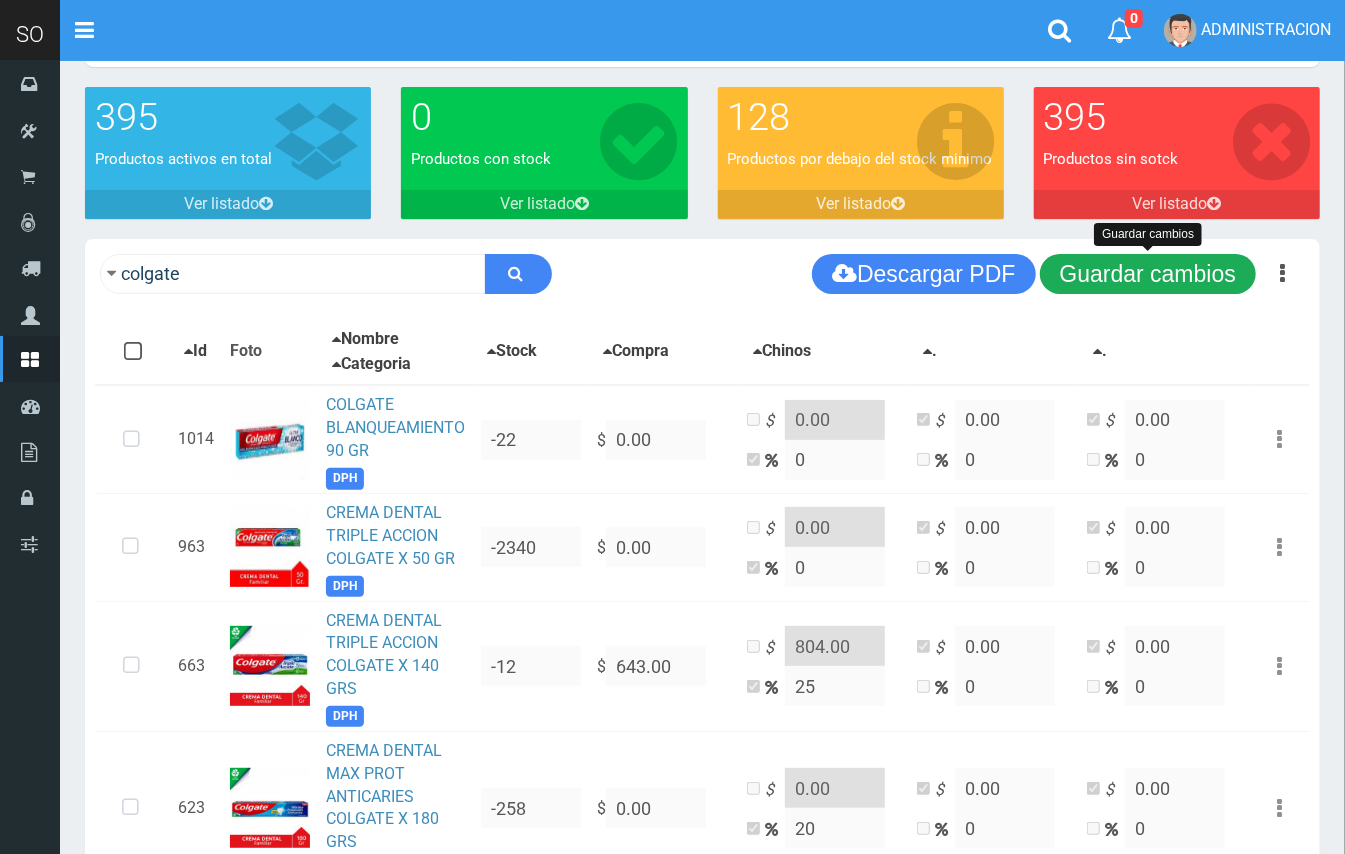 type on "0" 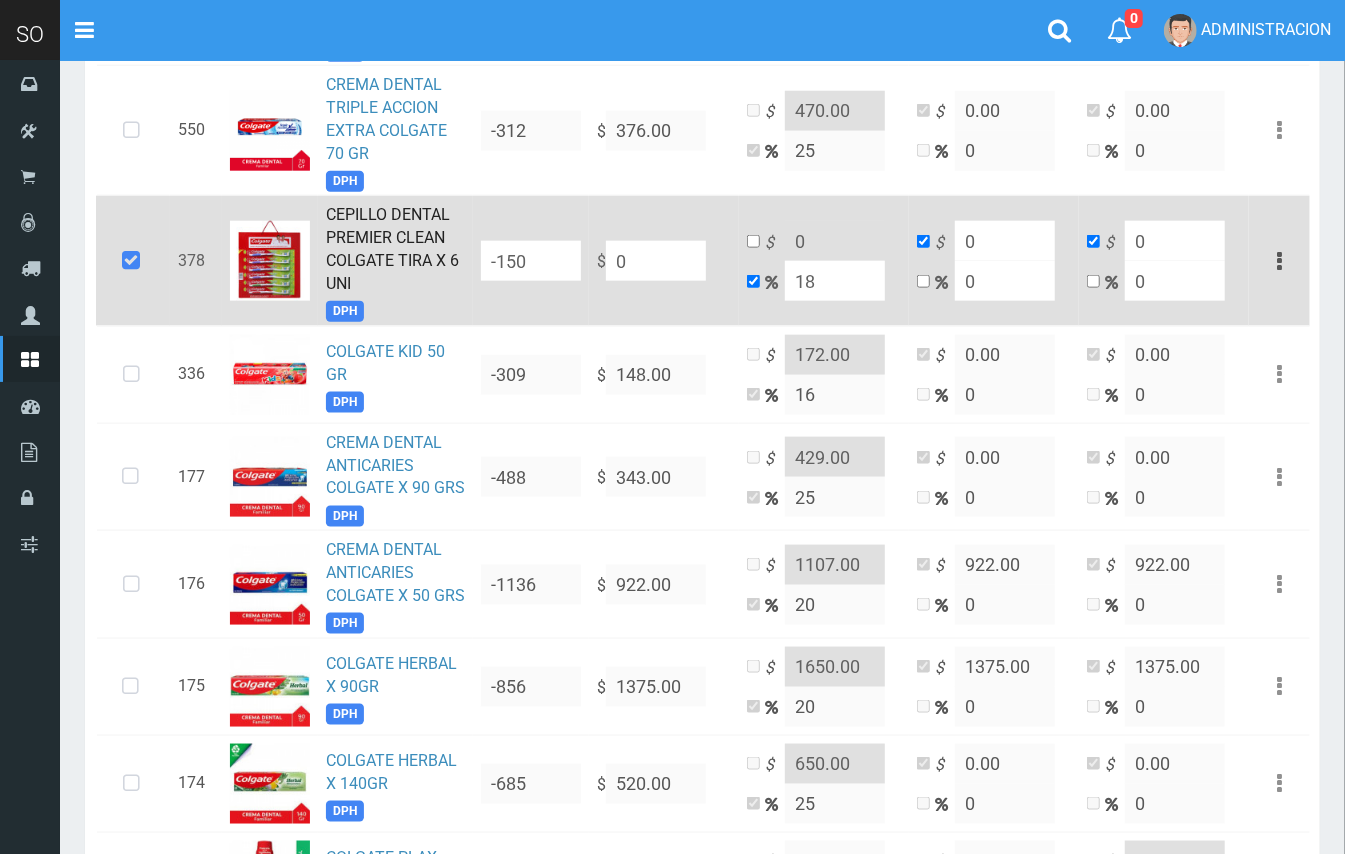 scroll, scrollTop: 1206, scrollLeft: 0, axis: vertical 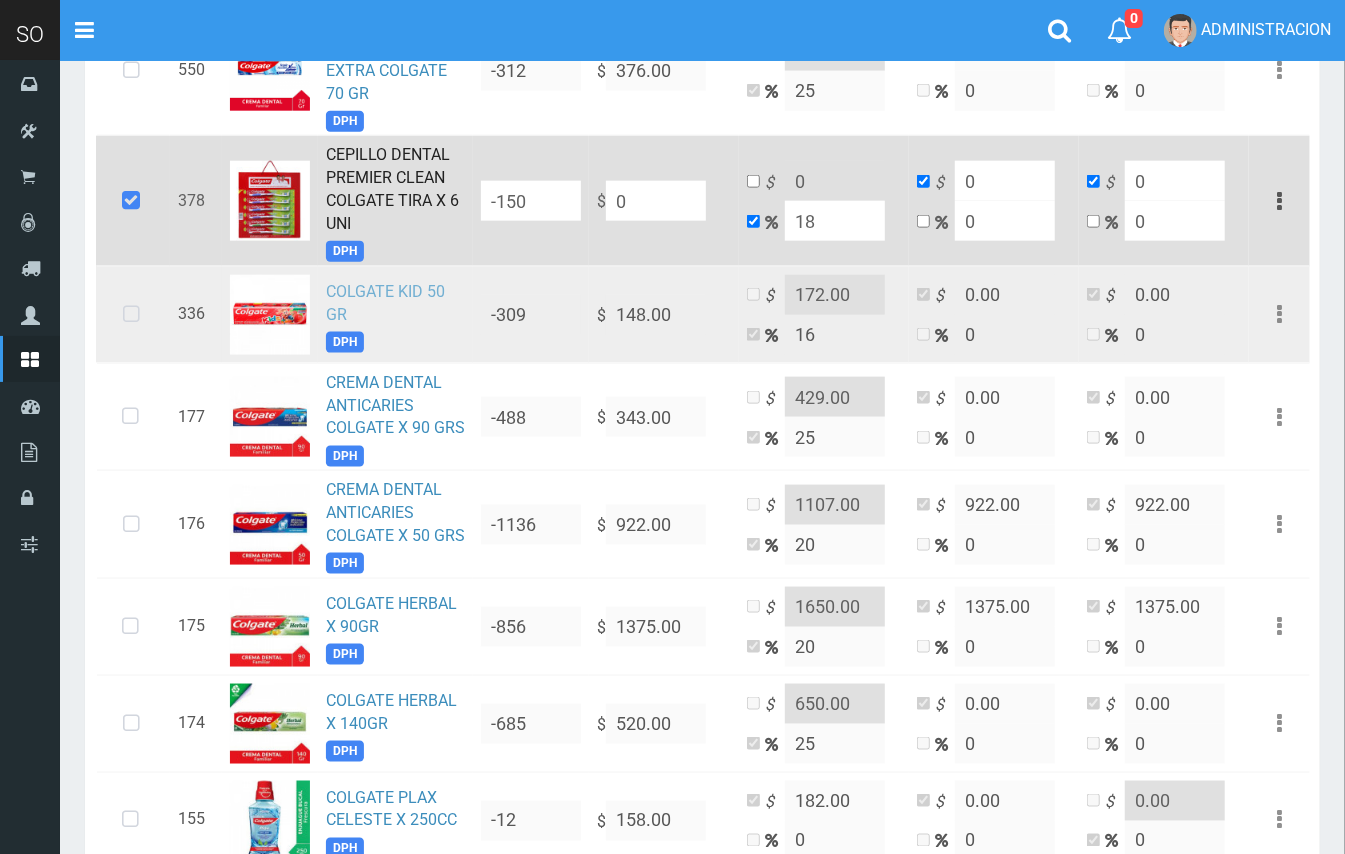 click on "COLGATE KID 50 GR" at bounding box center [385, 303] 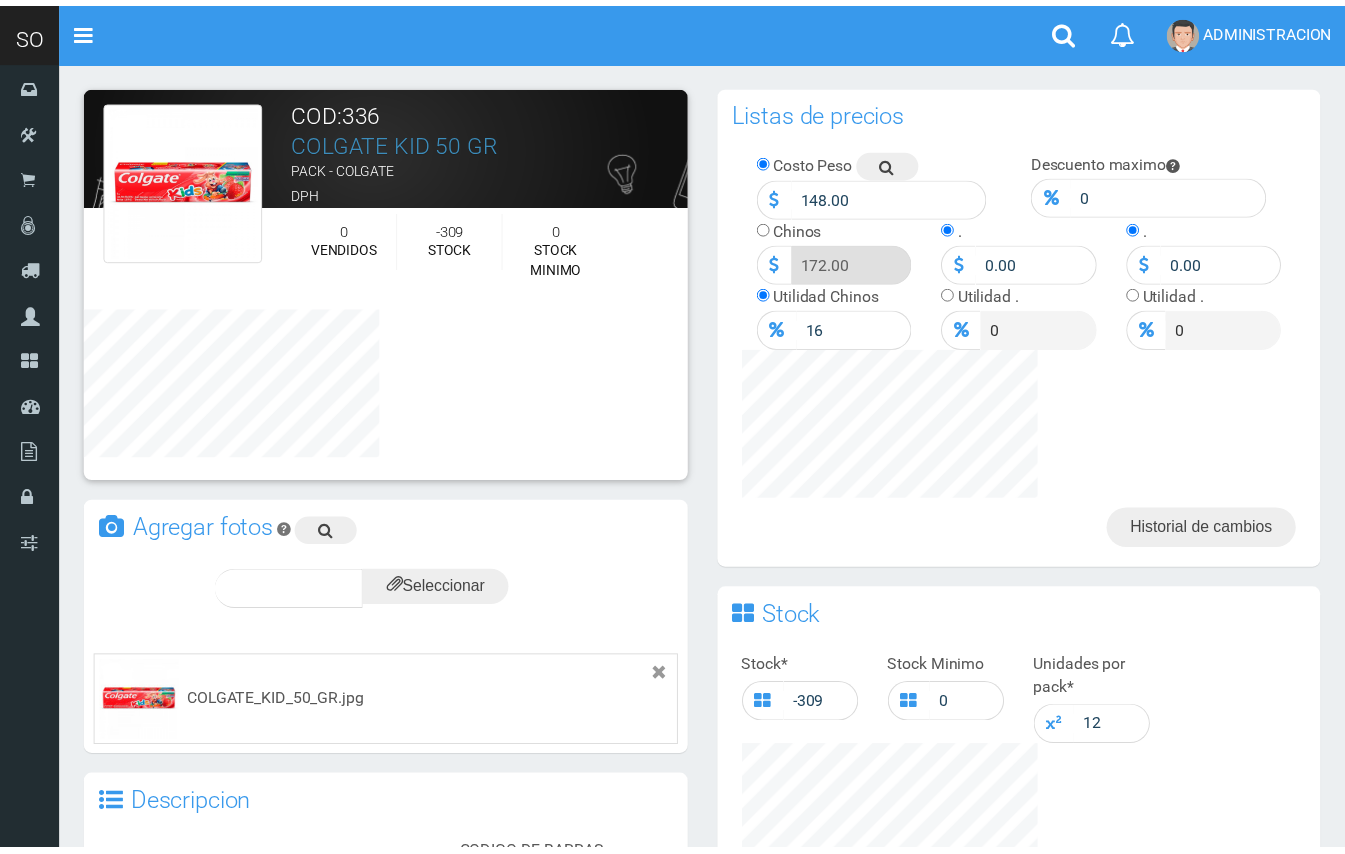 scroll, scrollTop: 0, scrollLeft: 0, axis: both 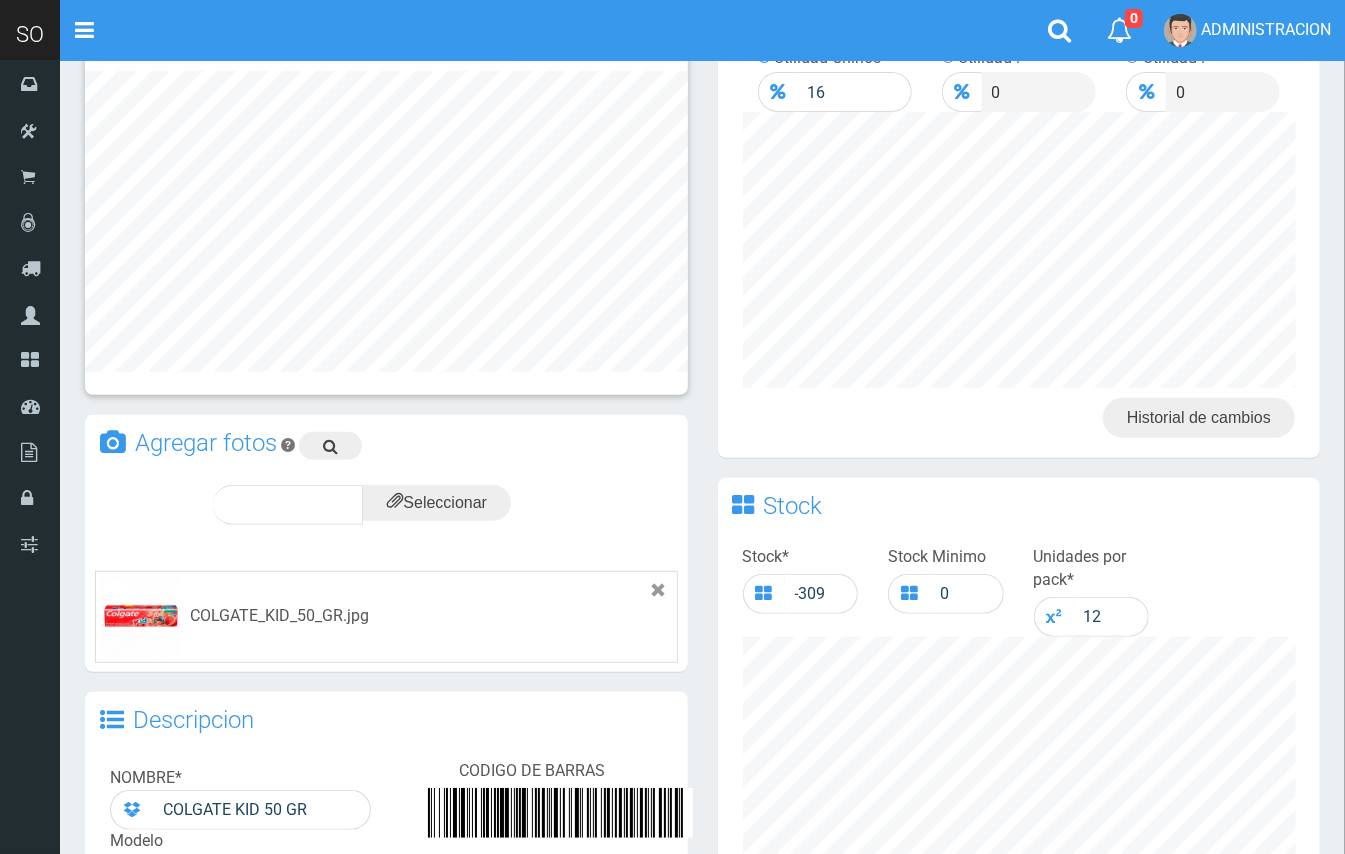 click on "Cargando... ×  Nueva alerta Toggle navigation 0" 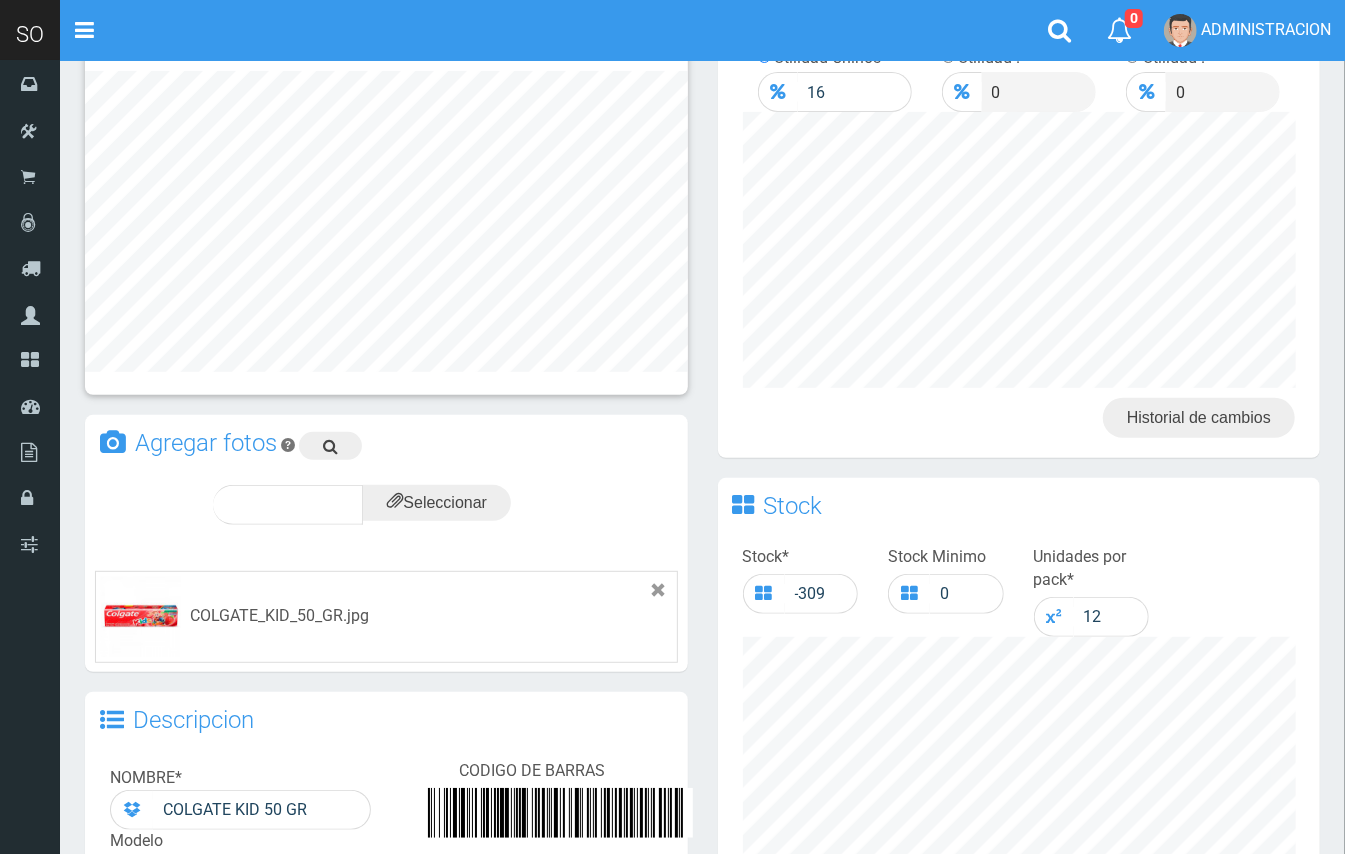 scroll, scrollTop: 225, scrollLeft: 0, axis: vertical 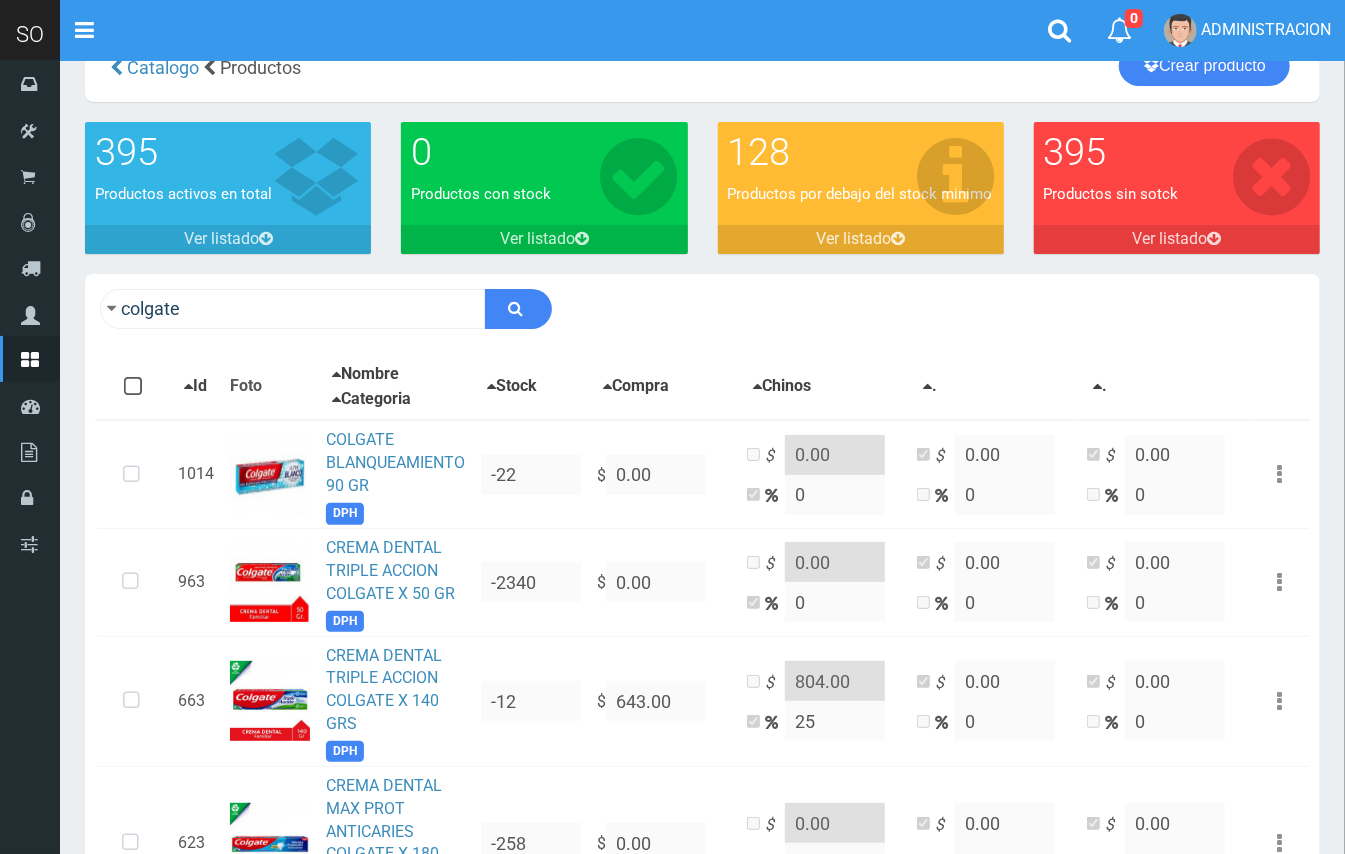 drag, startPoint x: 1338, startPoint y: 281, endPoint x: 1014, endPoint y: 46, distance: 400.25116 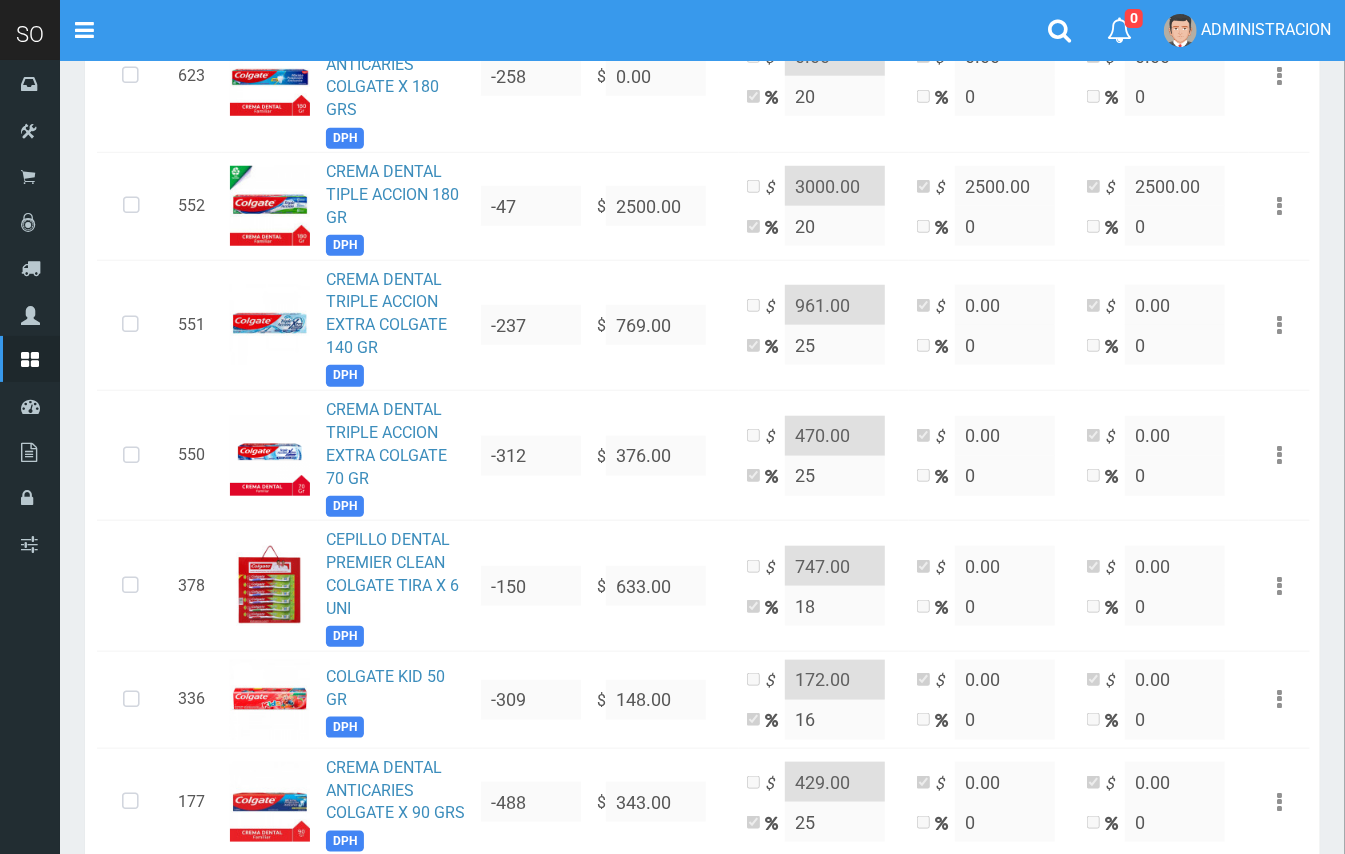 scroll, scrollTop: 825, scrollLeft: 0, axis: vertical 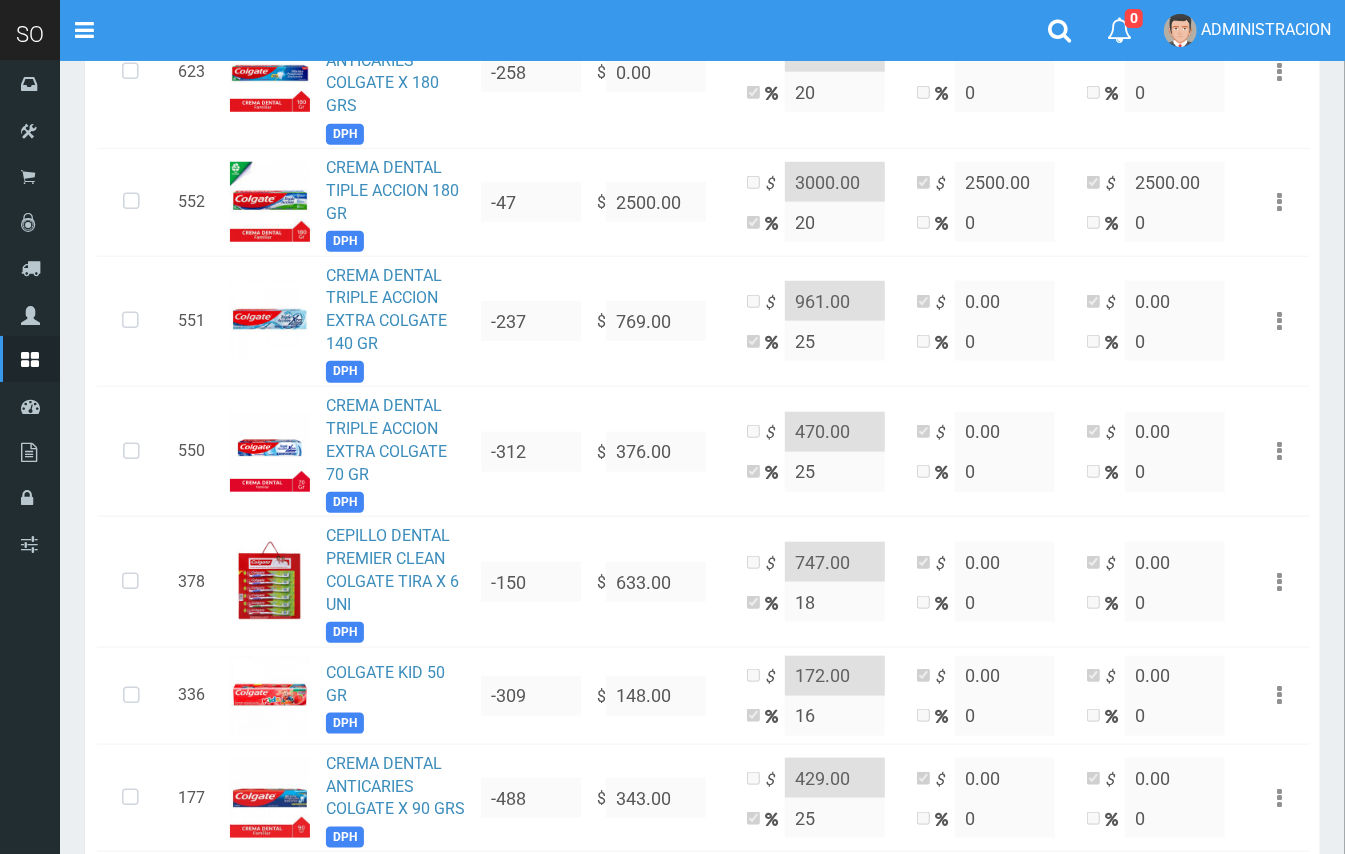 click on "colgate
Descargar PDF
Guardar cambios" at bounding box center [702, 440] 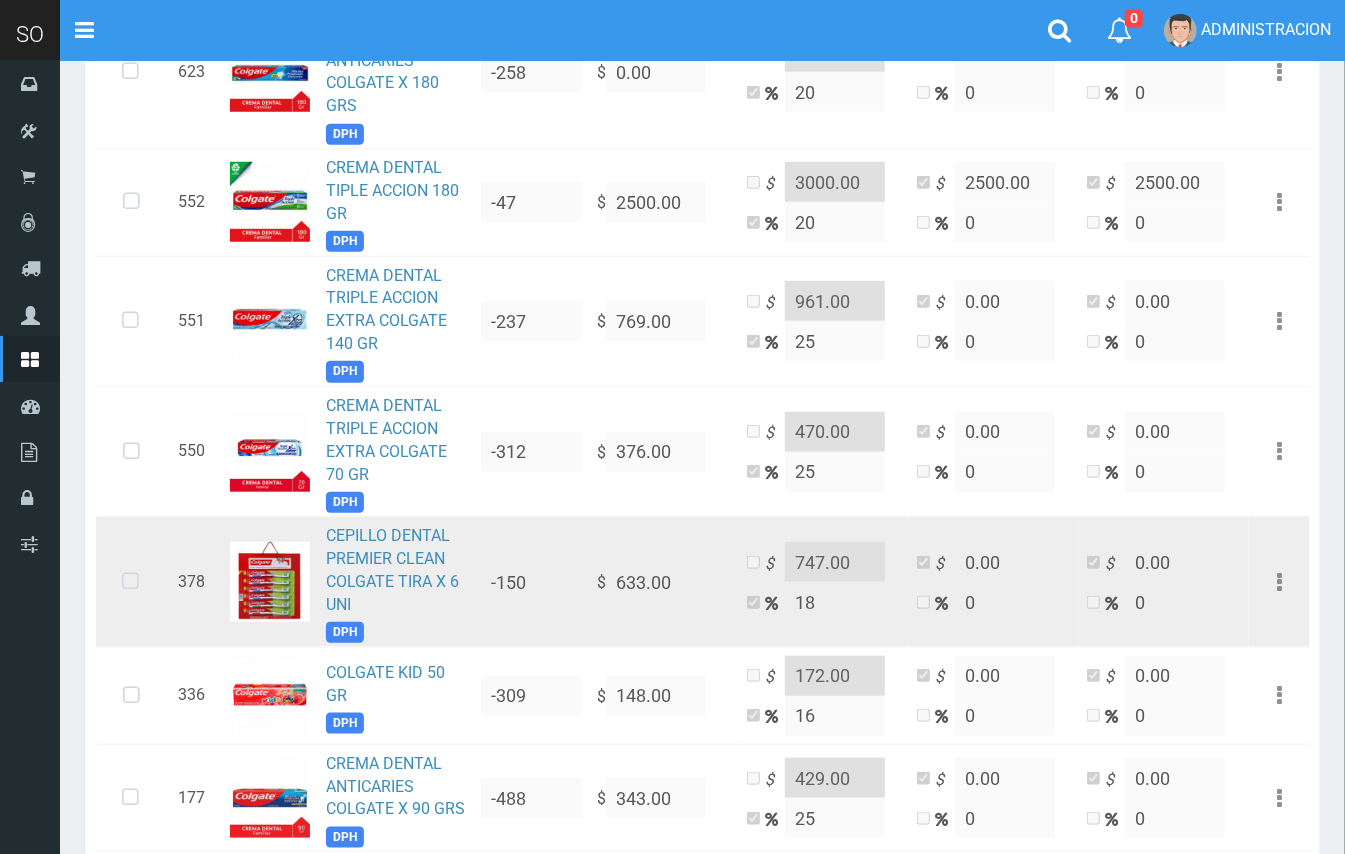 click at bounding box center [130, 582] 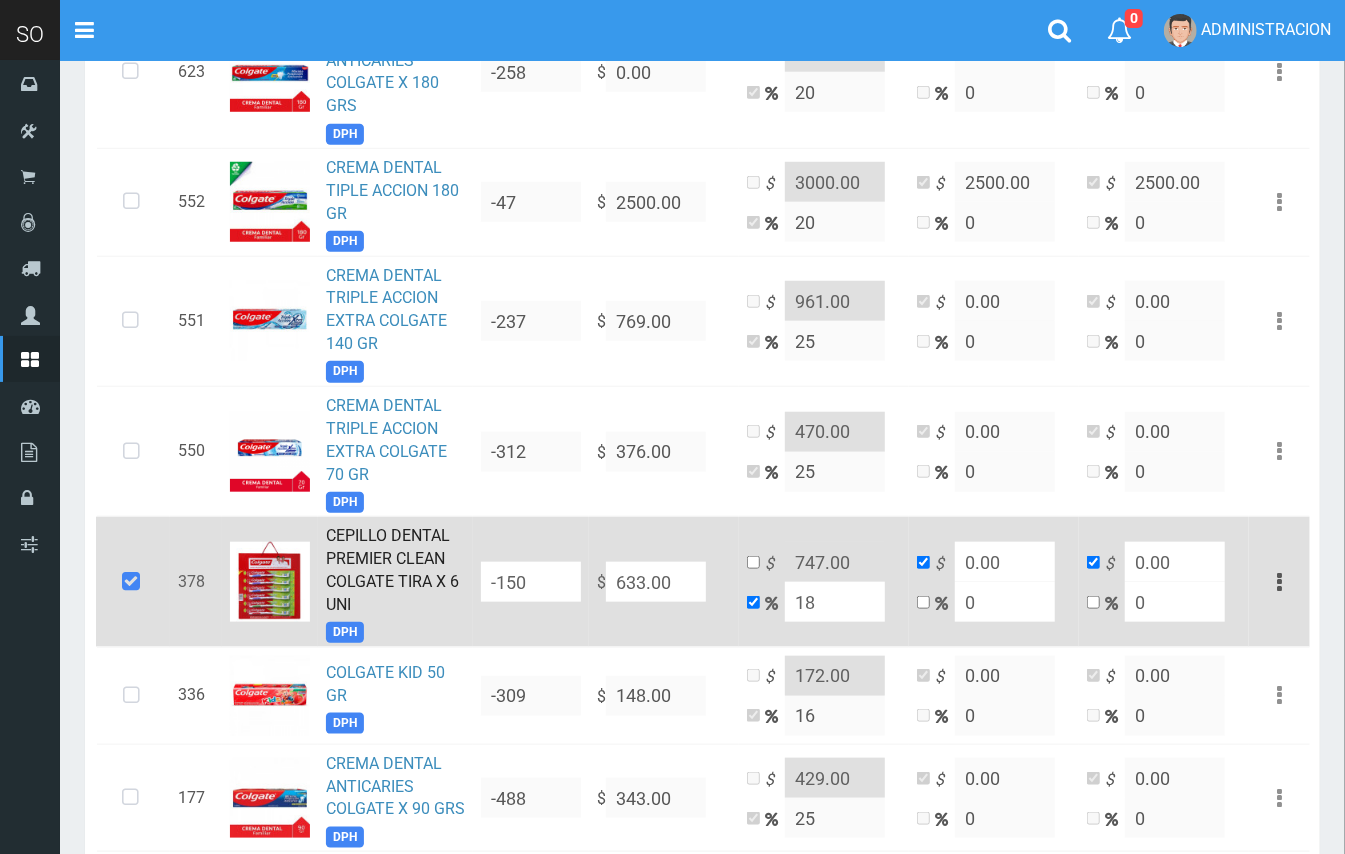 drag, startPoint x: 696, startPoint y: 576, endPoint x: 565, endPoint y: 584, distance: 131.24405 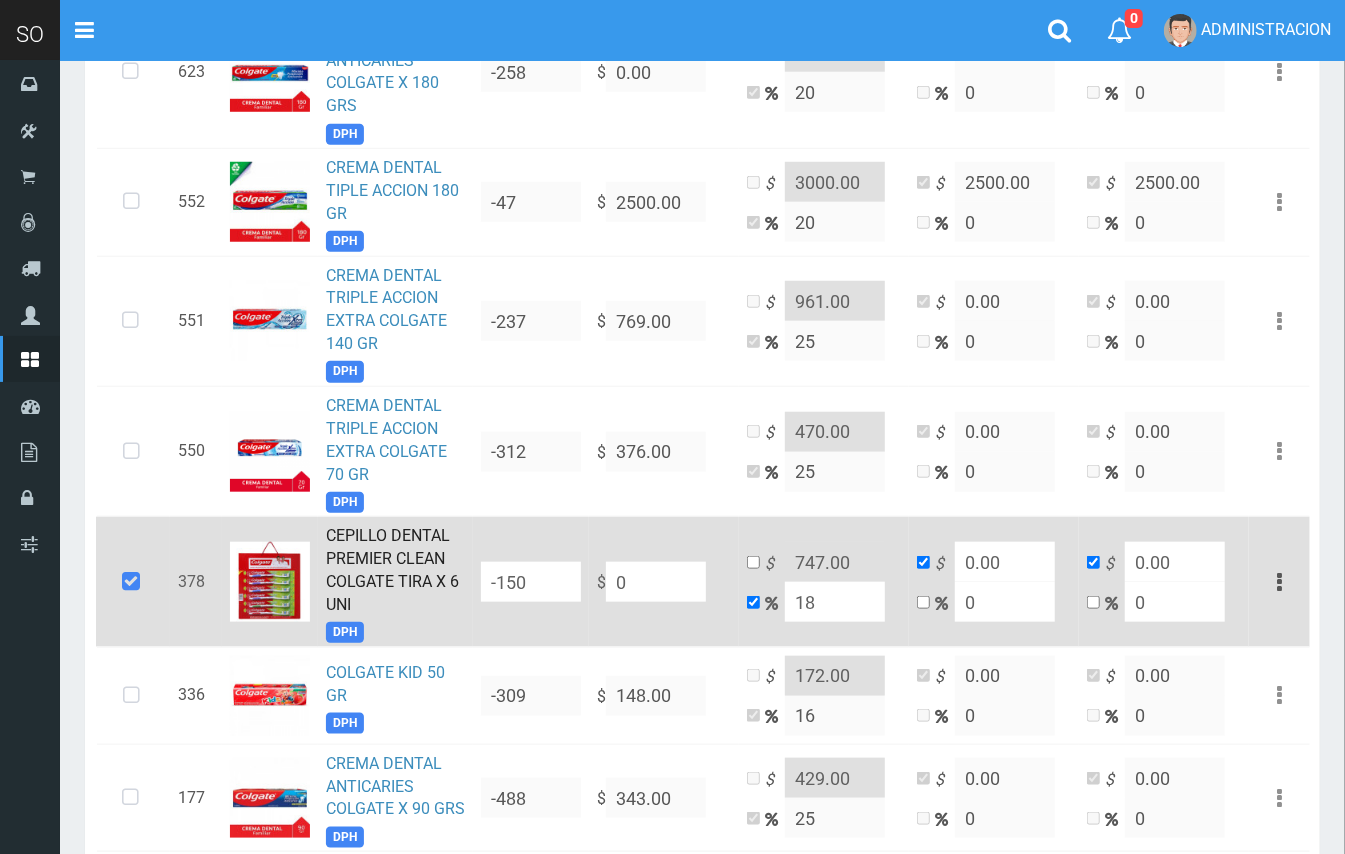 type on "0" 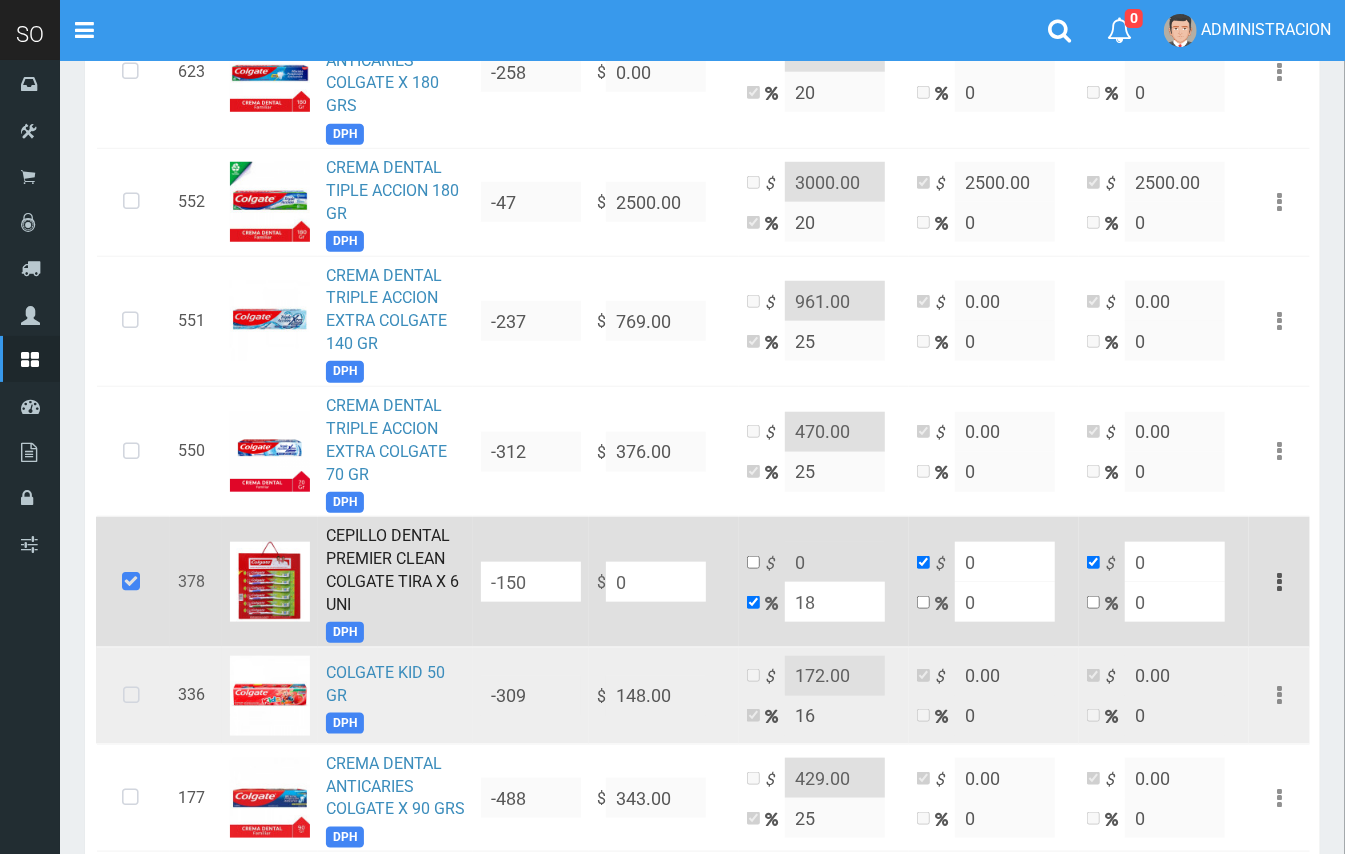 type on "0" 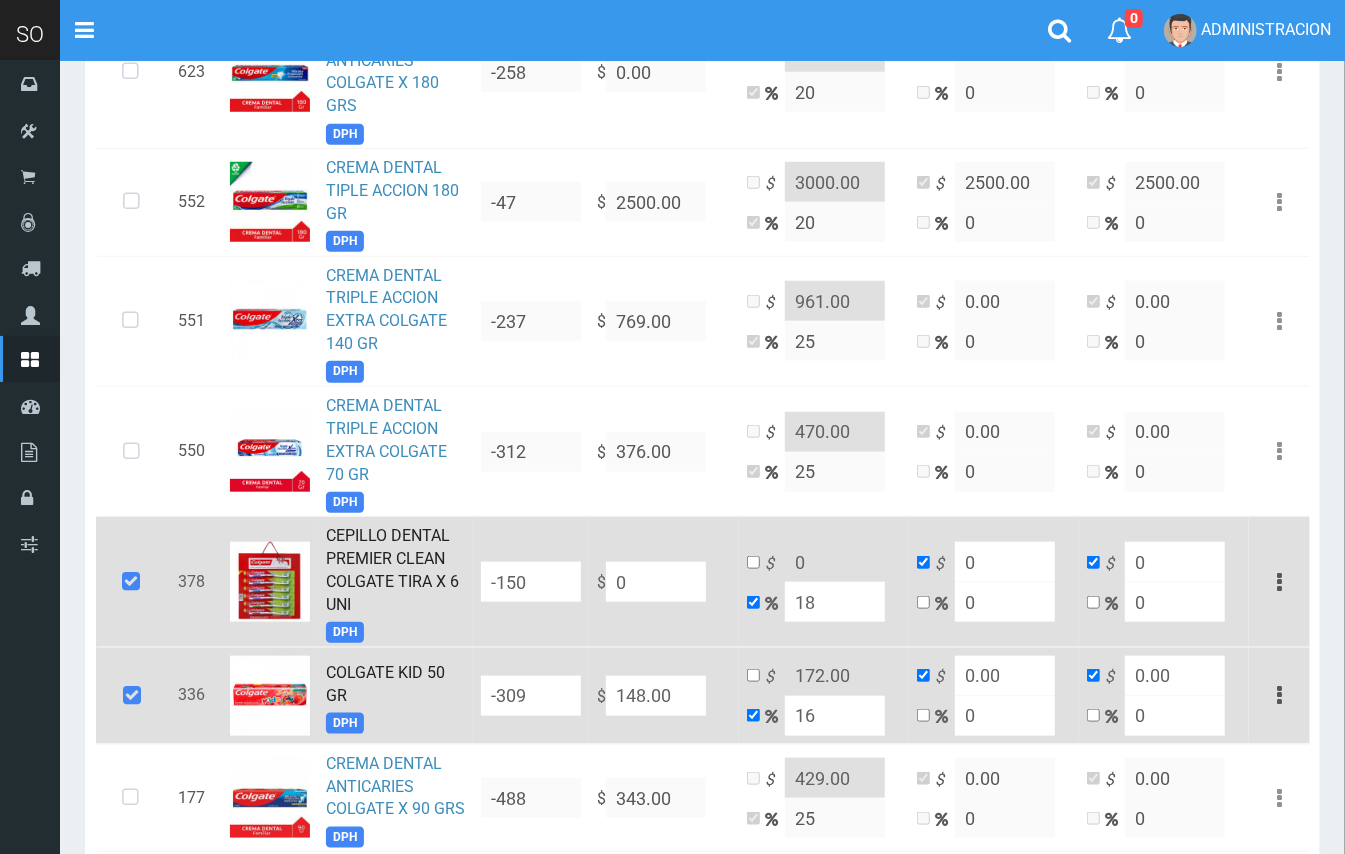 drag, startPoint x: 696, startPoint y: 702, endPoint x: 606, endPoint y: 701, distance: 90.005554 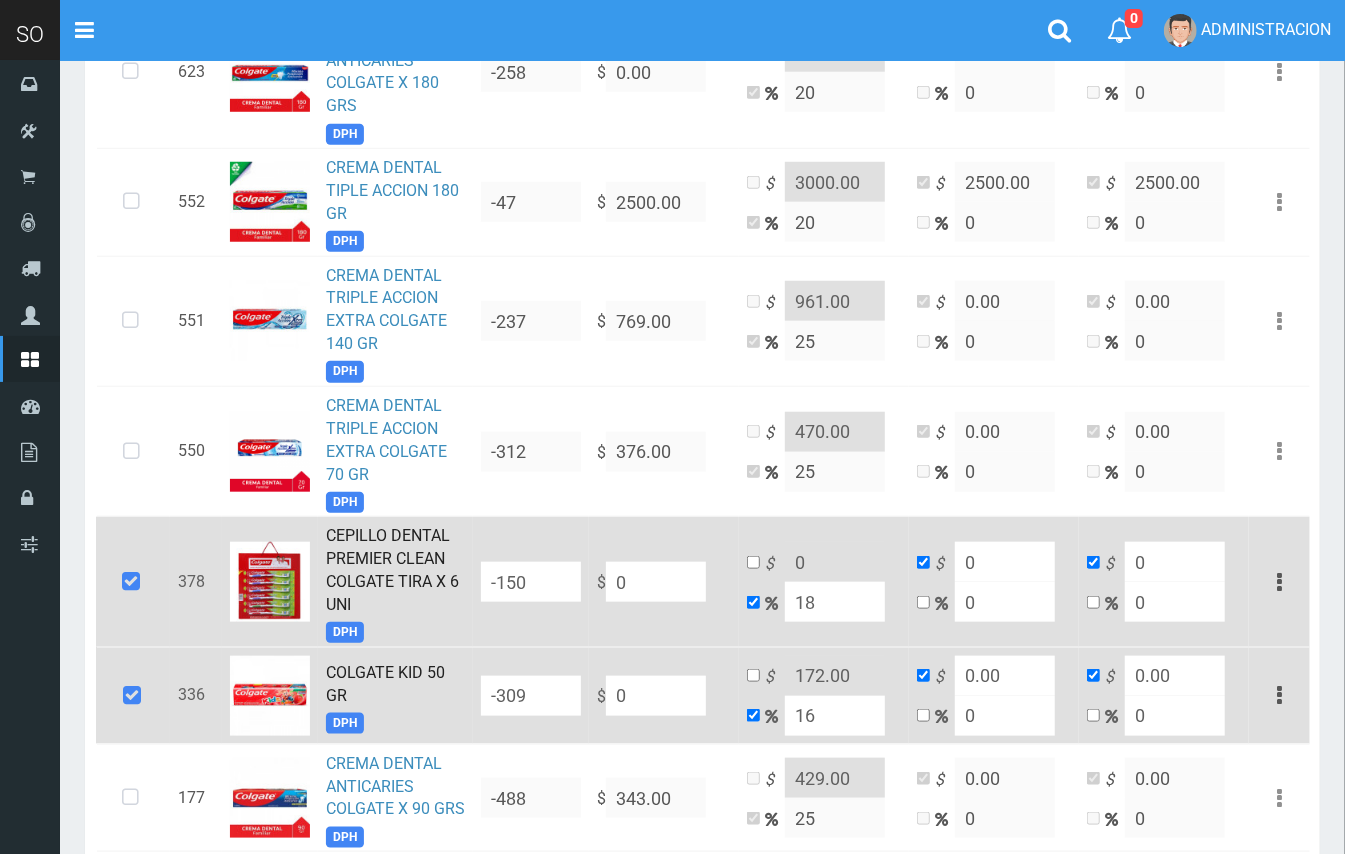 type on "0" 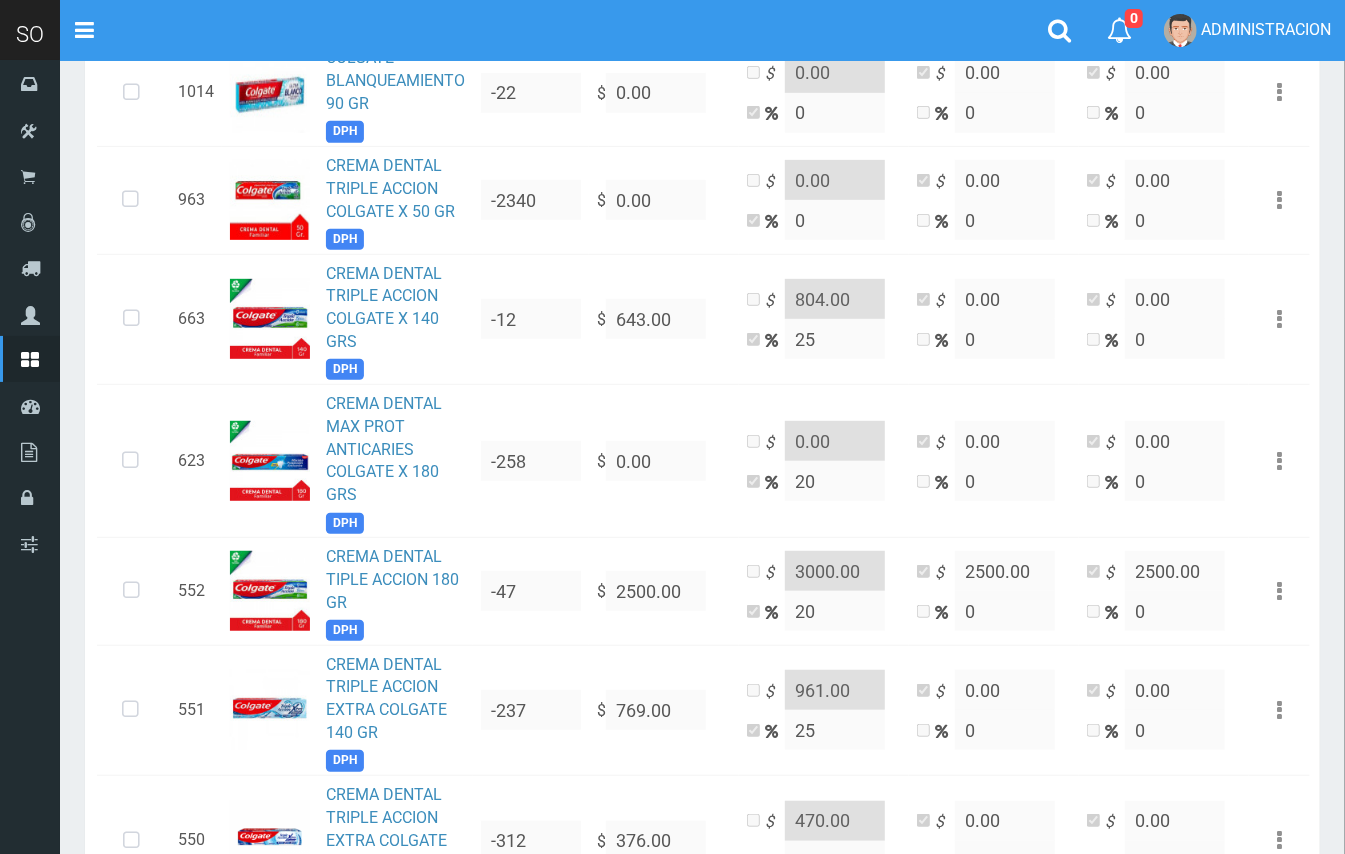 scroll, scrollTop: 0, scrollLeft: 0, axis: both 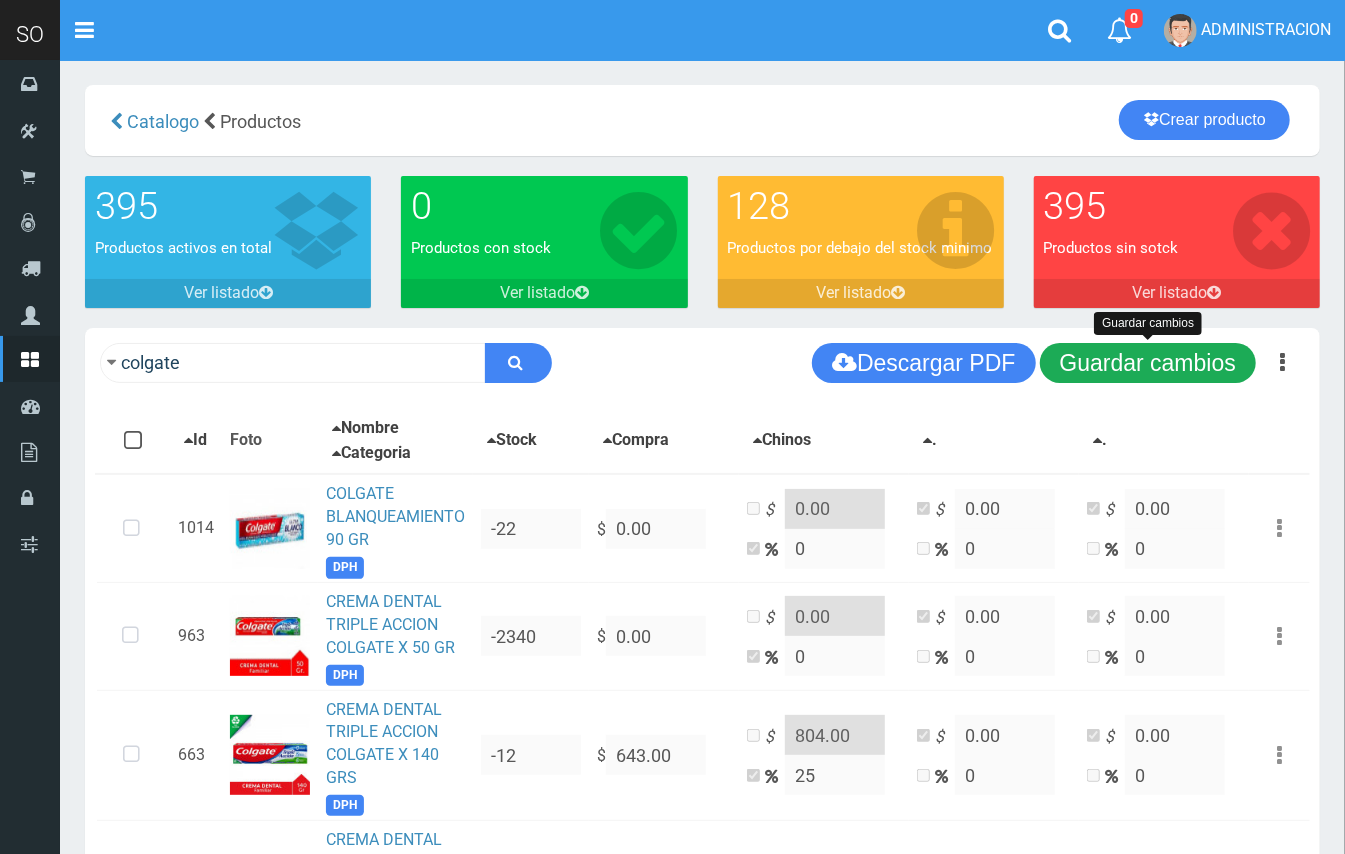 type on "0" 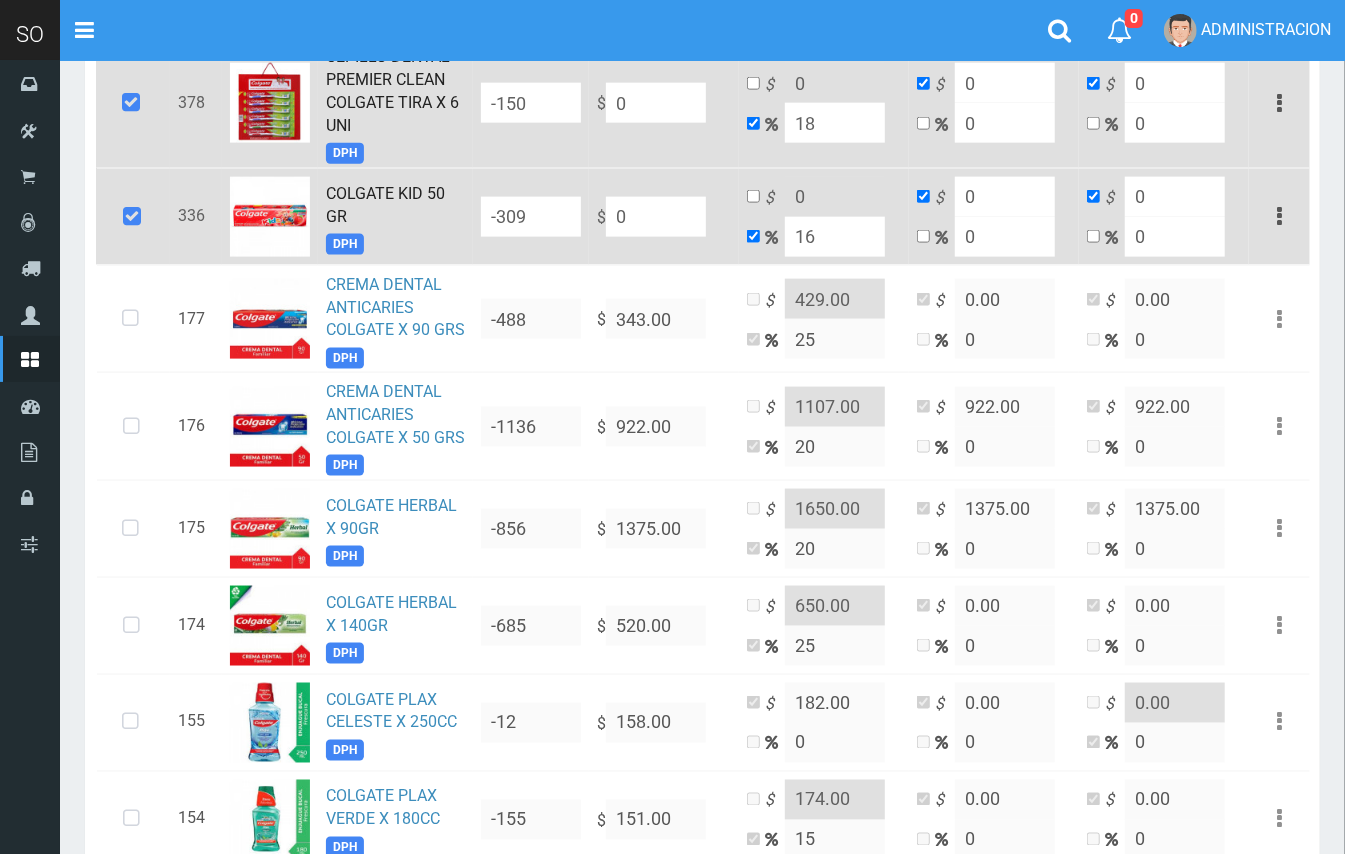 scroll, scrollTop: 1318, scrollLeft: 0, axis: vertical 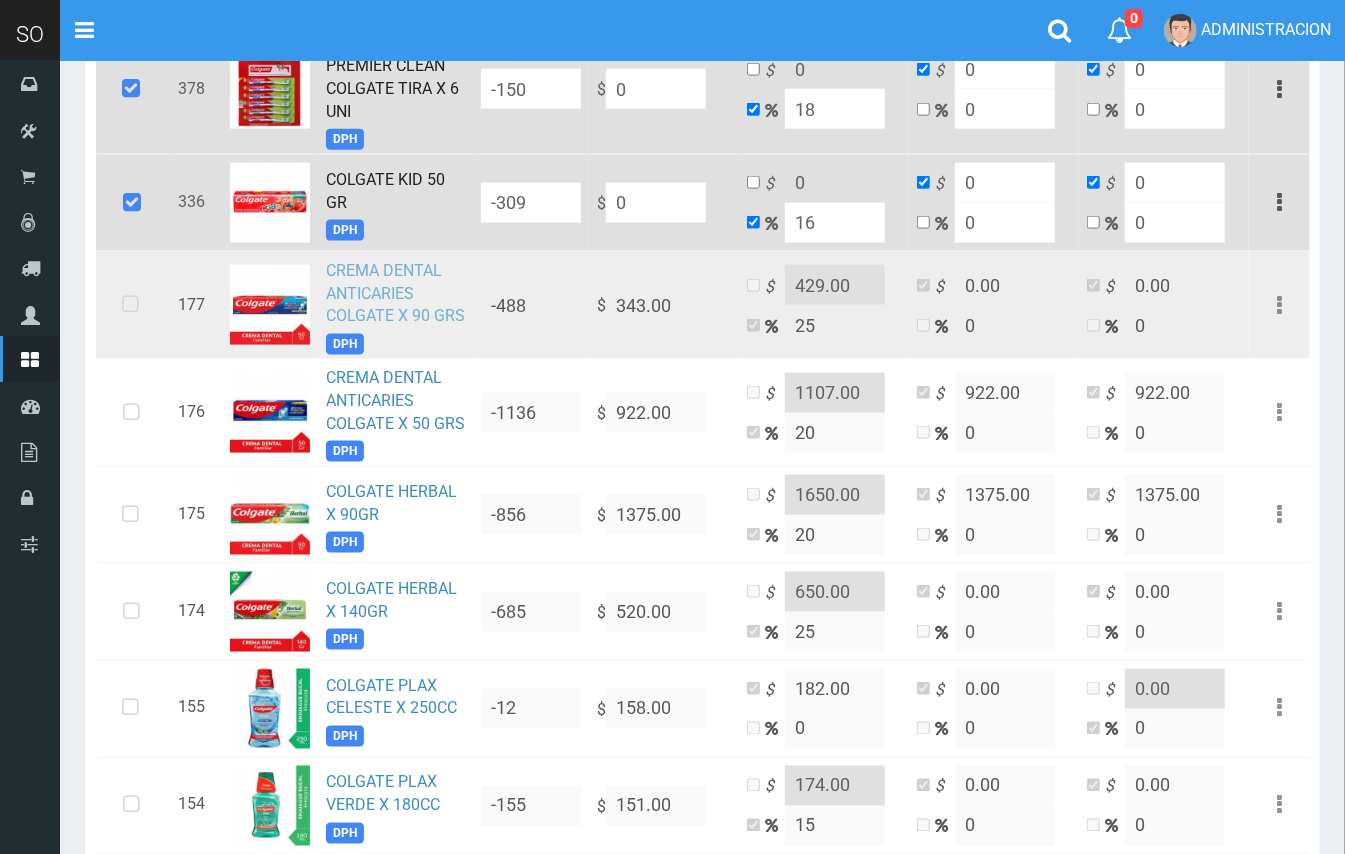 click on "CREMA DENTAL ANTICARIES COLGATE X 90 GRS" at bounding box center (395, 293) 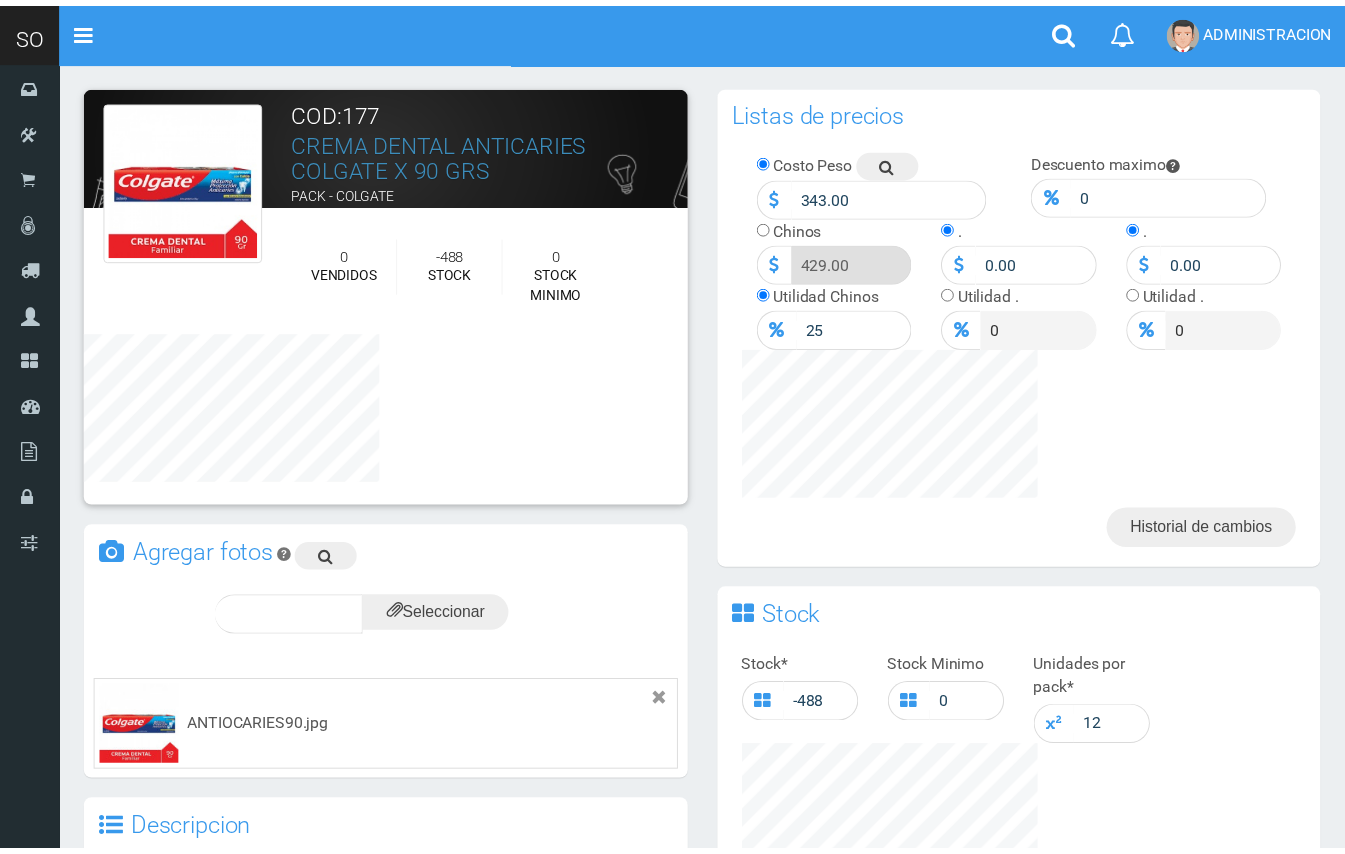 scroll, scrollTop: 0, scrollLeft: 0, axis: both 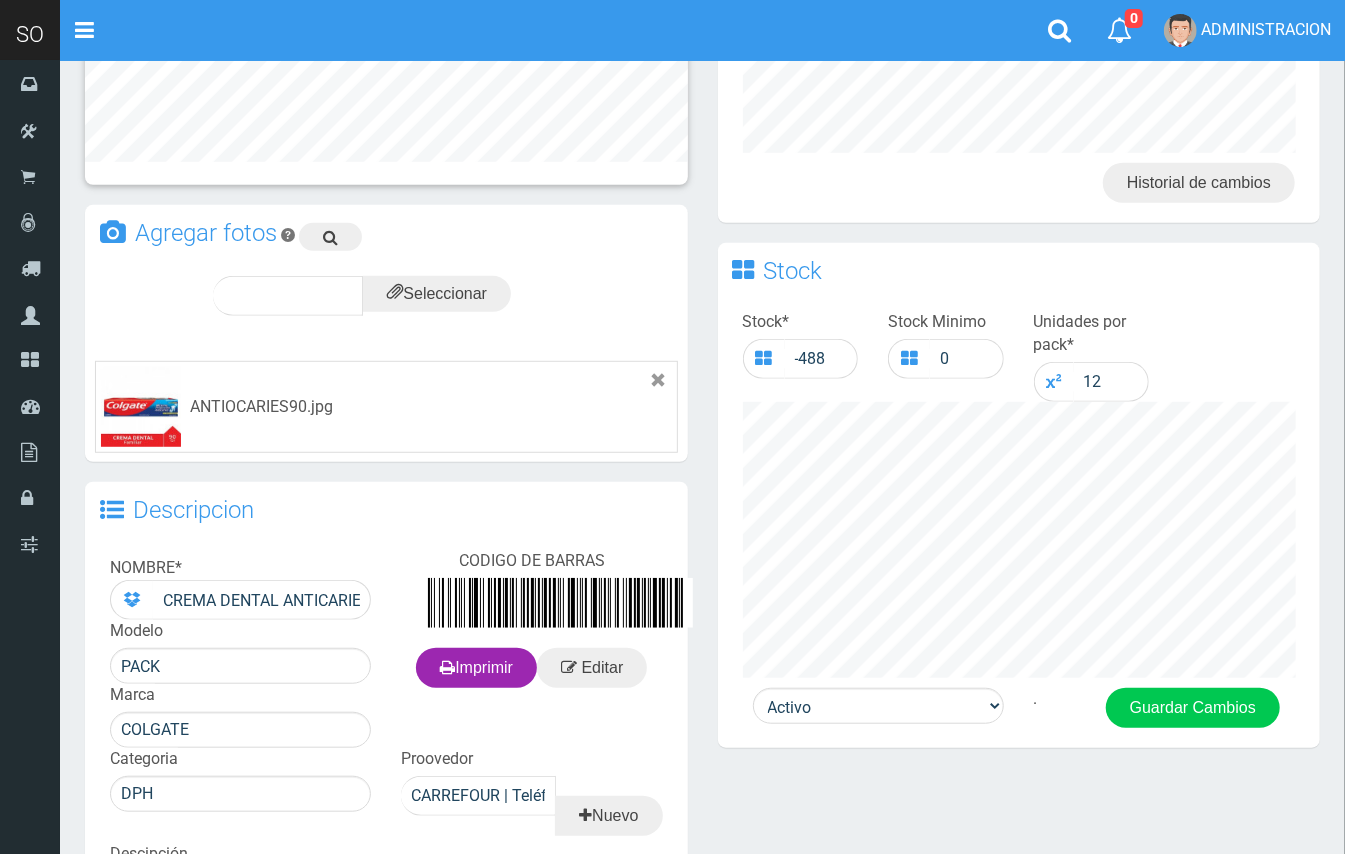drag, startPoint x: 1364, startPoint y: 258, endPoint x: 1360, endPoint y: 504, distance: 246.03252 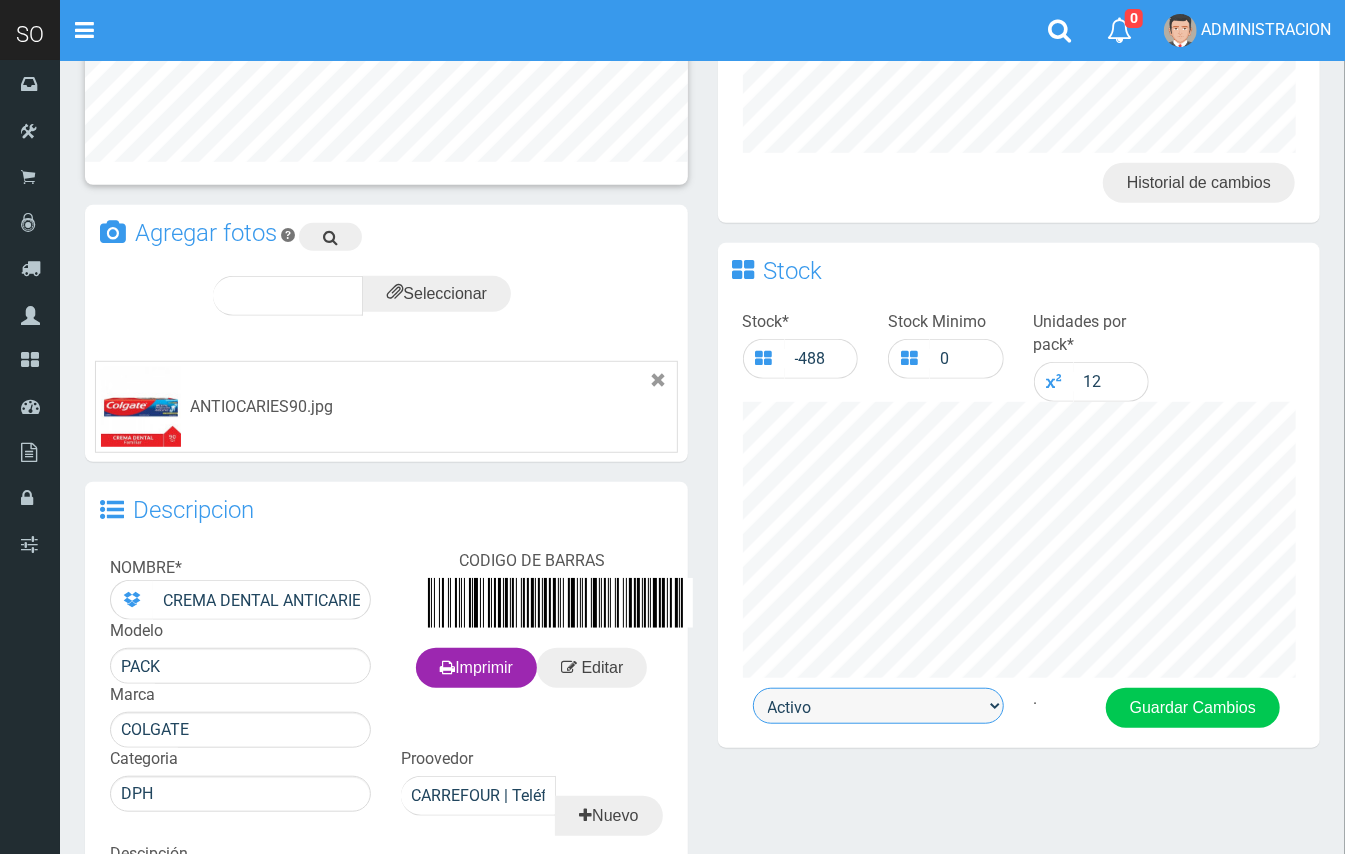 click on "Activo
Inactivo" at bounding box center (878, 706) 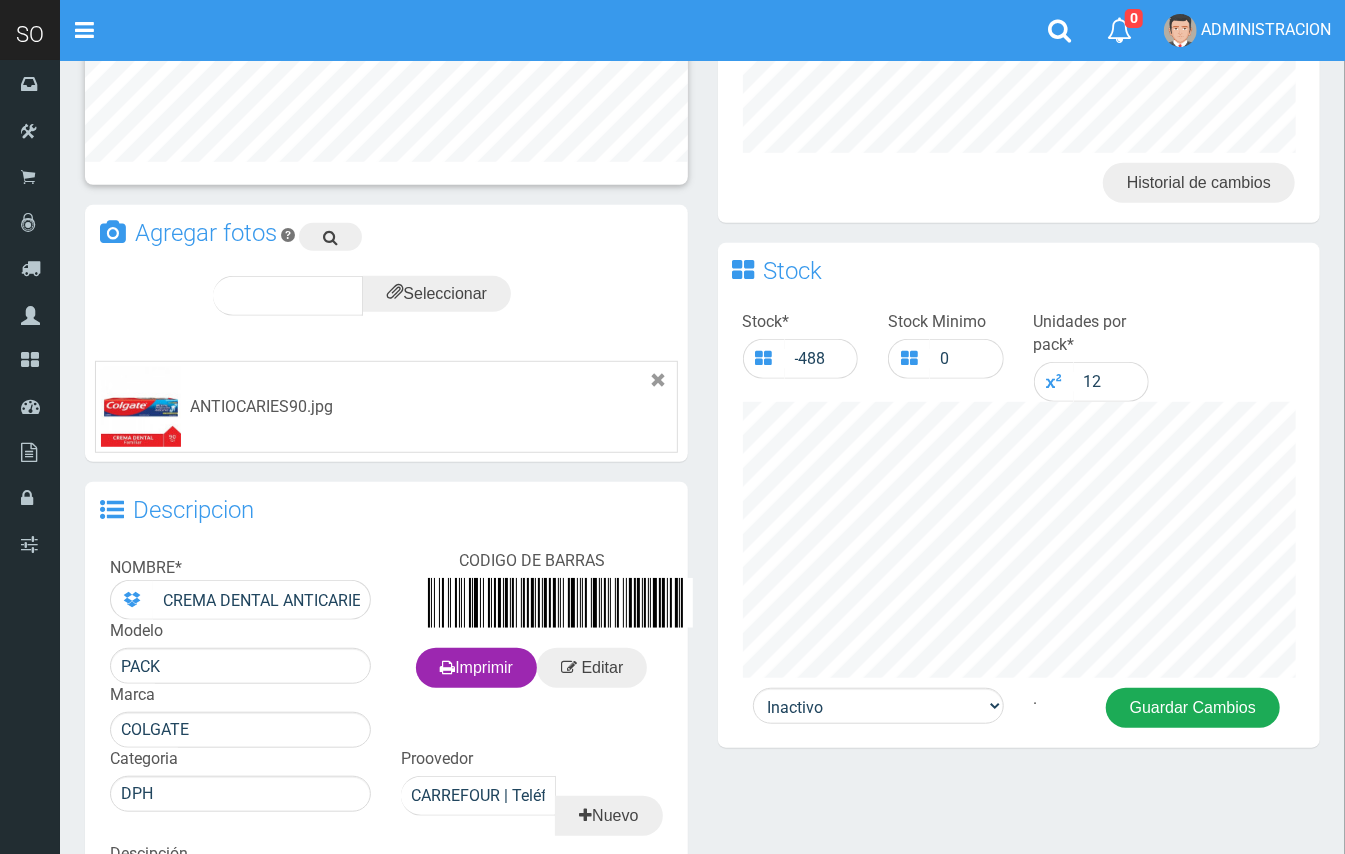 click on "Guardar Cambios" at bounding box center [1193, 708] 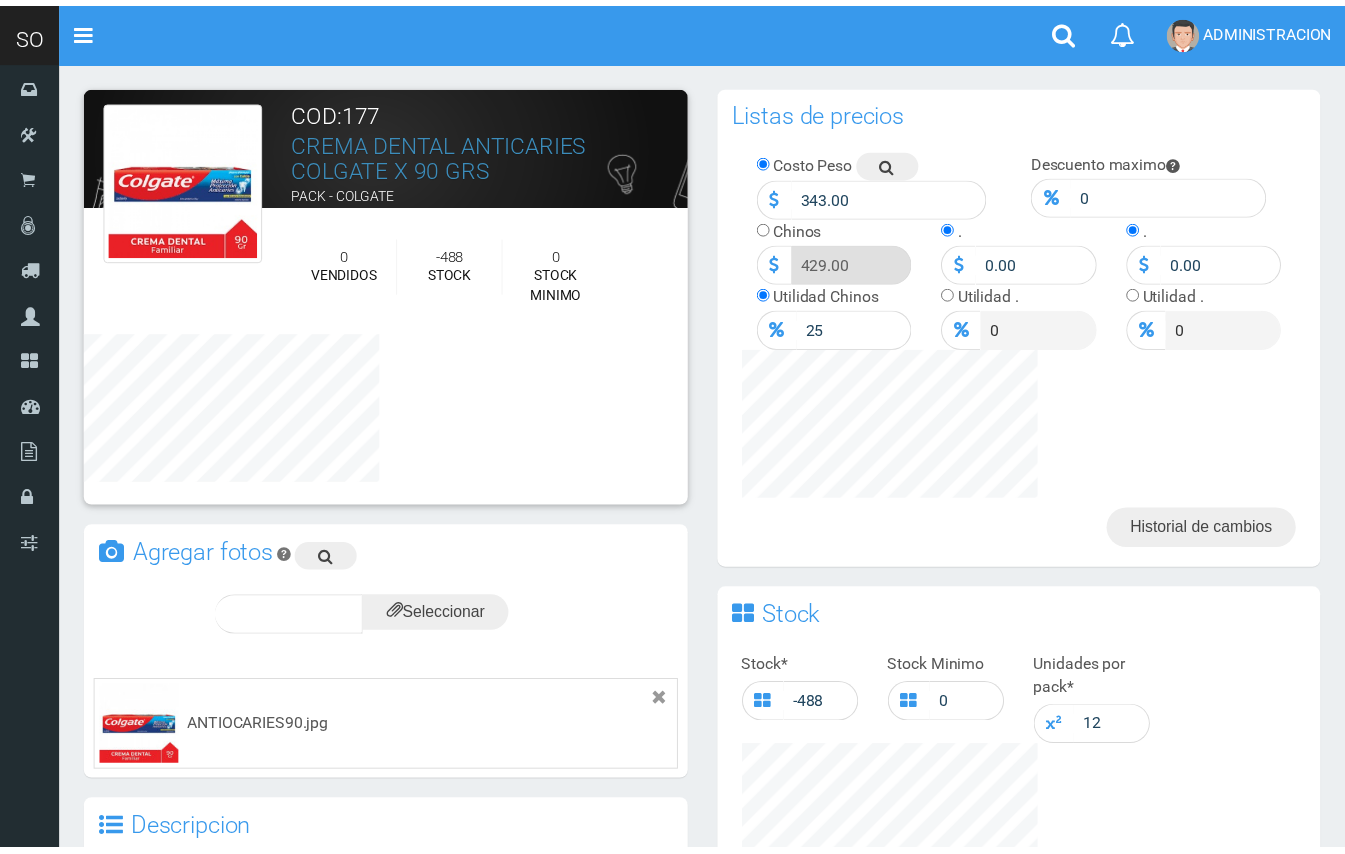 scroll, scrollTop: 0, scrollLeft: 0, axis: both 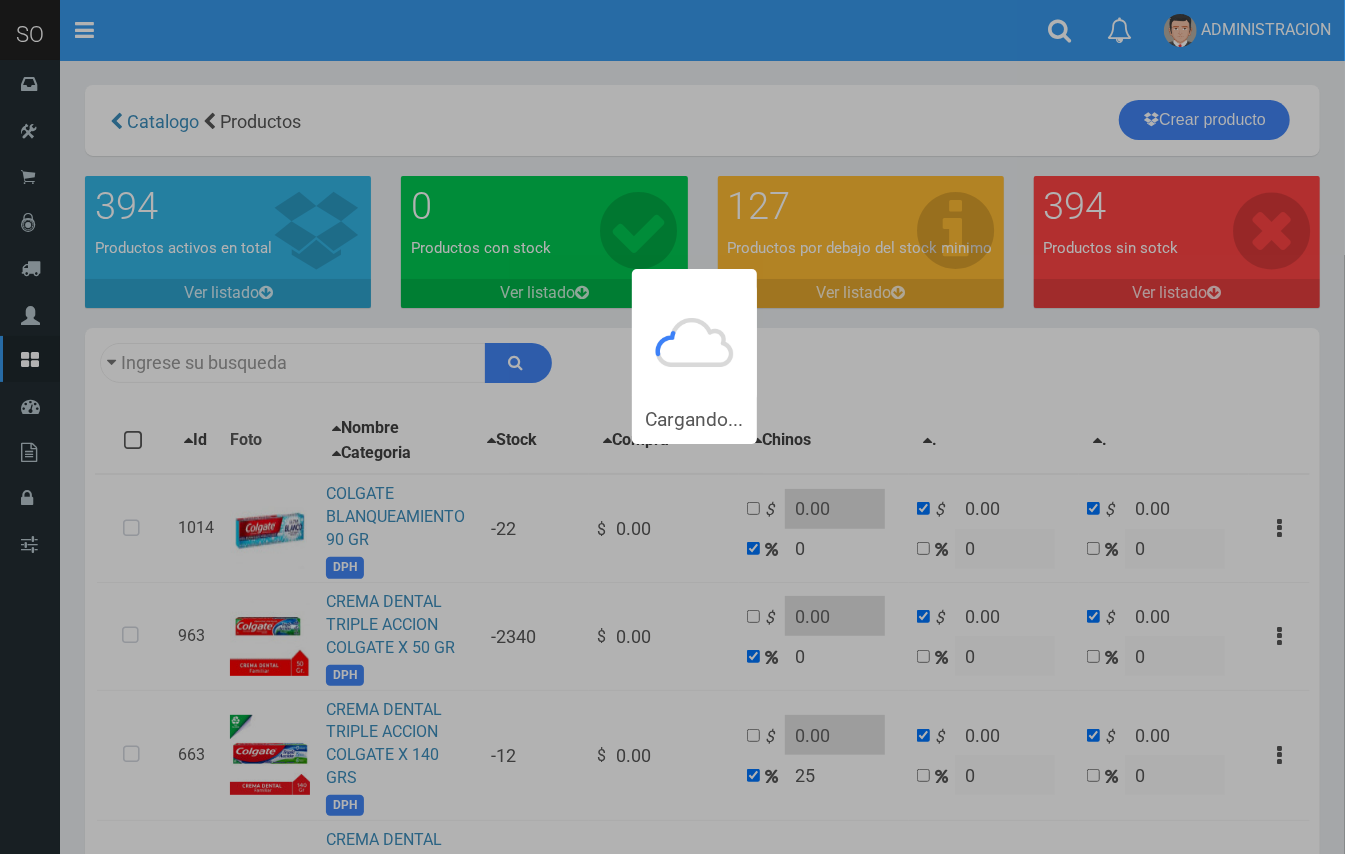 type on "colgate" 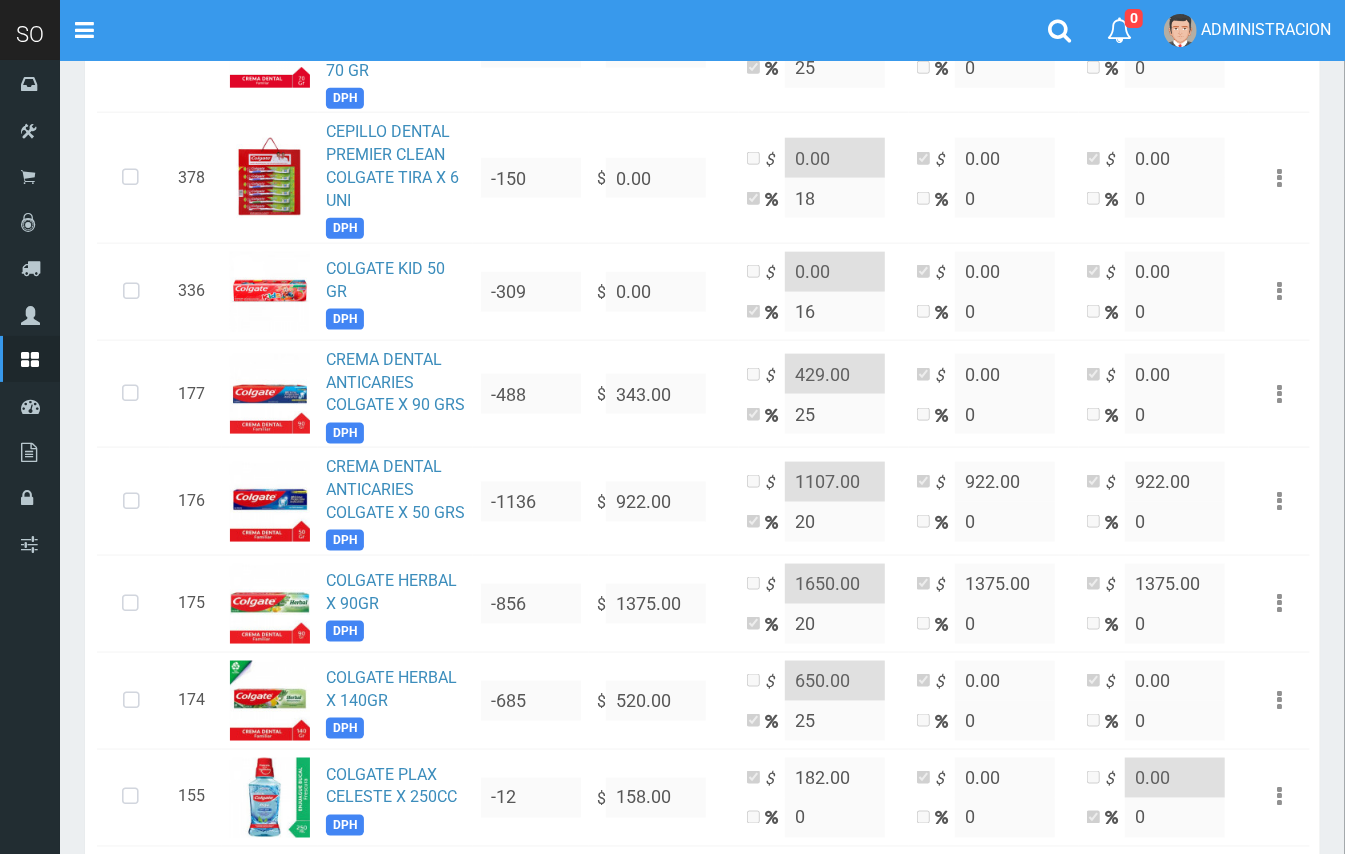 scroll, scrollTop: 1237, scrollLeft: 0, axis: vertical 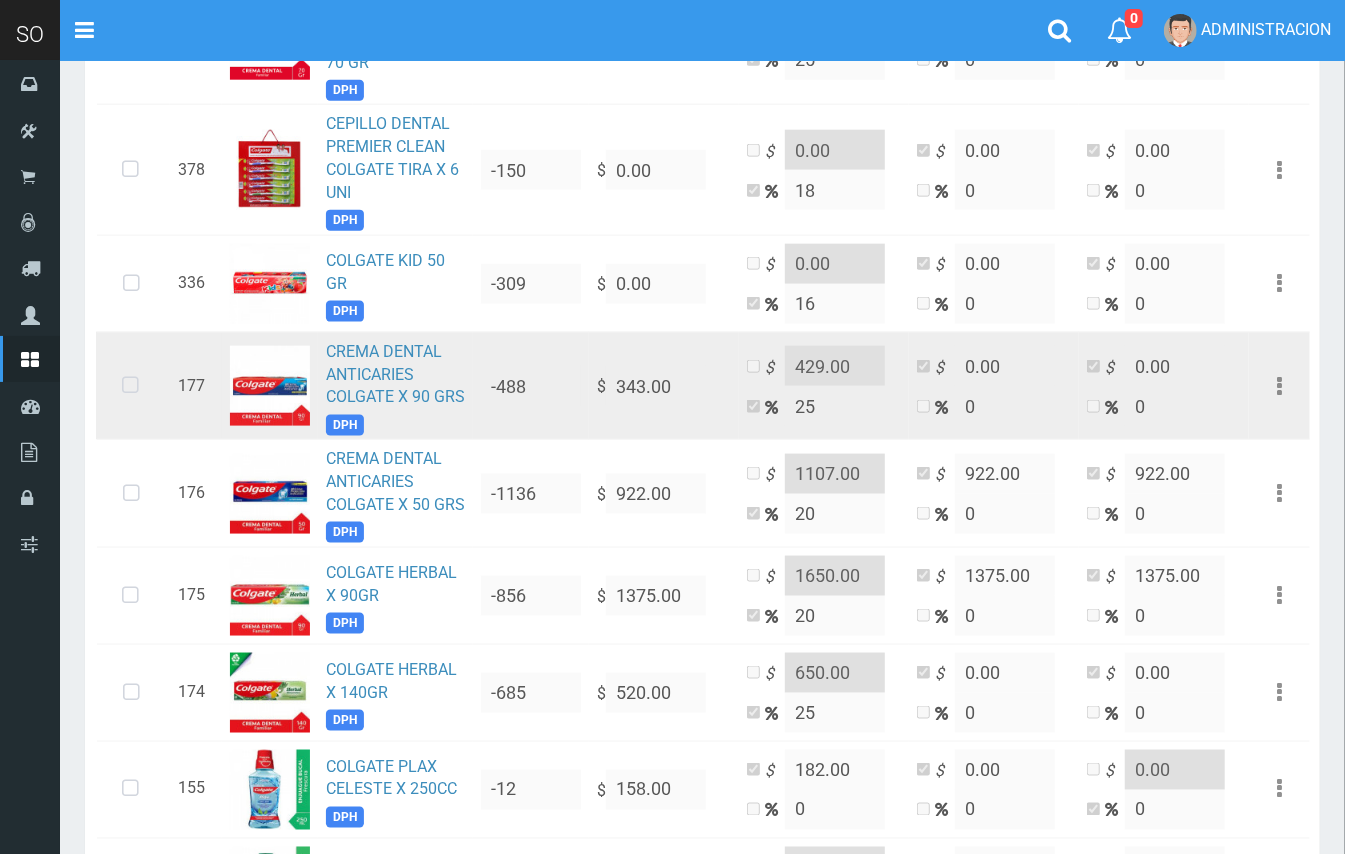 click at bounding box center (130, 386) 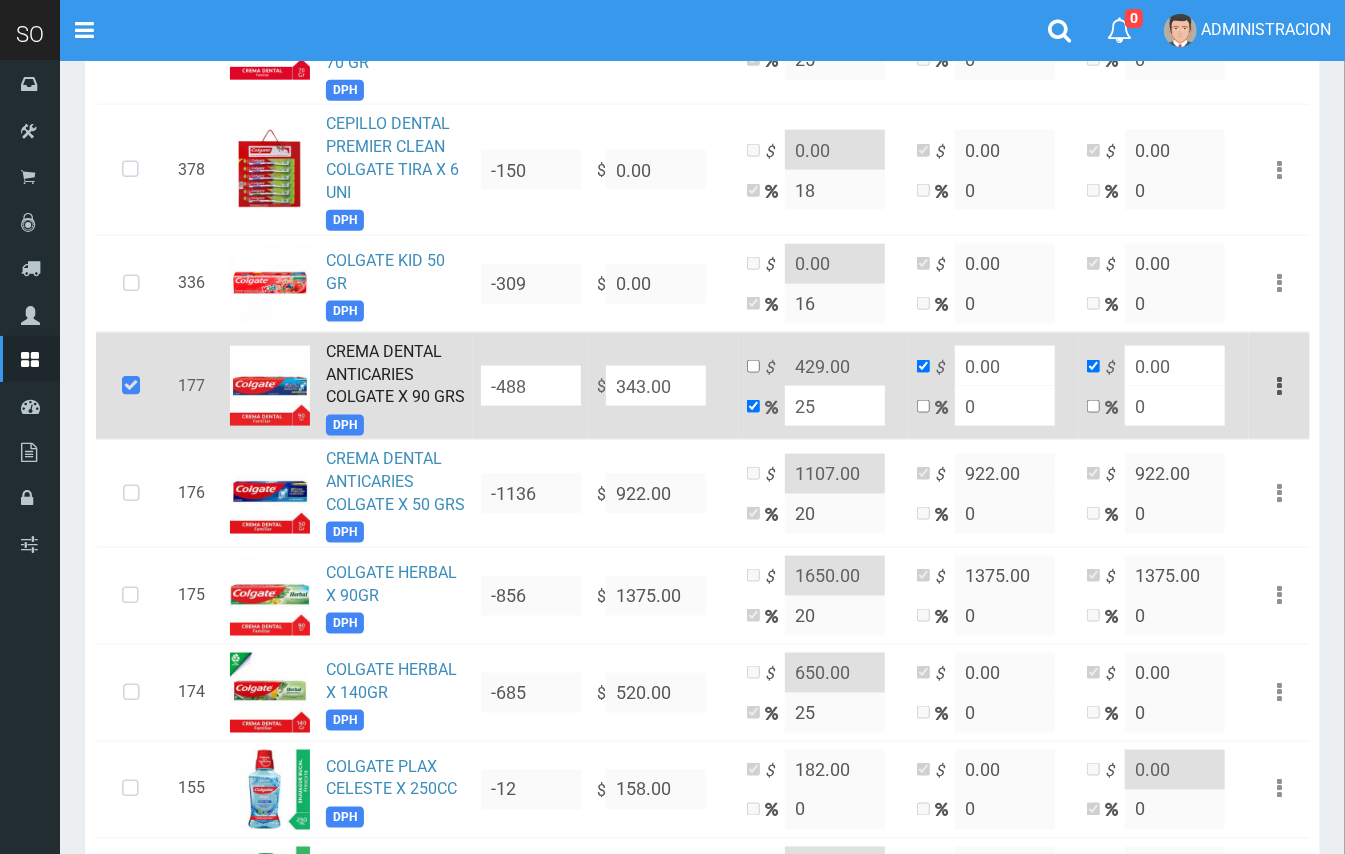 drag, startPoint x: 693, startPoint y: 386, endPoint x: 588, endPoint y: 386, distance: 105 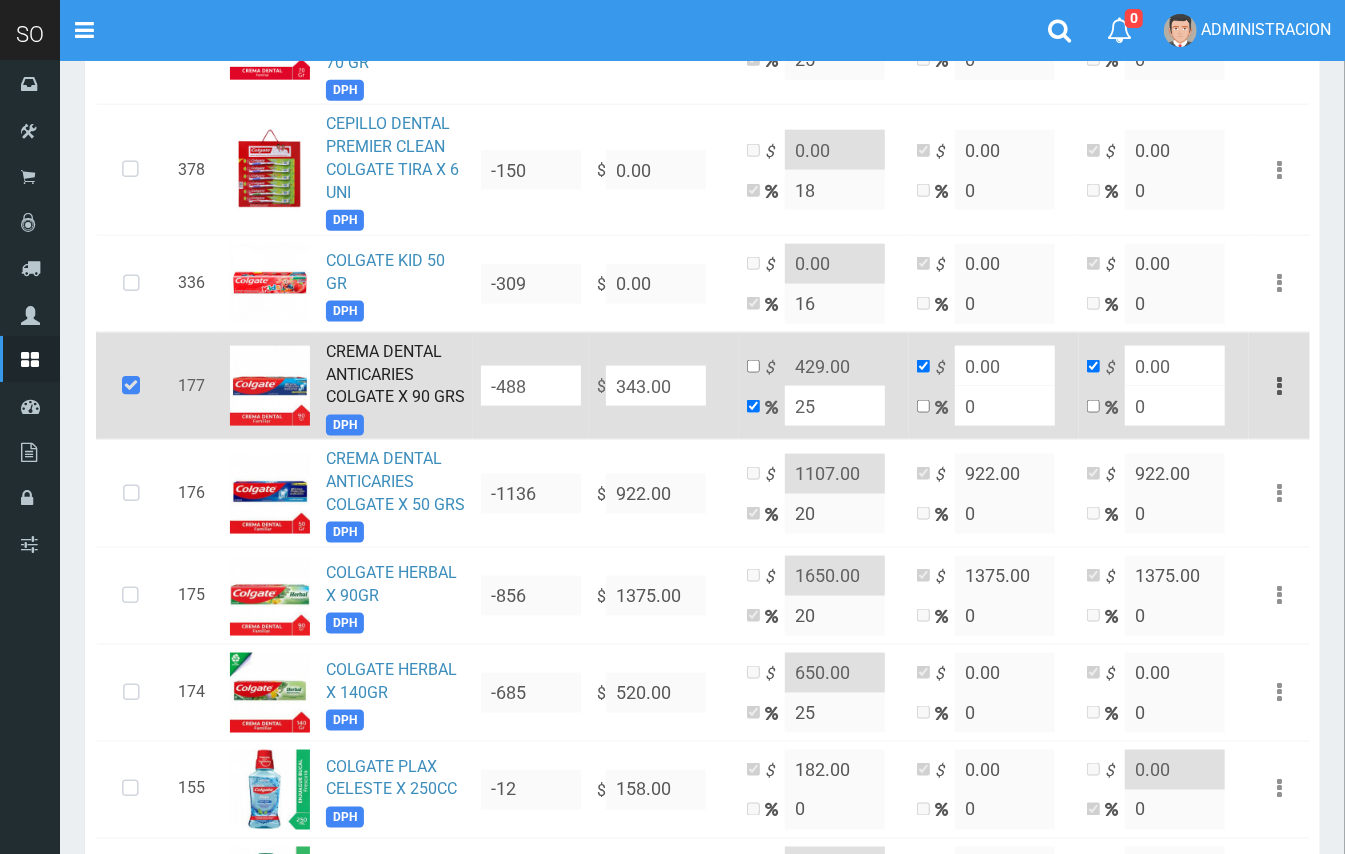 type on "0" 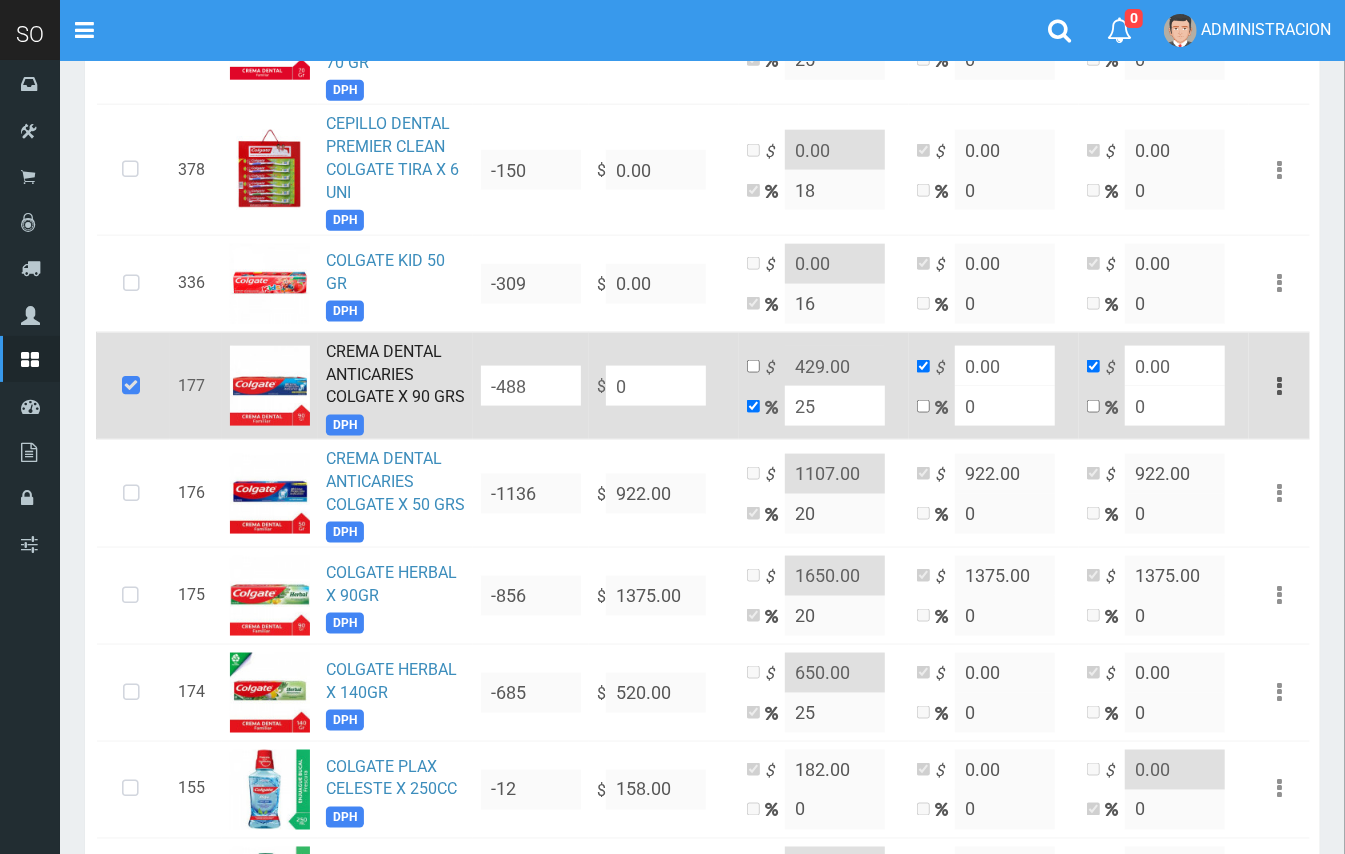 type on "0" 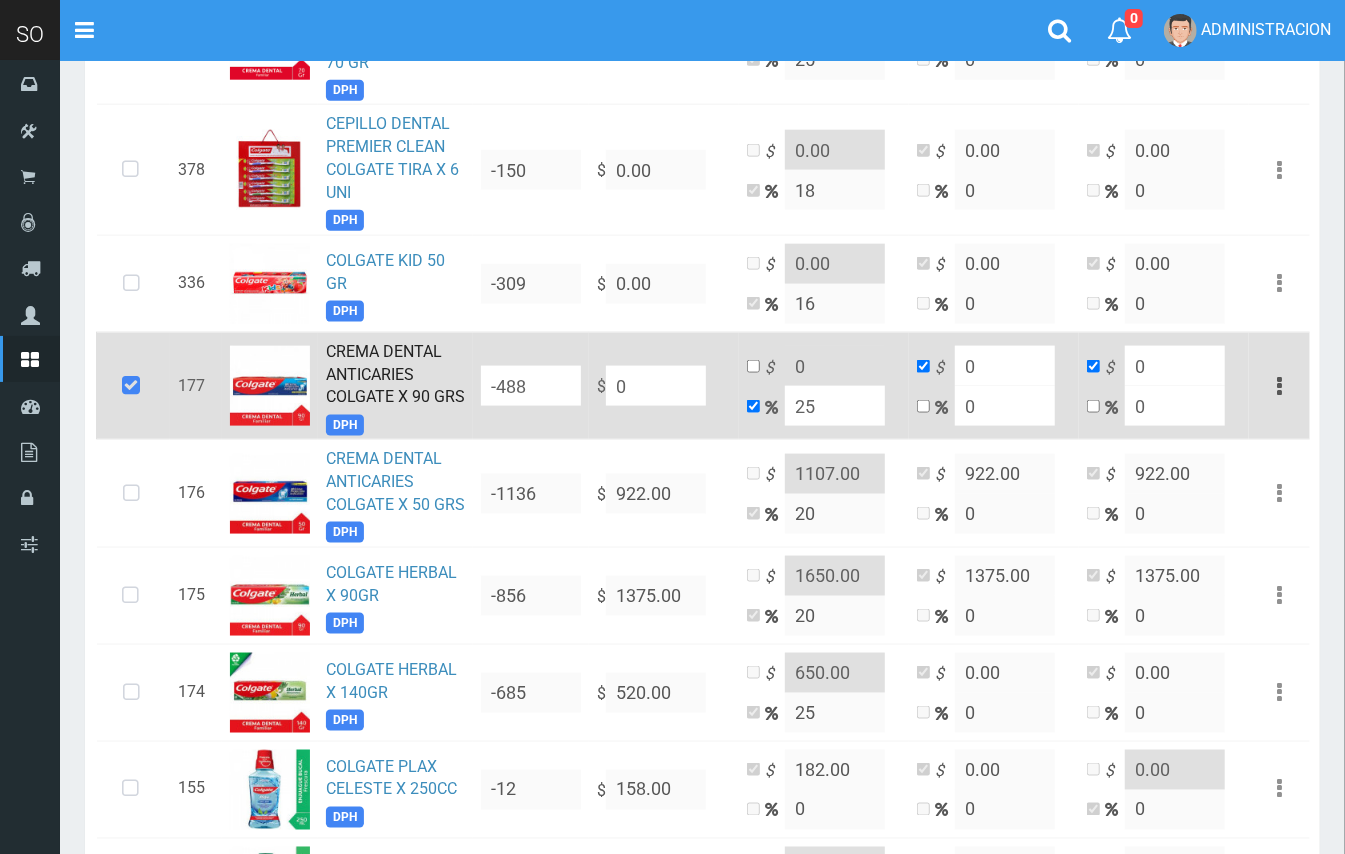 type on "0" 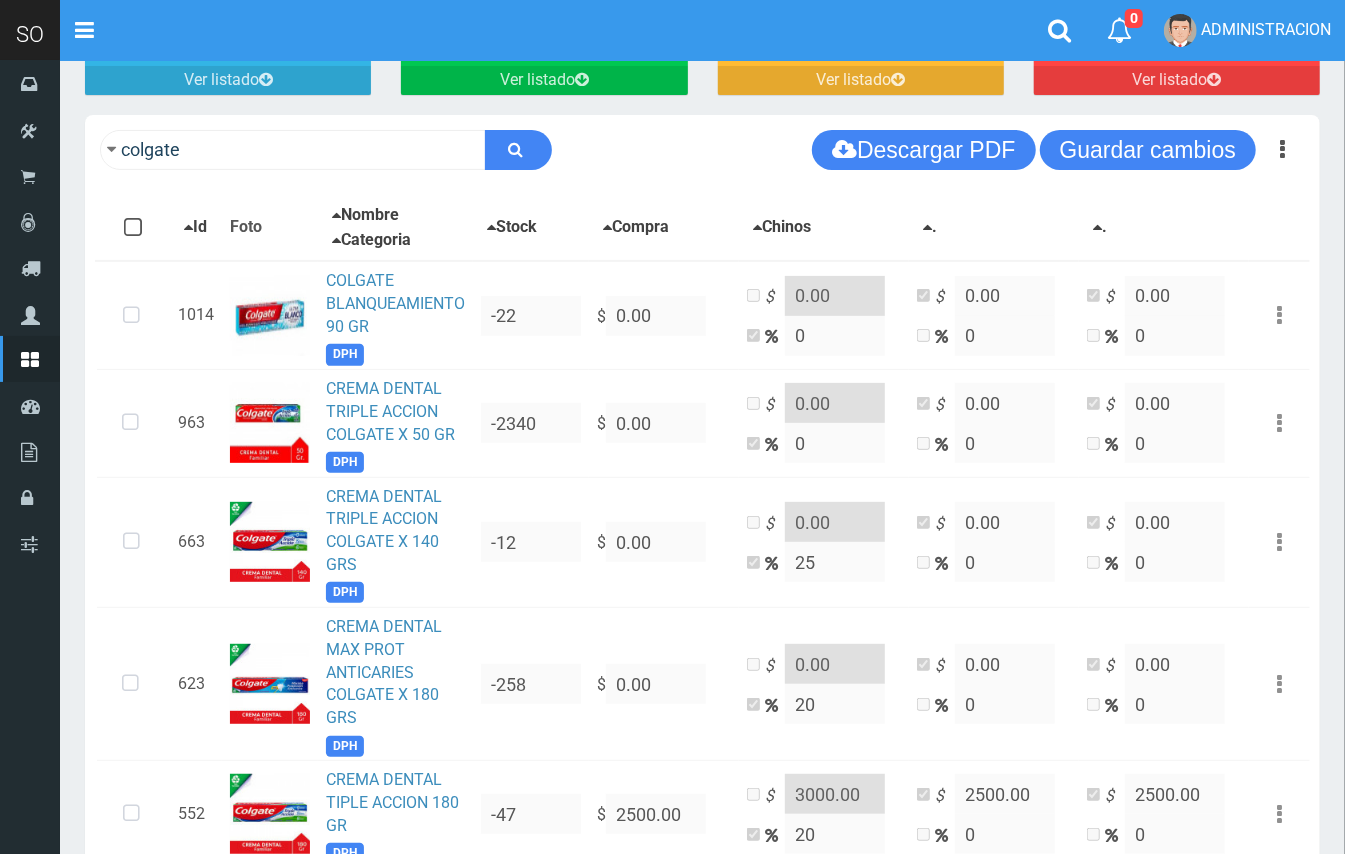 scroll, scrollTop: 0, scrollLeft: 0, axis: both 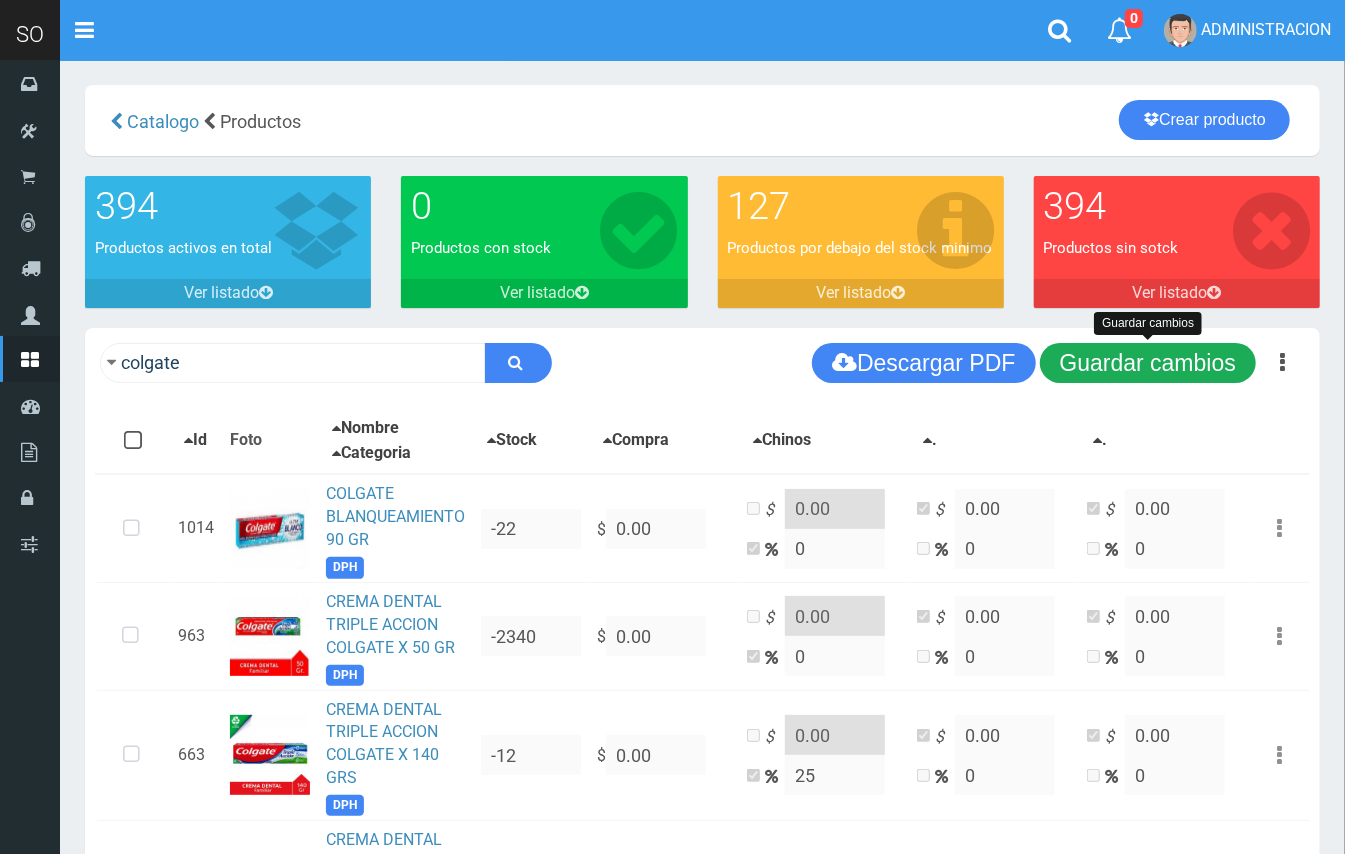 click on "Guardar cambios" at bounding box center (1148, 363) 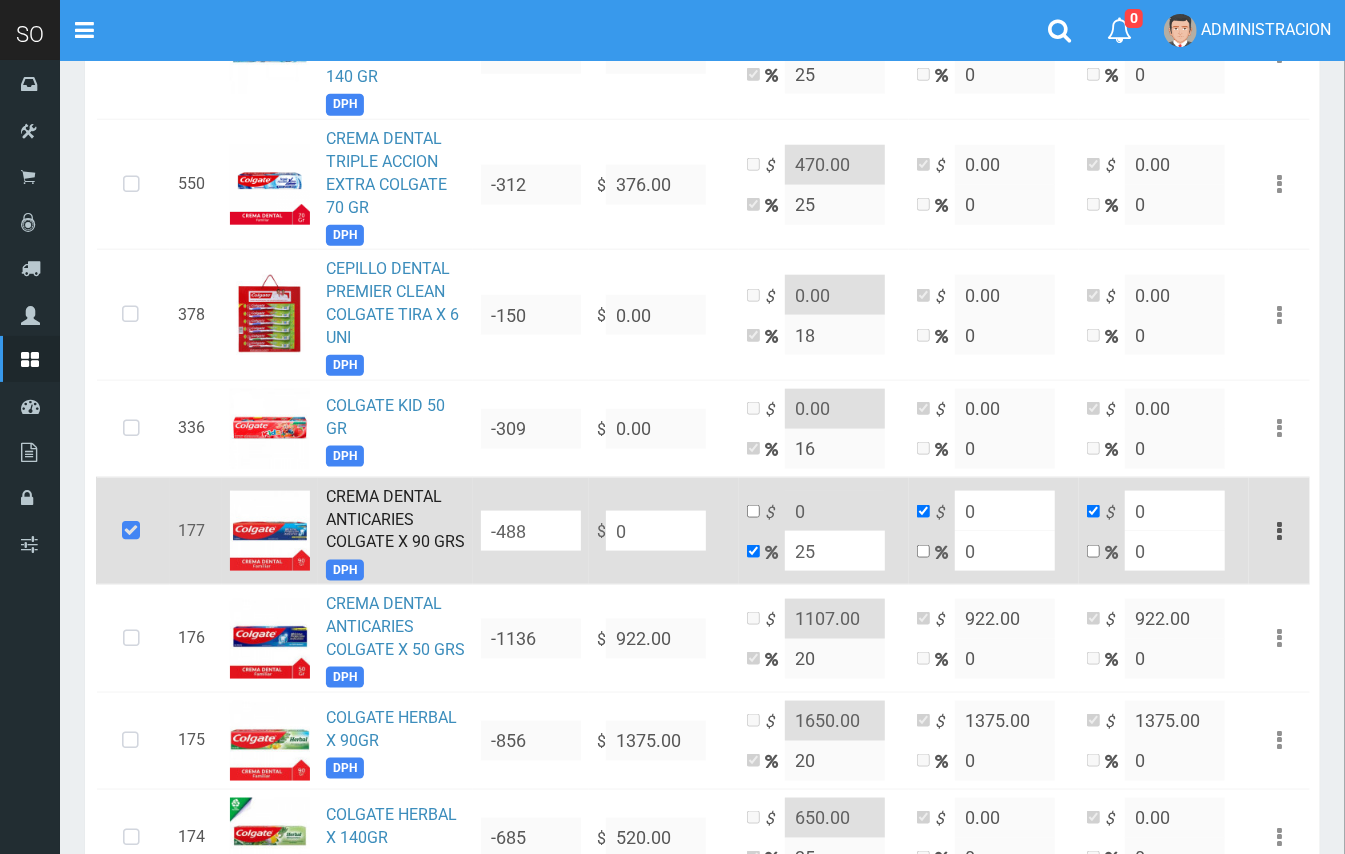 scroll, scrollTop: 1190, scrollLeft: 0, axis: vertical 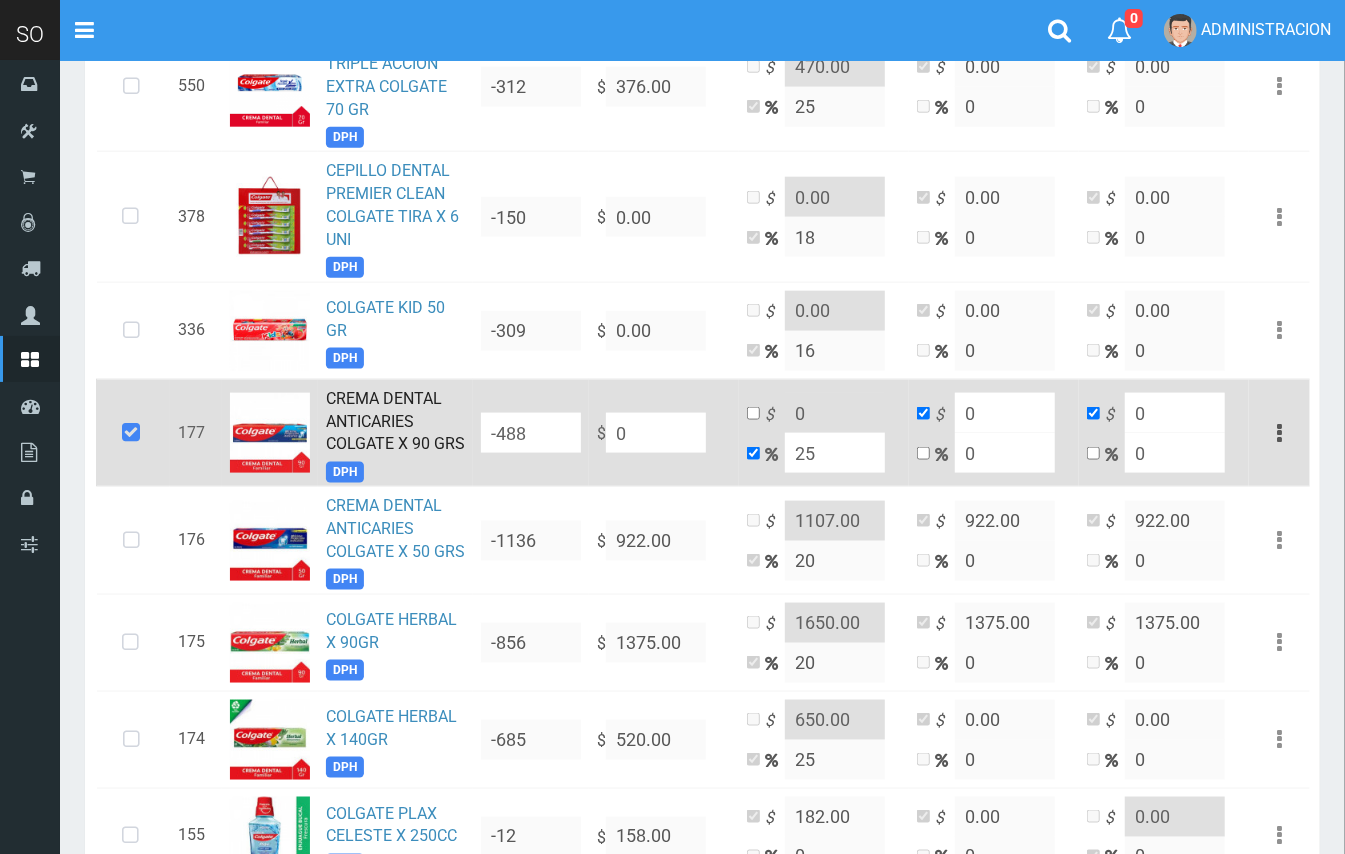 click on "CREMA DENTAL ANTICARIES COLGATE X 90 GRS DPH" at bounding box center [395, 433] 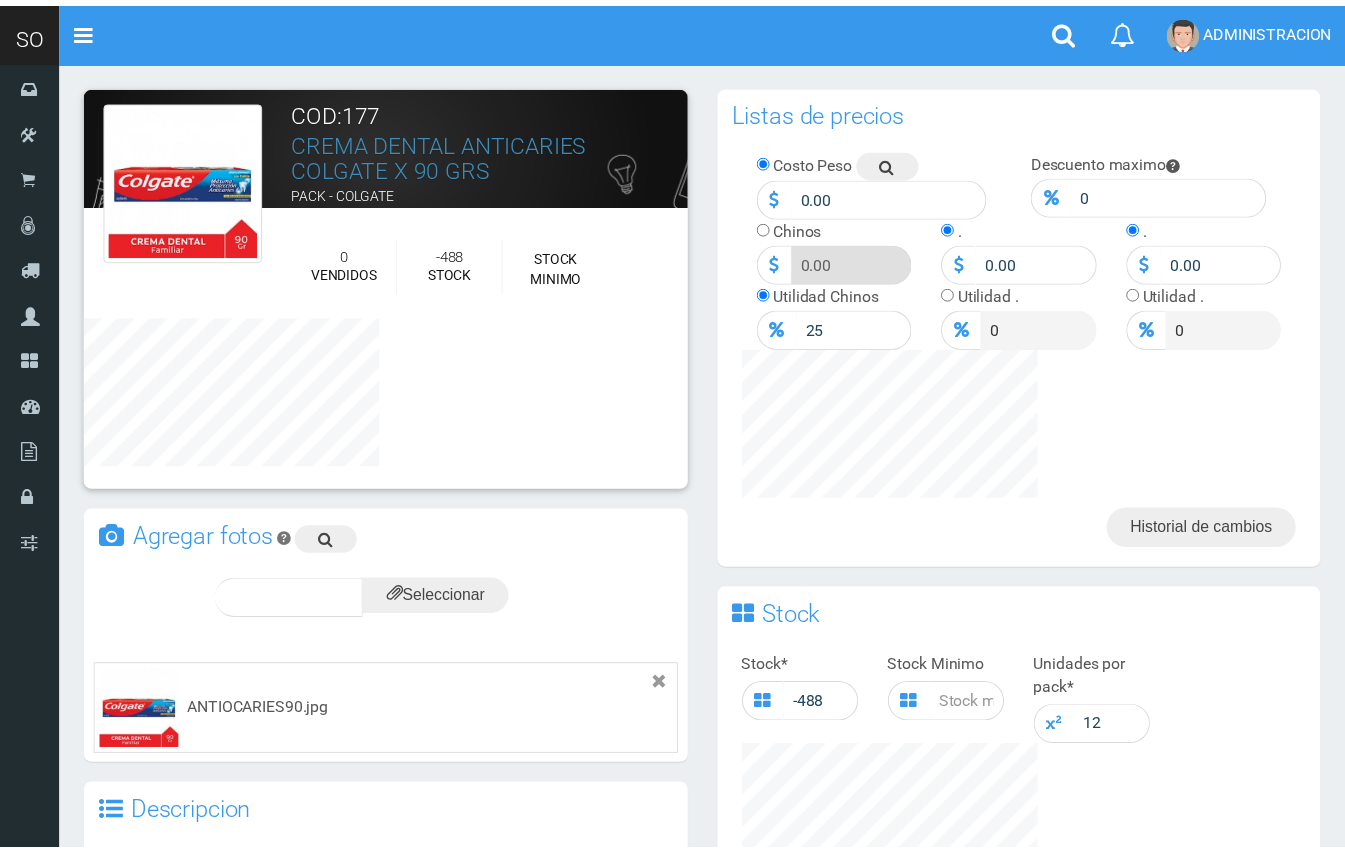 scroll, scrollTop: 0, scrollLeft: 0, axis: both 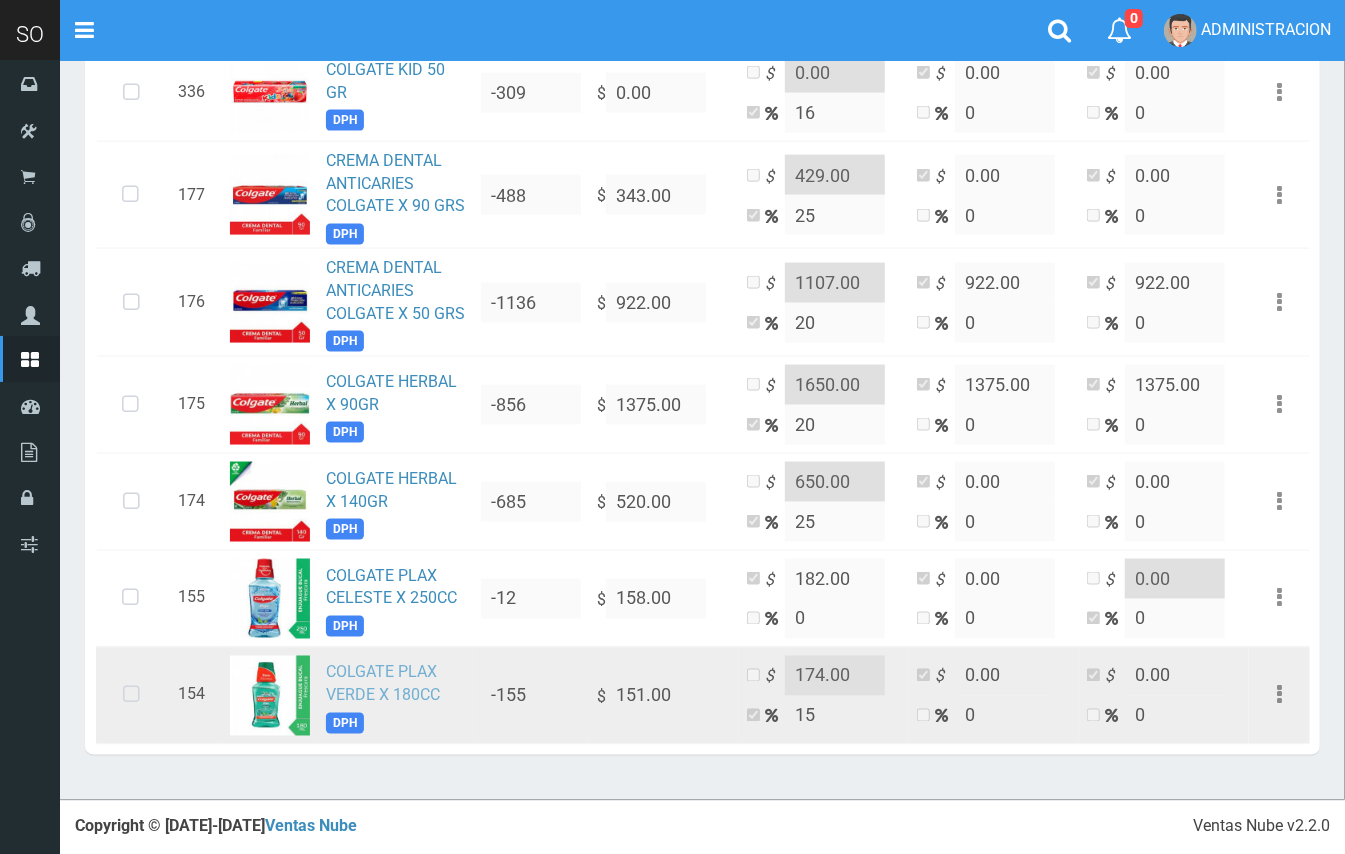 click on "COLGATE PLAX VERDE X 180CC" at bounding box center [383, 684] 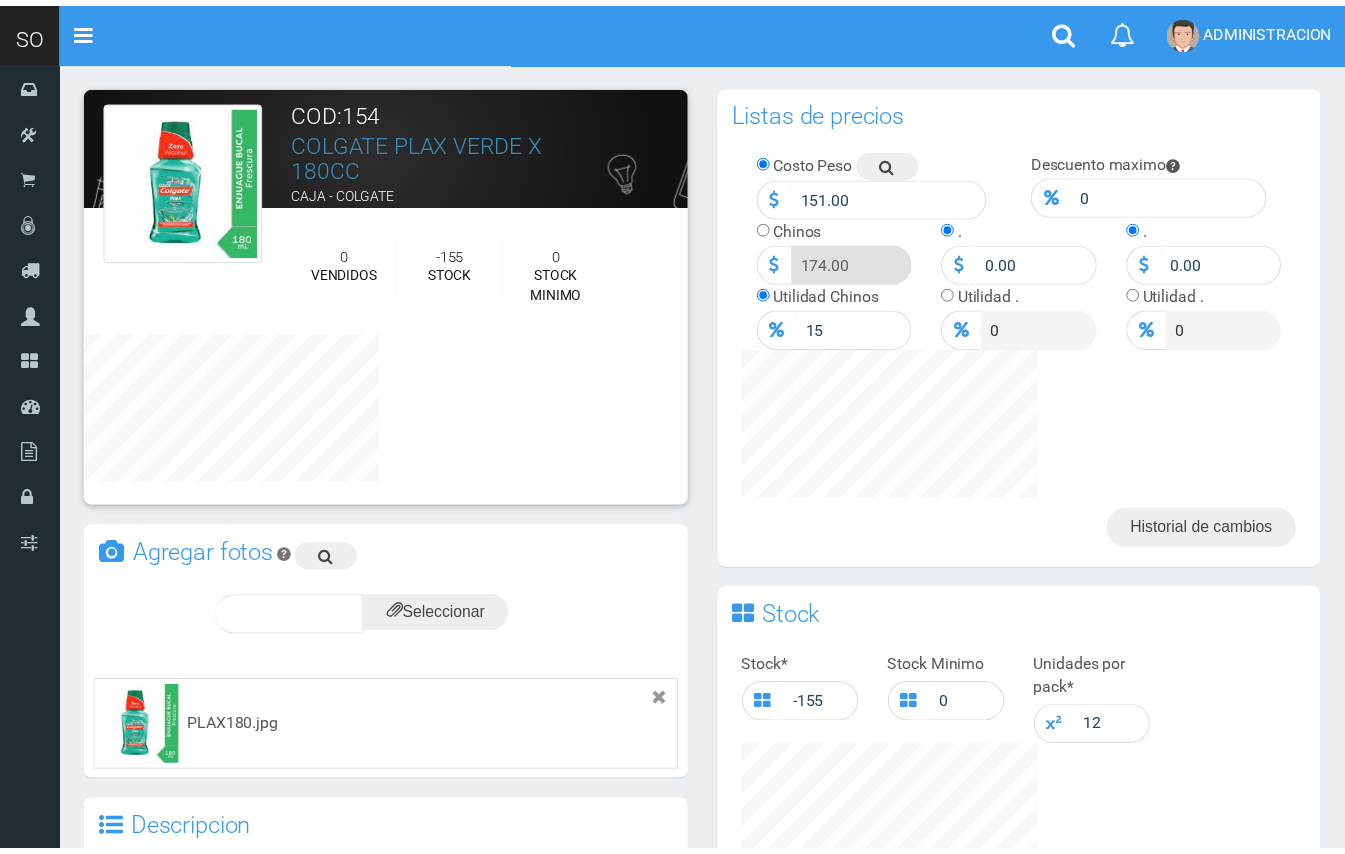 scroll, scrollTop: 0, scrollLeft: 0, axis: both 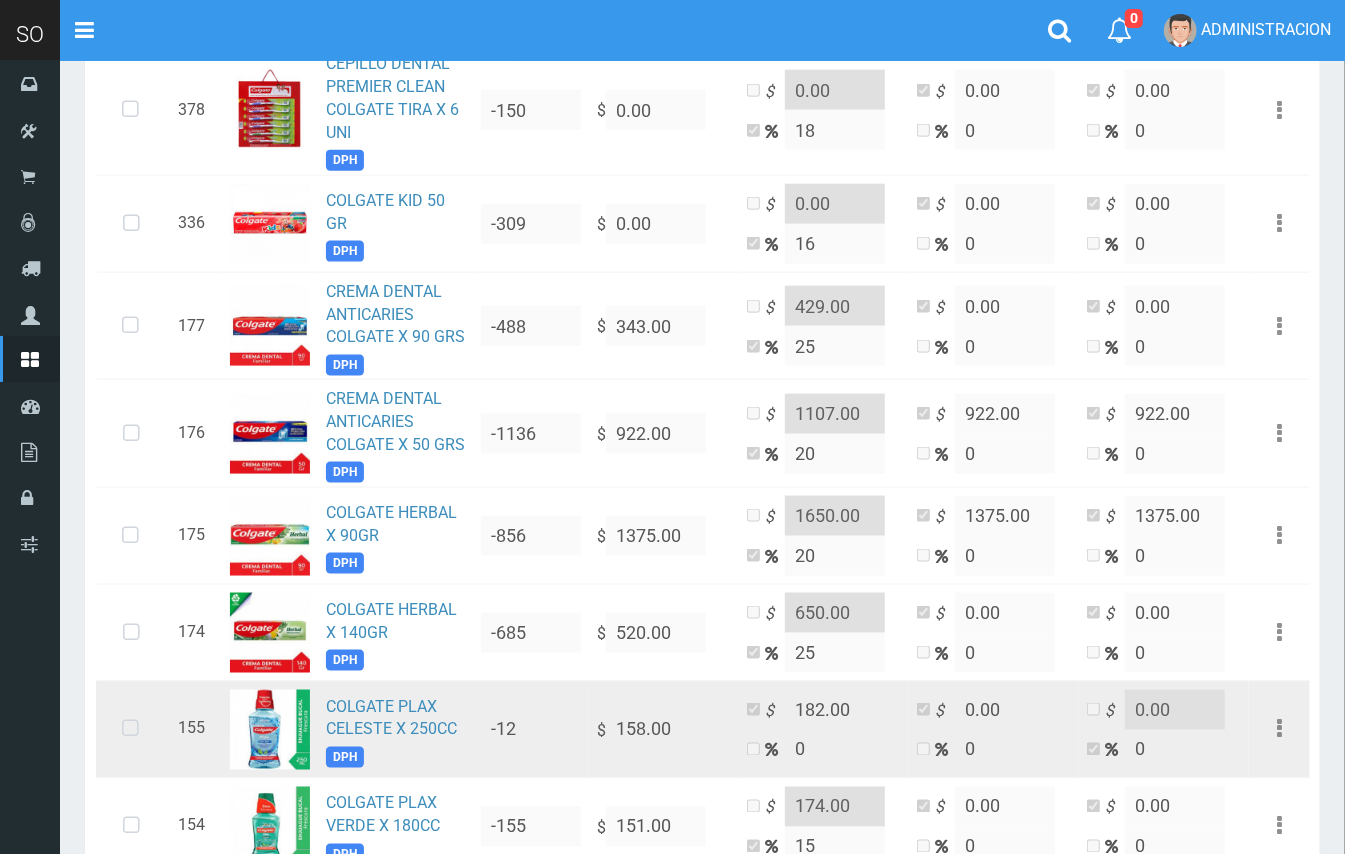 click on "COLGATE PLAX CELESTE X 250CC DPH" at bounding box center (395, 729) 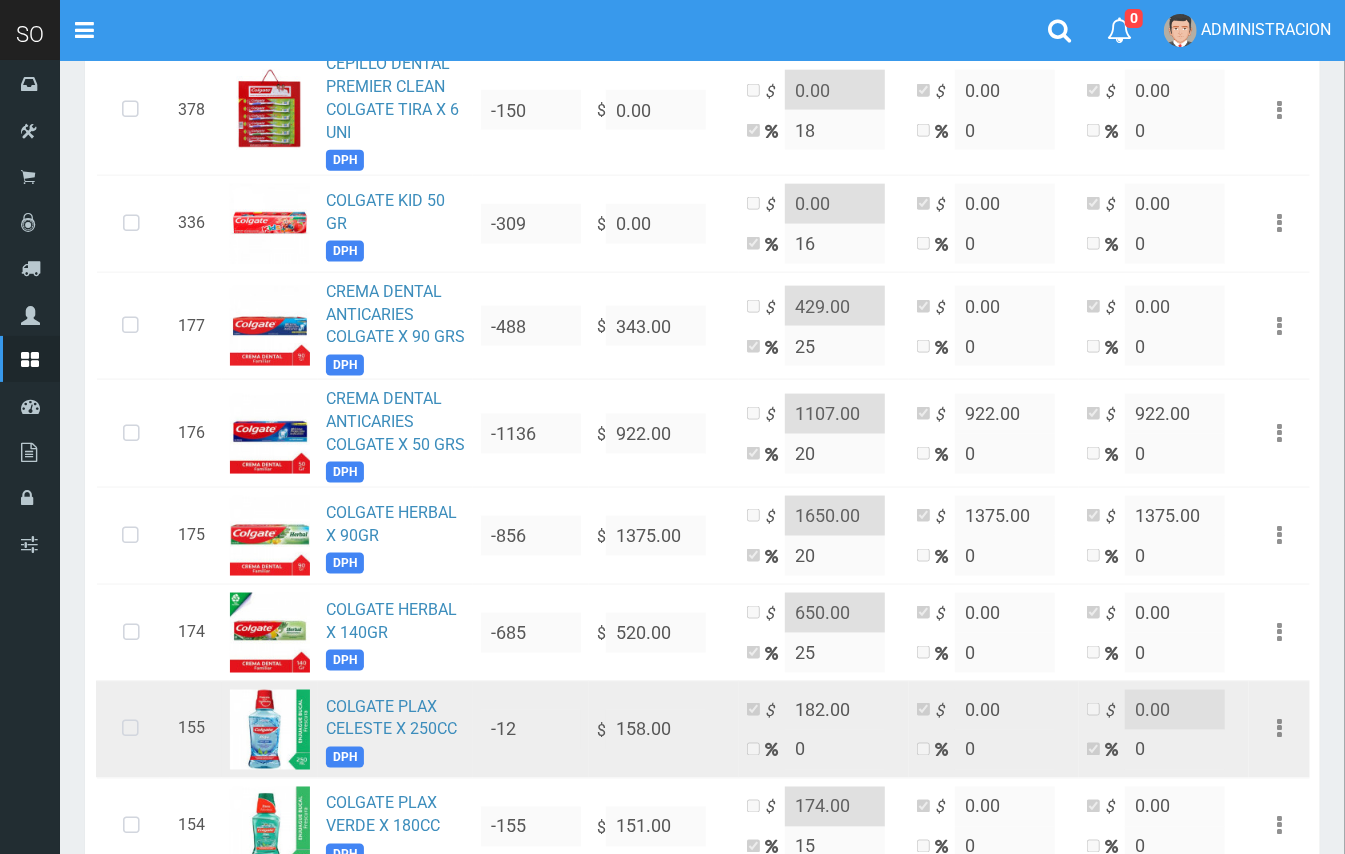 click on "COLGATE PLAX CELESTE X 250CC DPH" at bounding box center (395, 729) 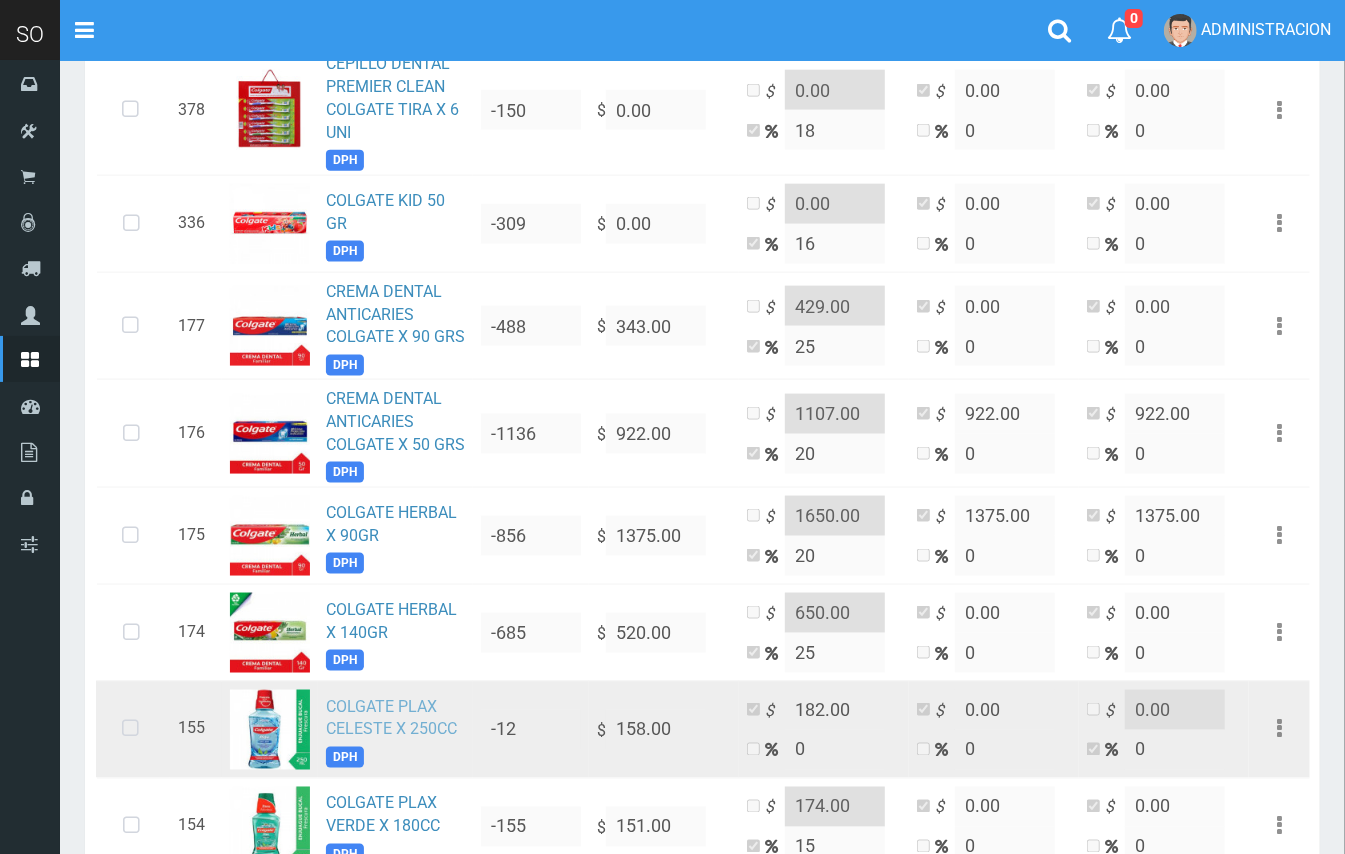 click on "COLGATE PLAX CELESTE X 250CC" at bounding box center (391, 718) 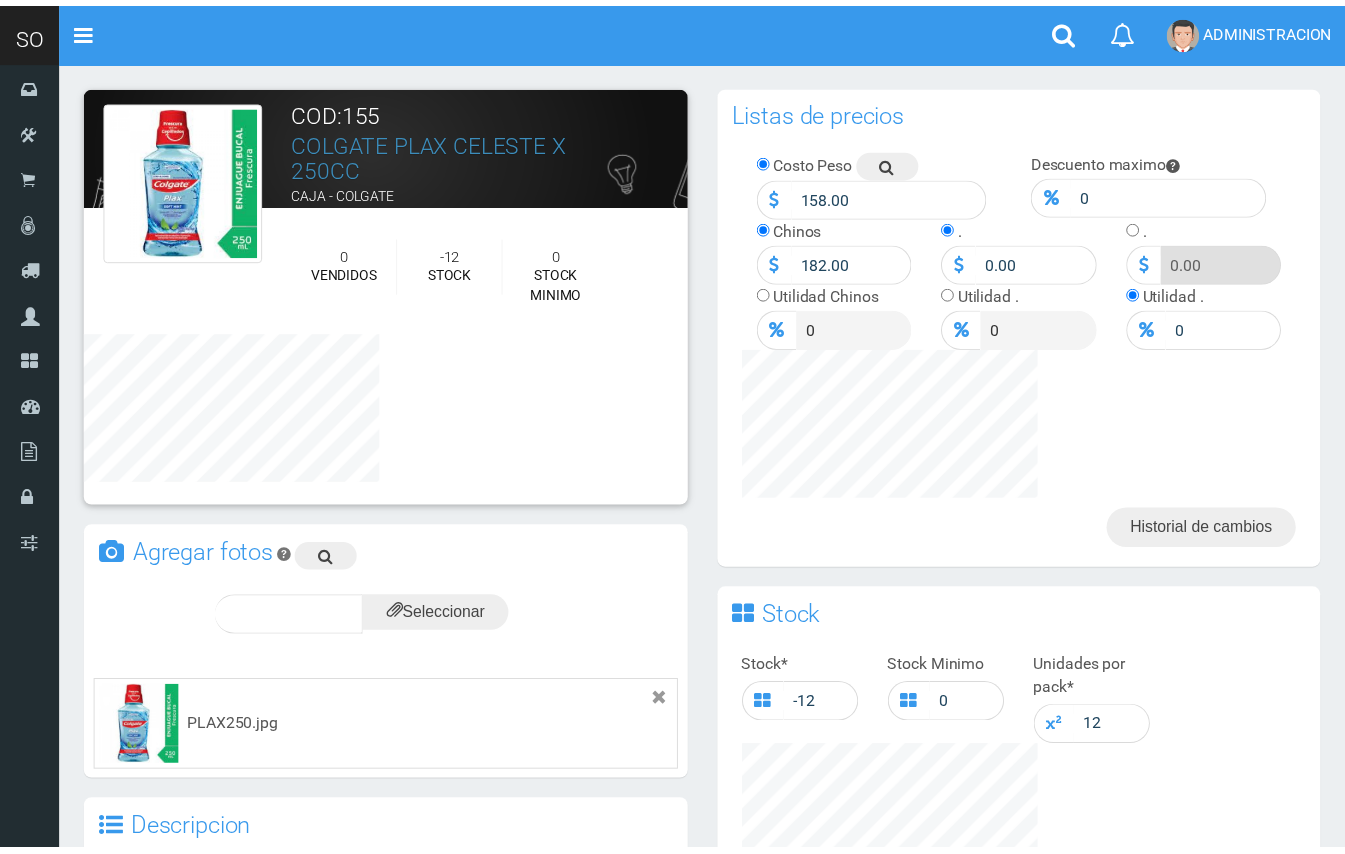 scroll, scrollTop: 0, scrollLeft: 0, axis: both 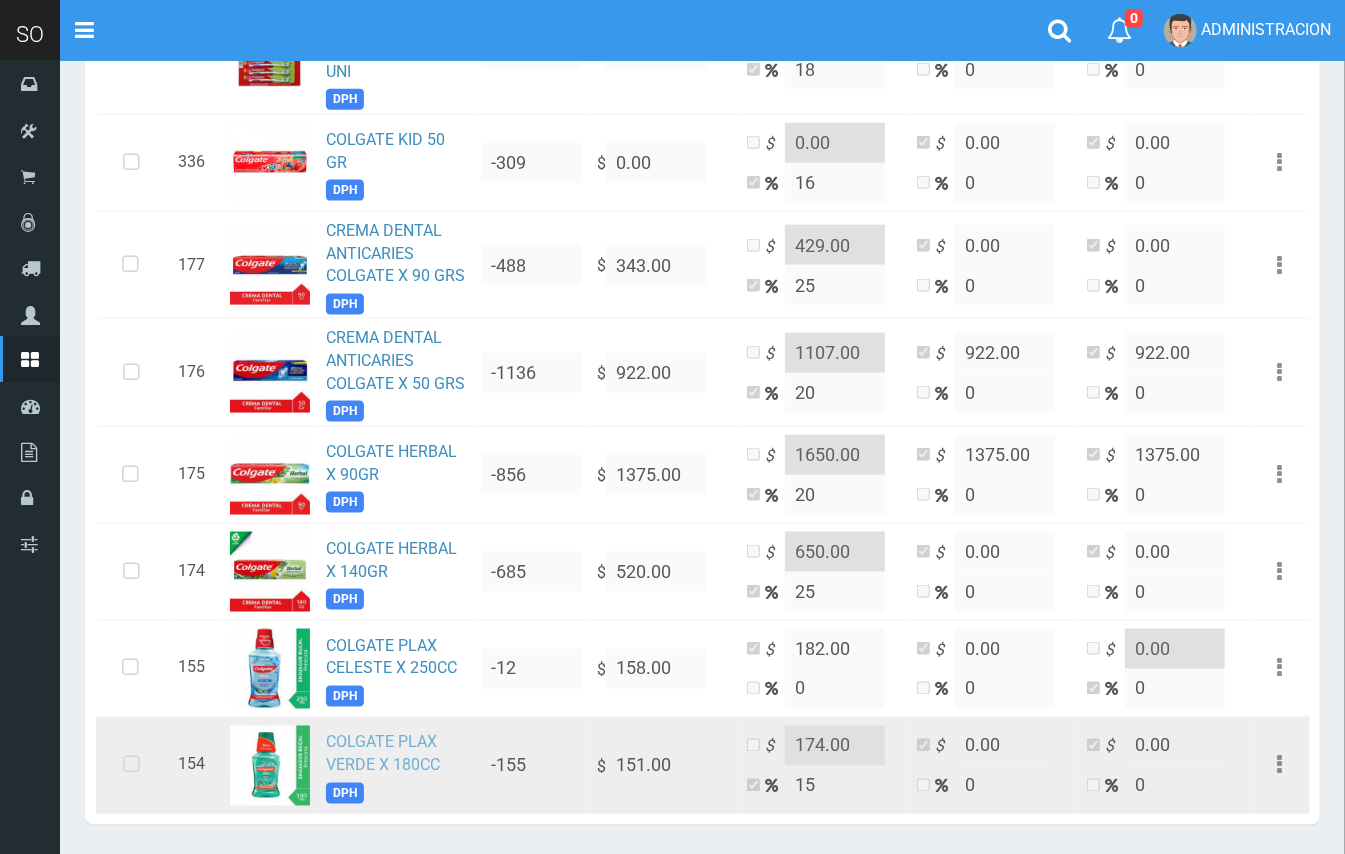 click on "COLGATE PLAX VERDE X 180CC" at bounding box center [383, 754] 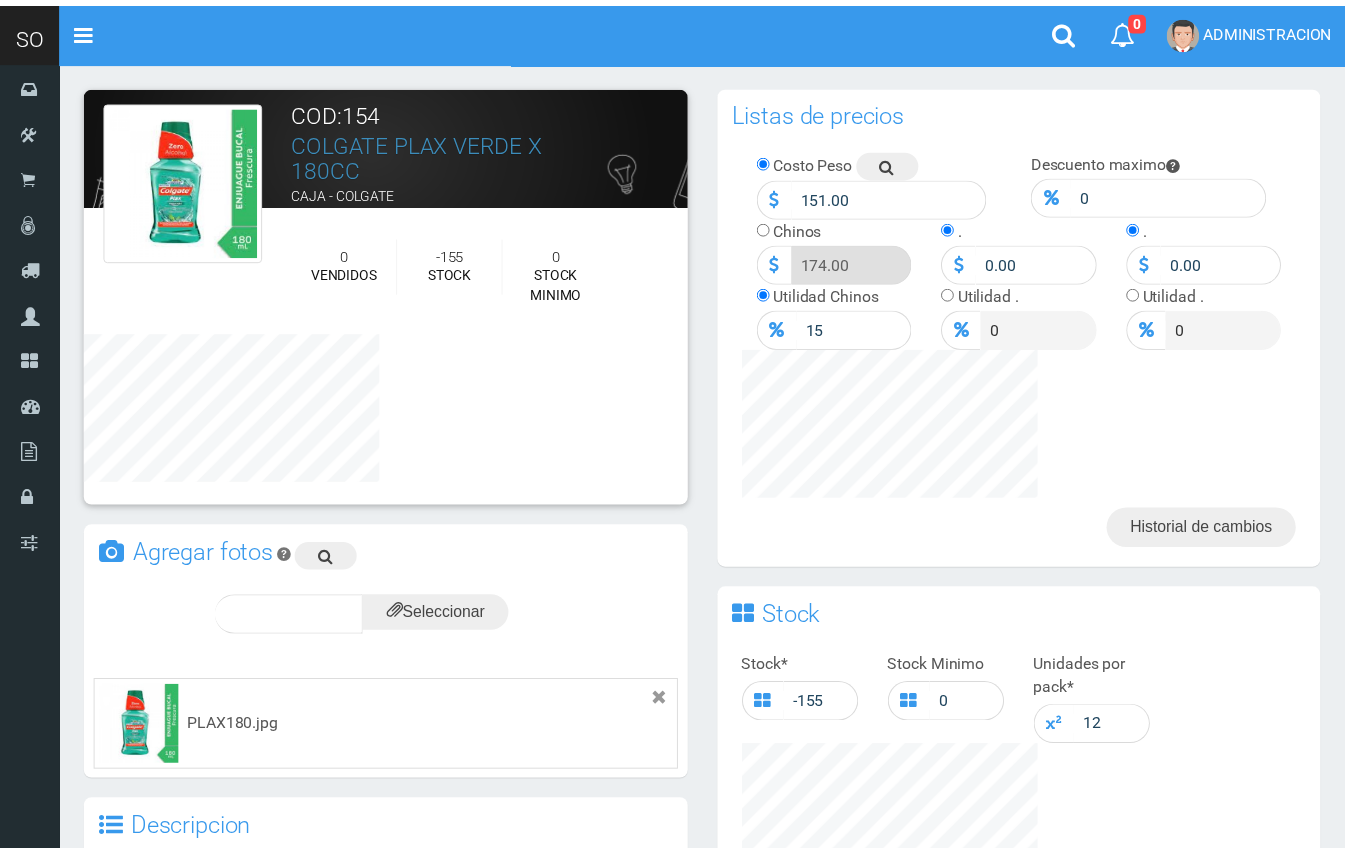 scroll, scrollTop: 0, scrollLeft: 0, axis: both 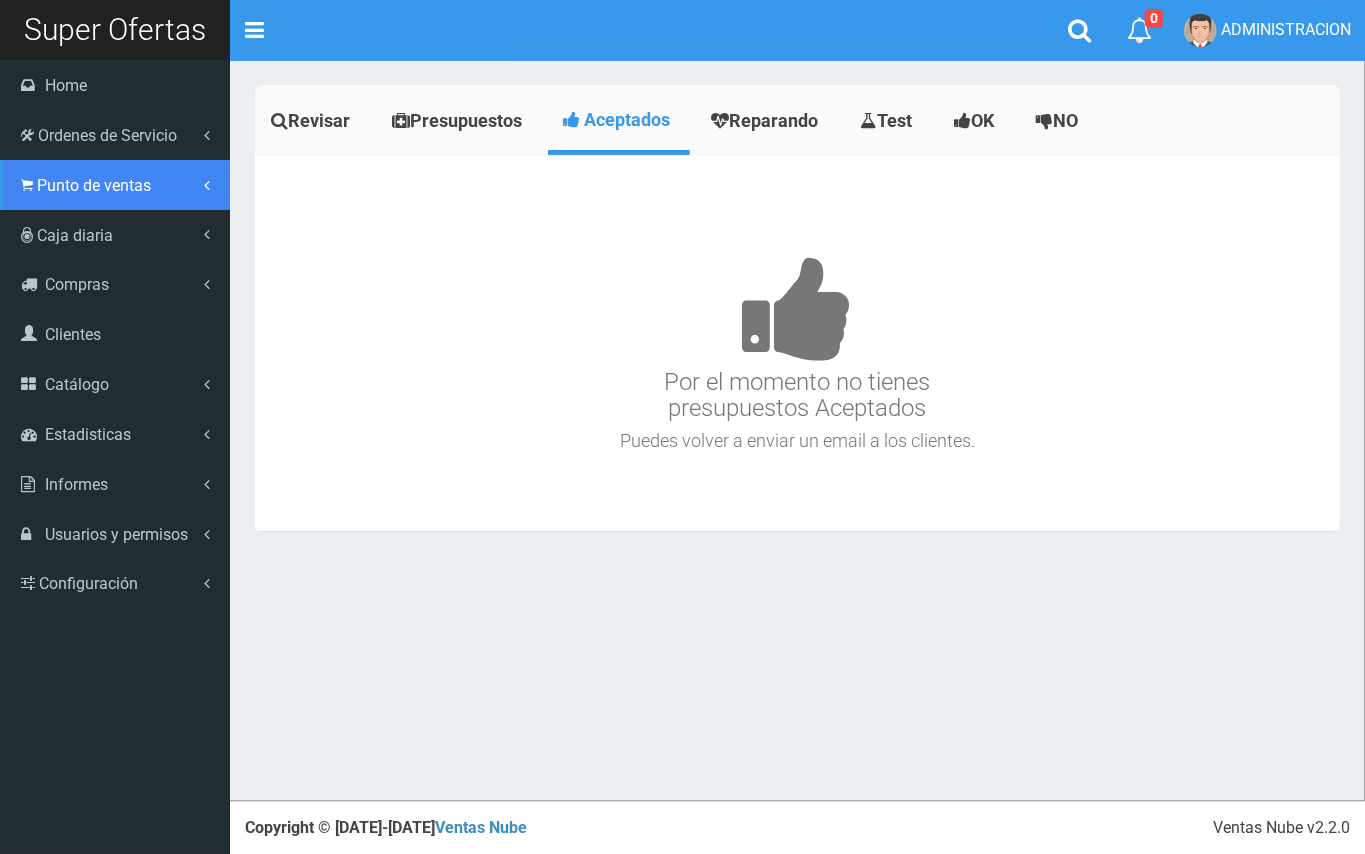 click on "Punto de ventas" at bounding box center (115, 185) 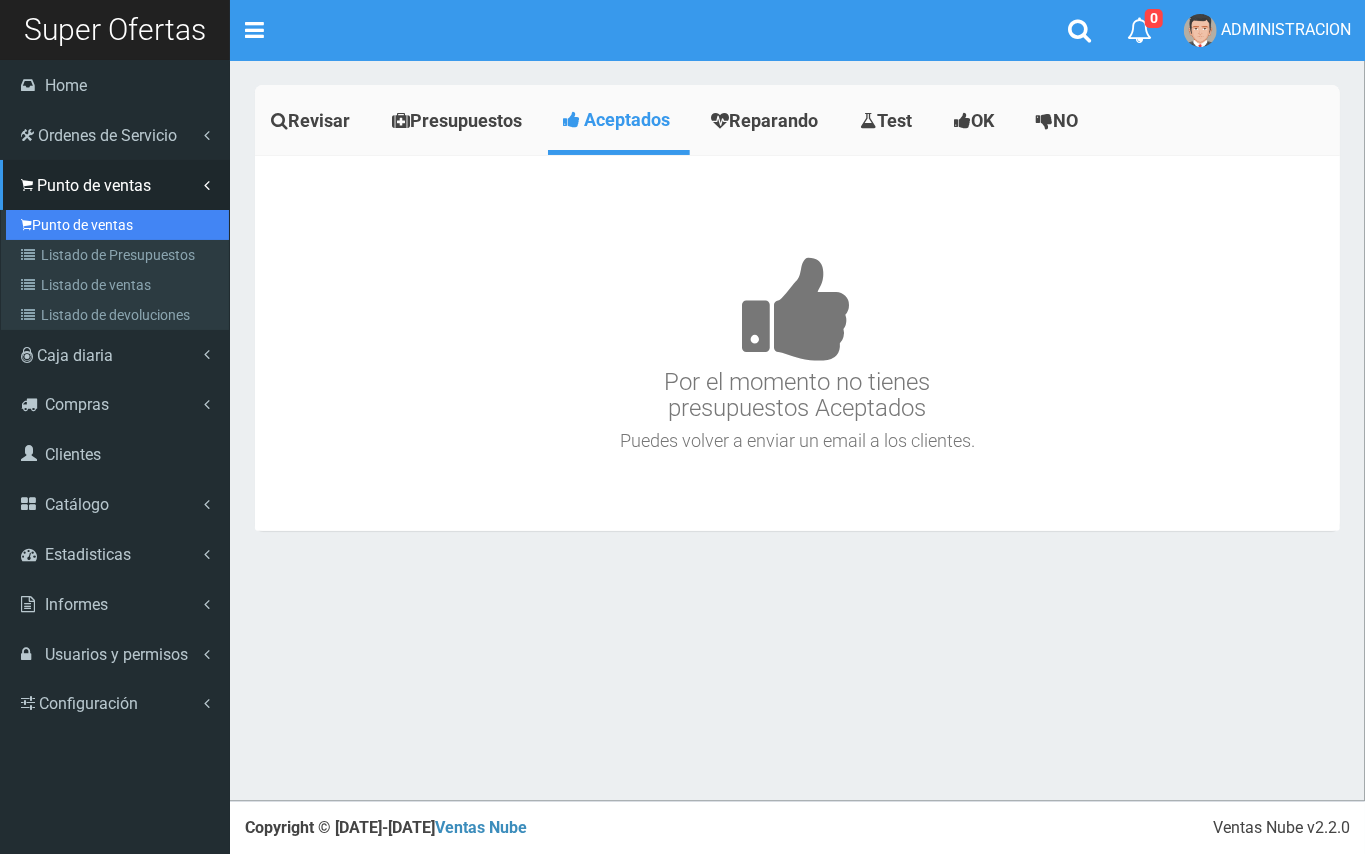 click on "Punto de ventas" at bounding box center [117, 225] 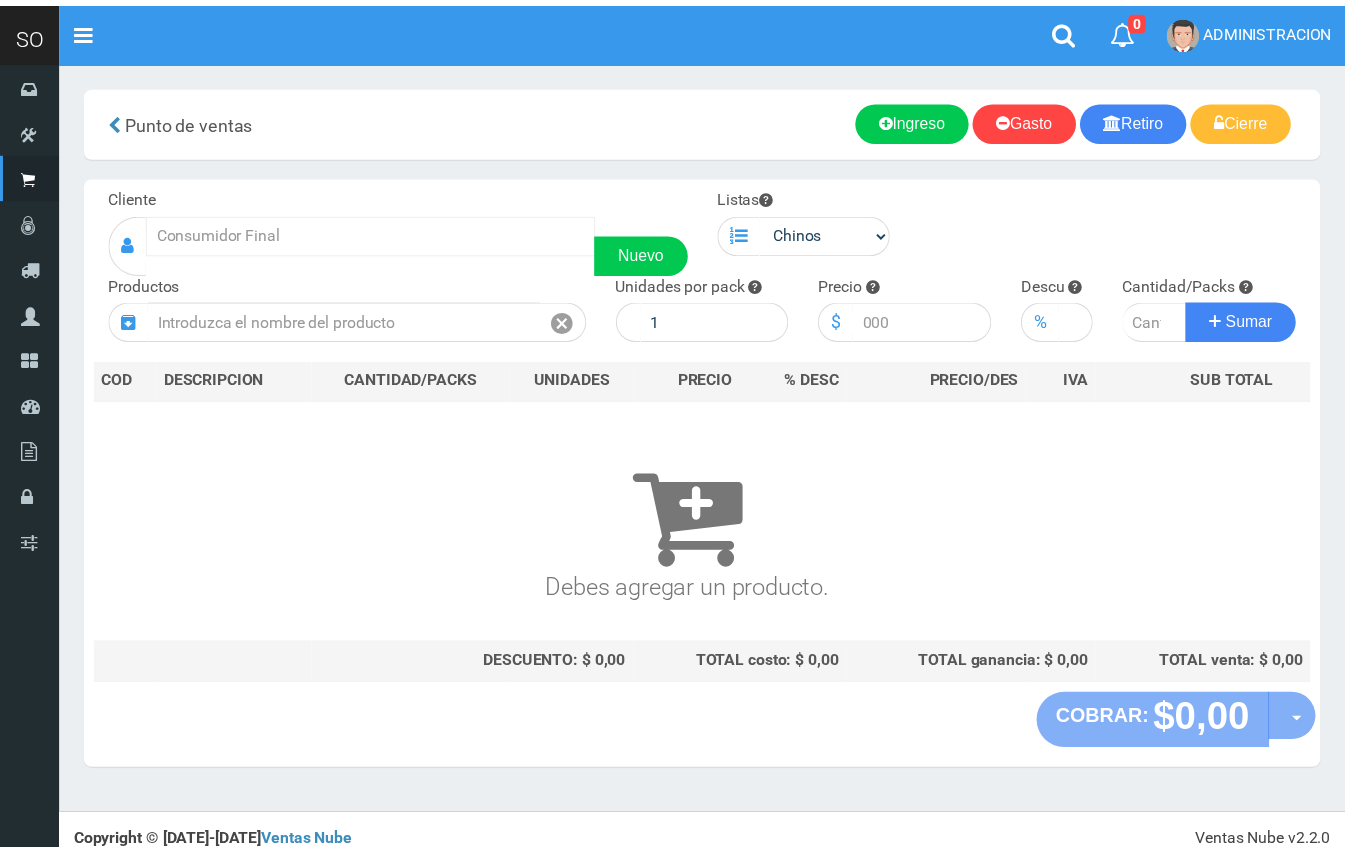 scroll, scrollTop: 0, scrollLeft: 0, axis: both 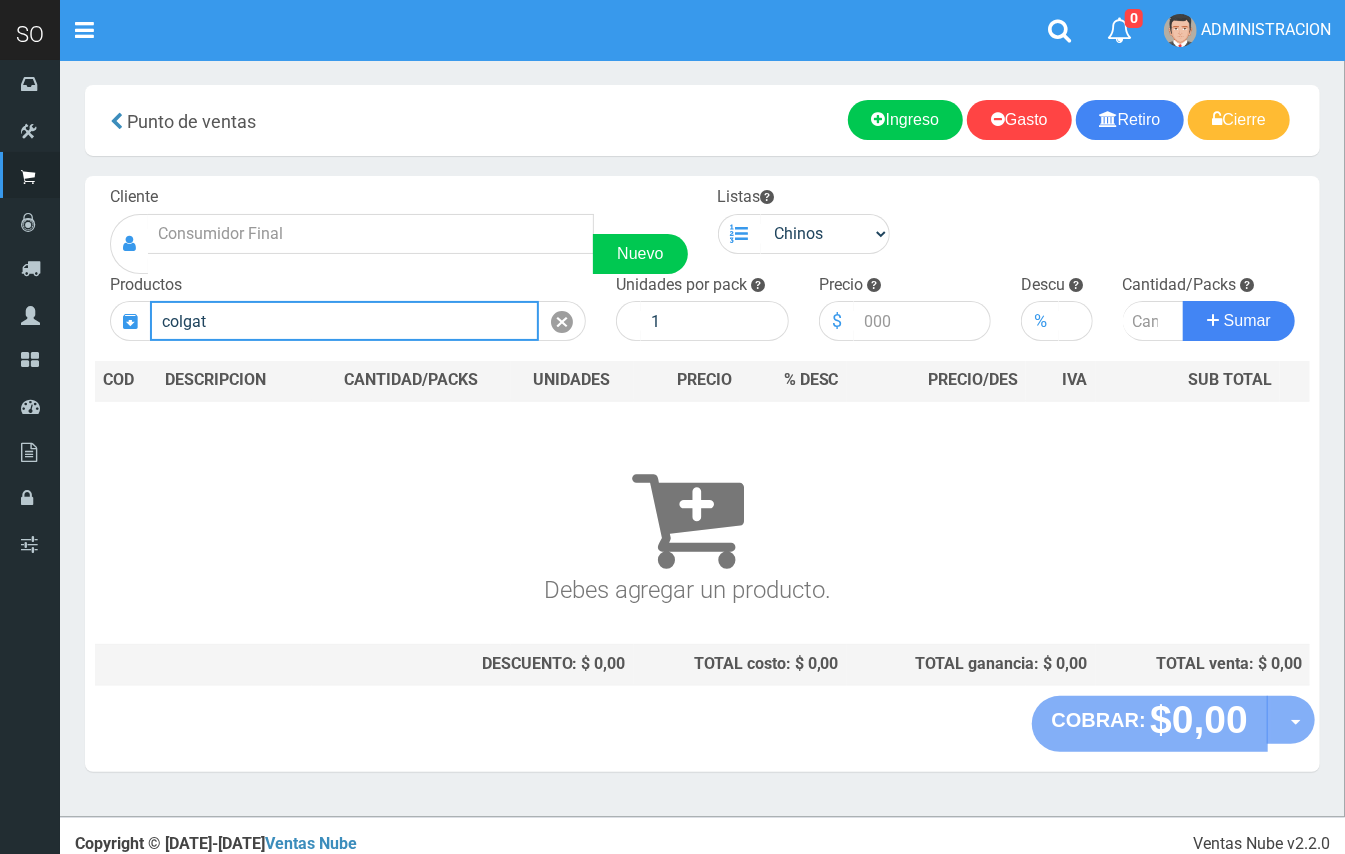 drag, startPoint x: 120, startPoint y: 337, endPoint x: 109, endPoint y: 337, distance: 11 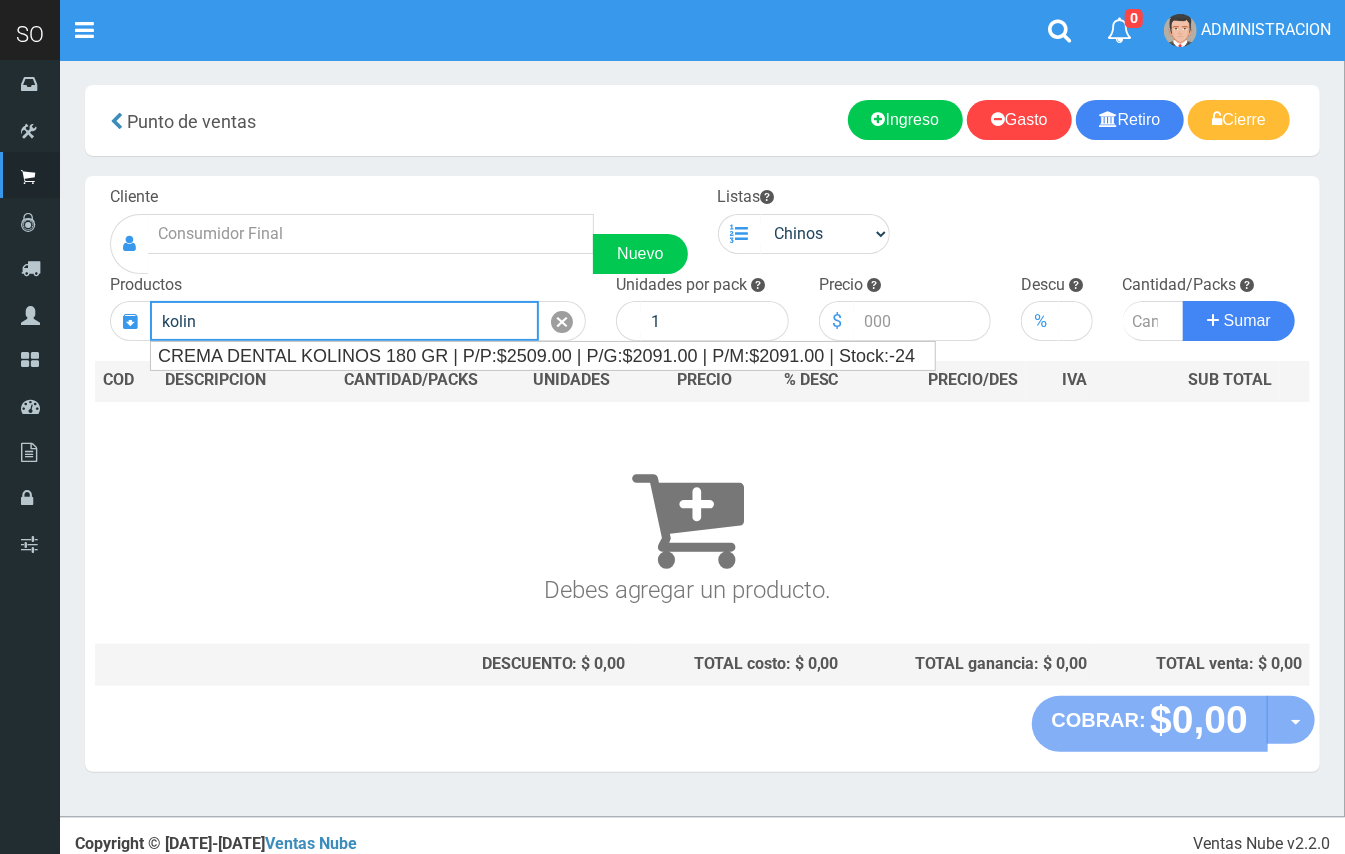 type on "kolin" 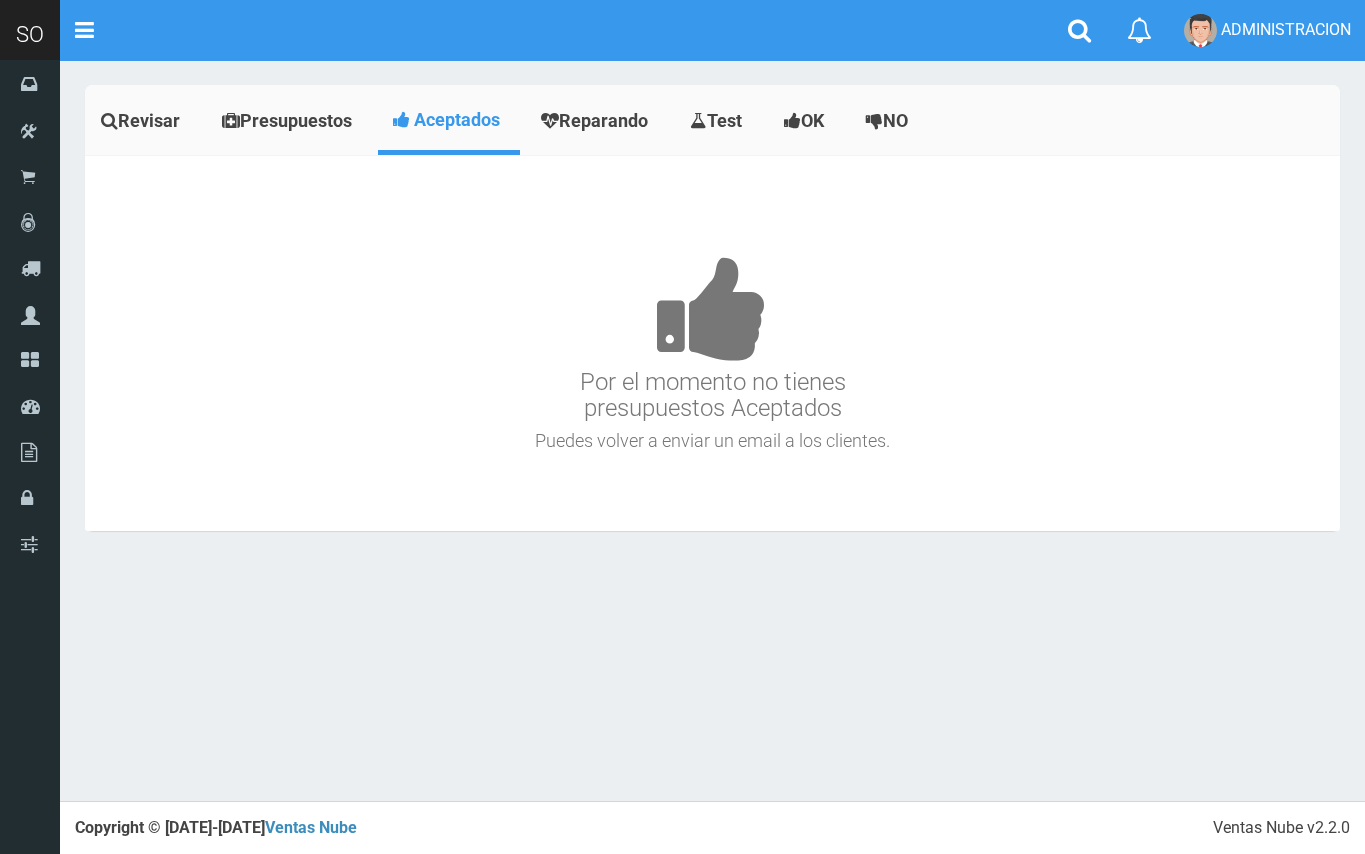 scroll, scrollTop: 0, scrollLeft: 0, axis: both 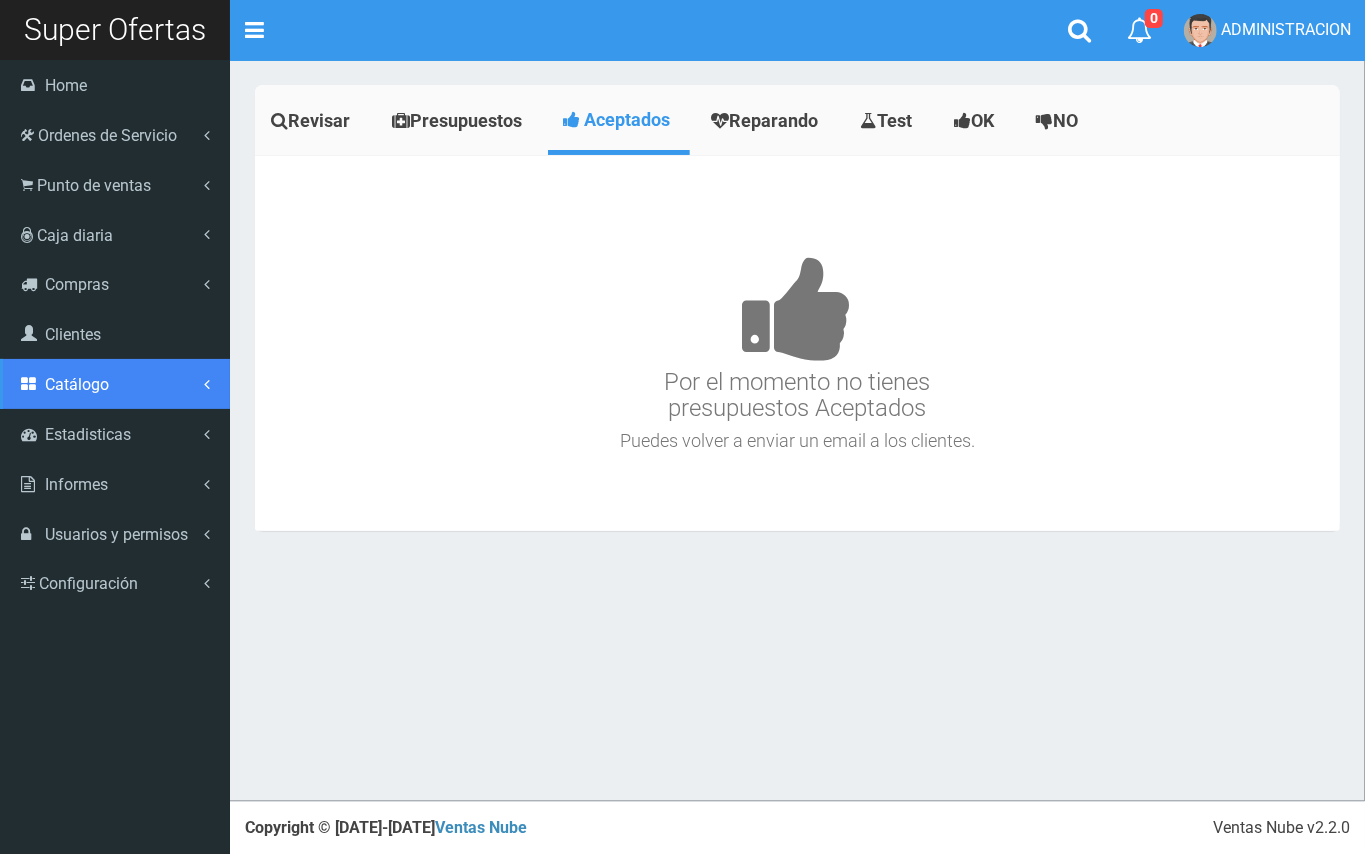 click on "Catálogo" at bounding box center (115, 384) 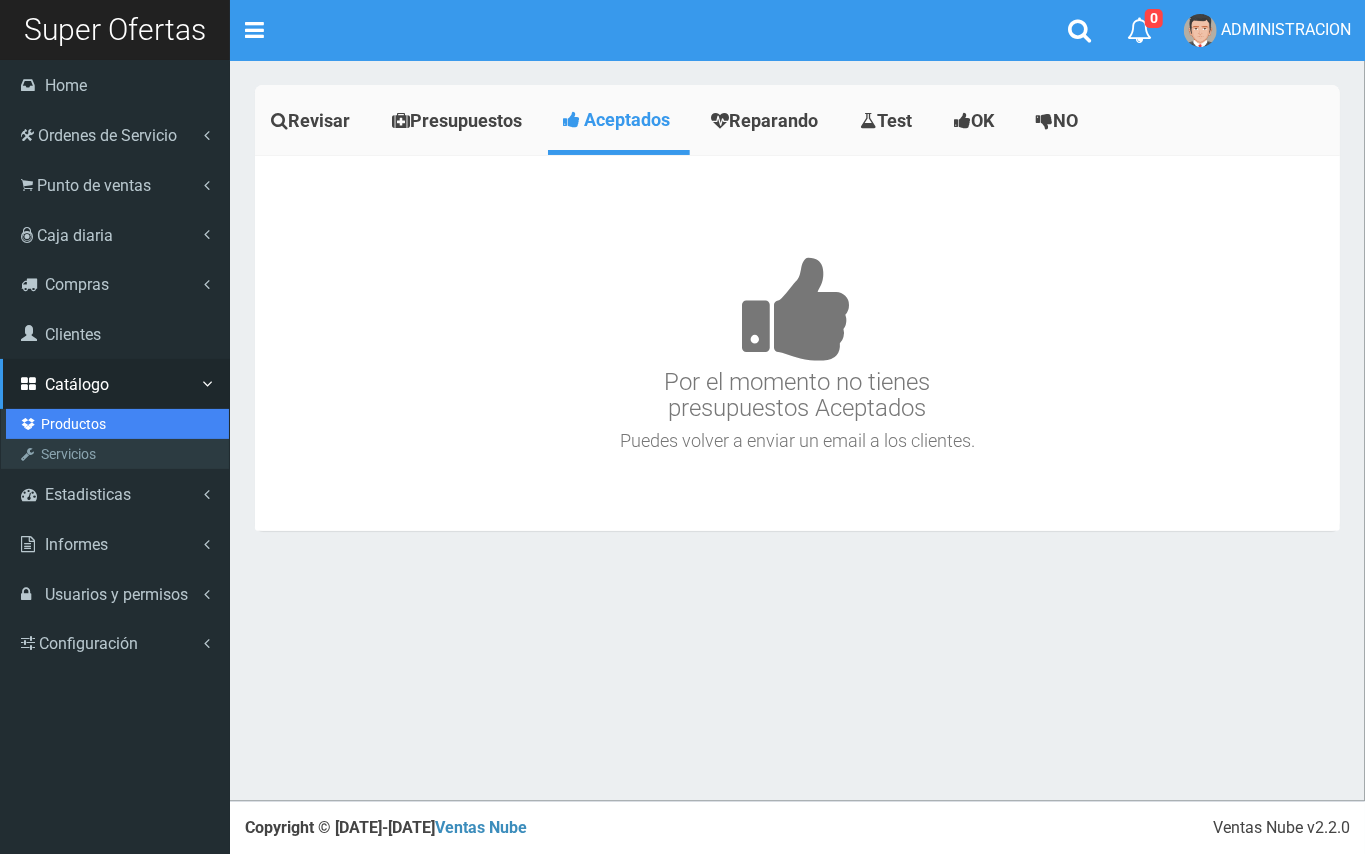 click on "Productos" at bounding box center [117, 424] 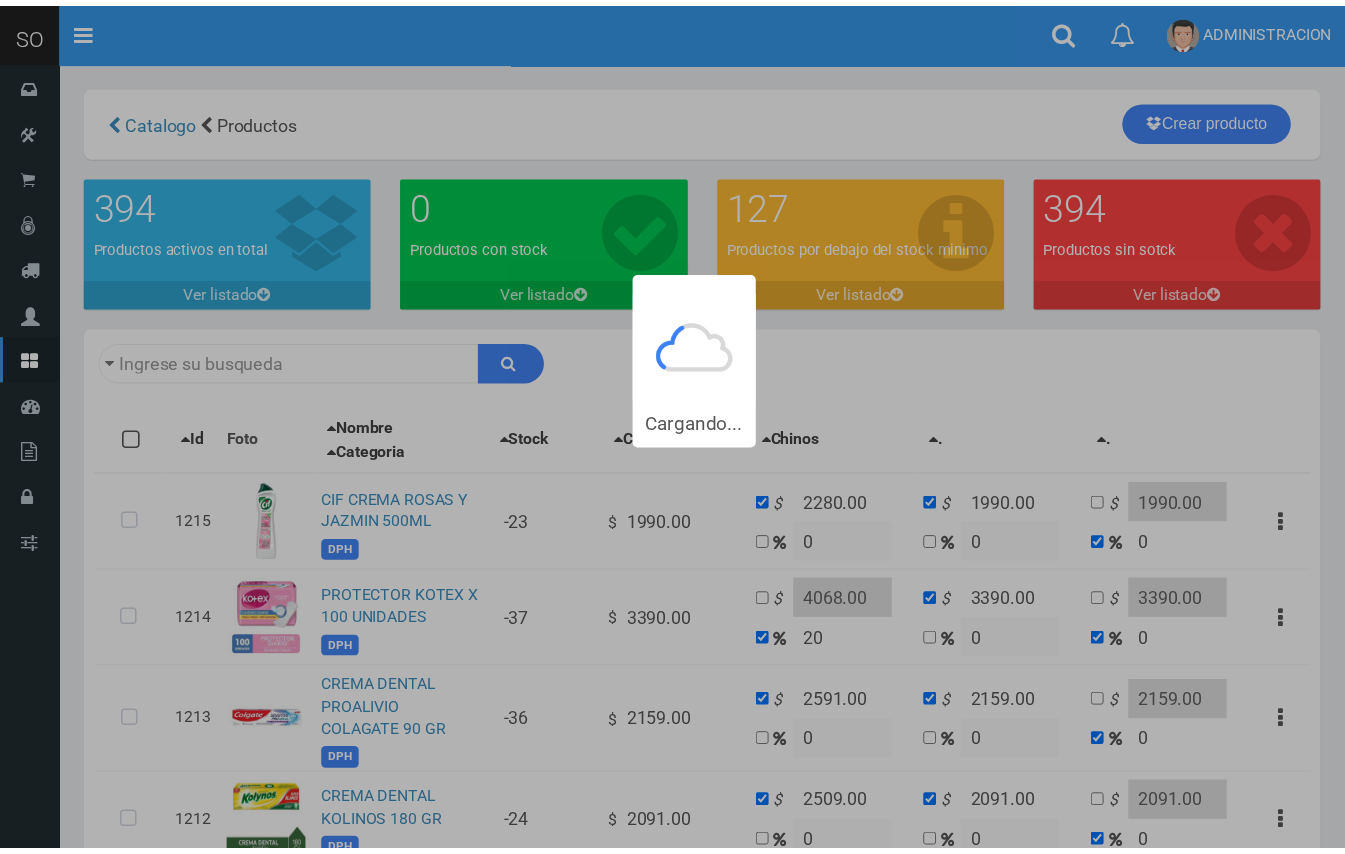 scroll, scrollTop: 0, scrollLeft: 0, axis: both 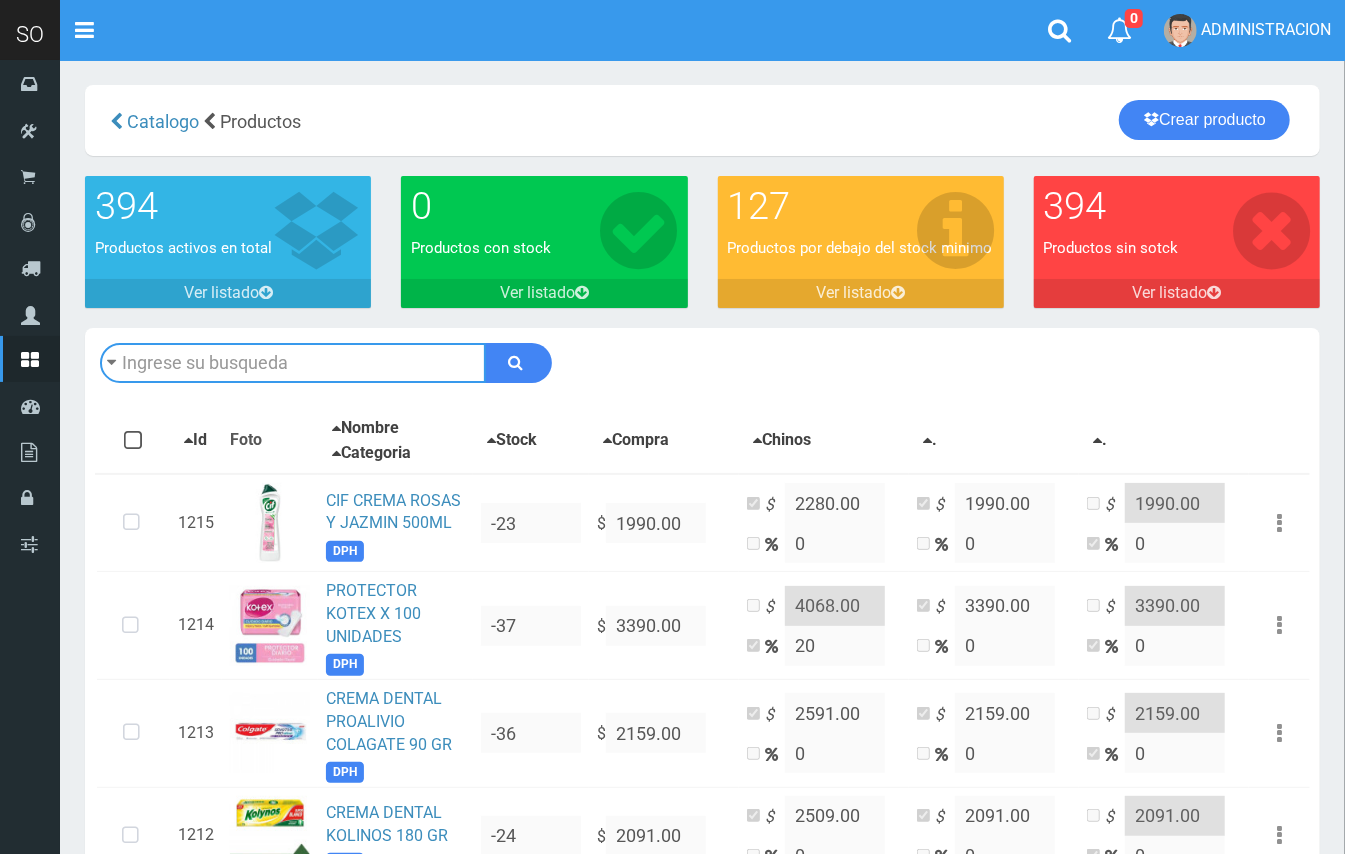 click at bounding box center (293, 363) 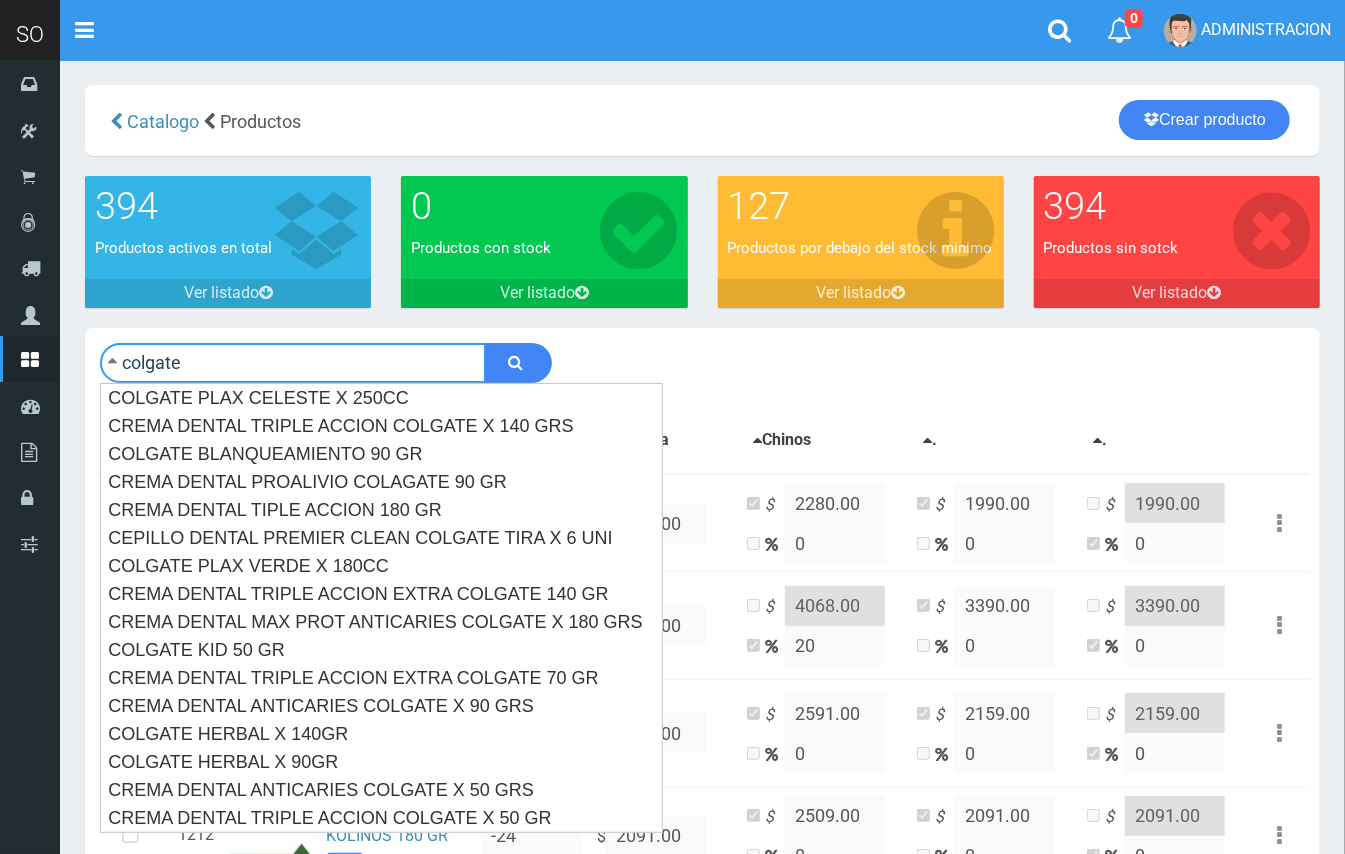 type on "colgate" 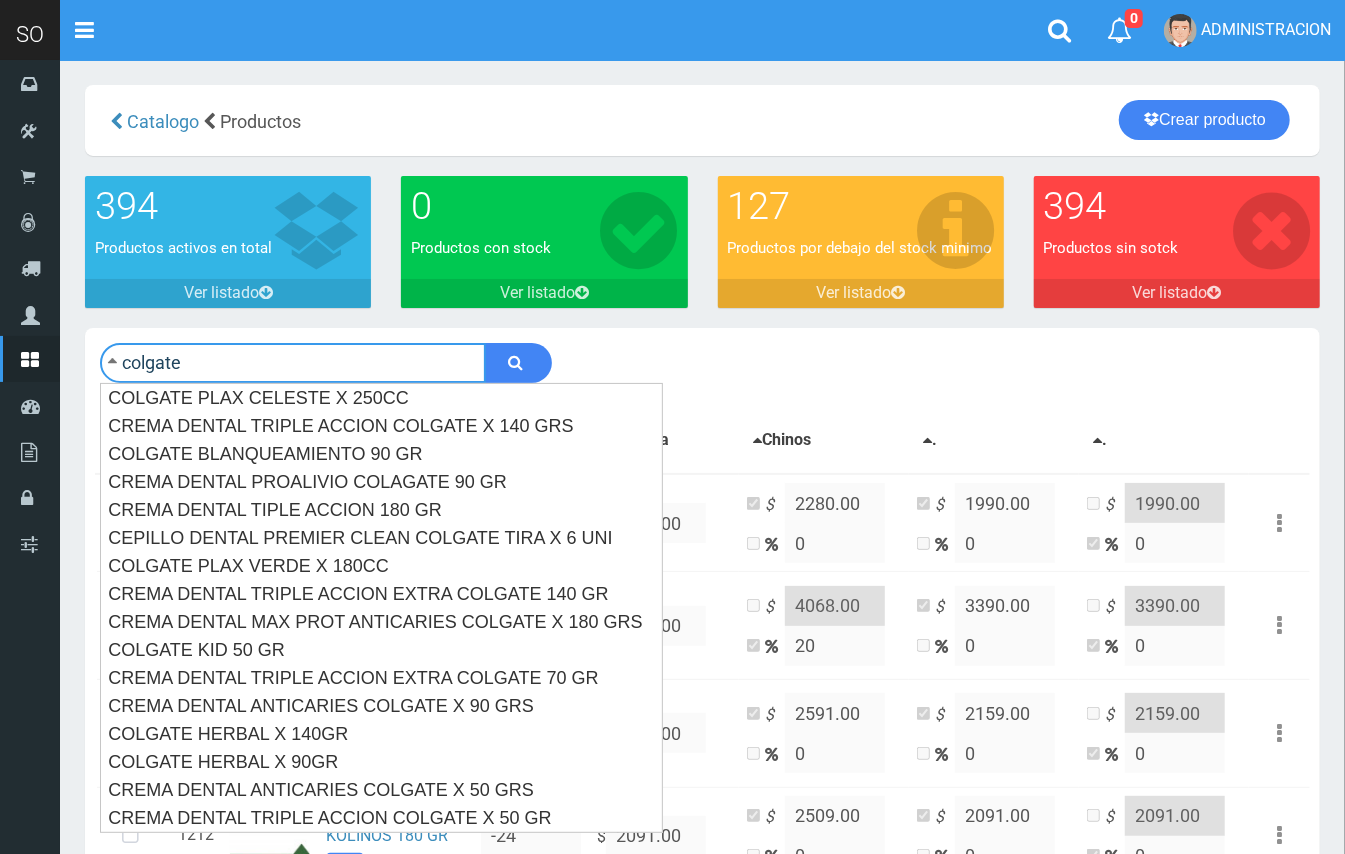 click at bounding box center [518, 363] 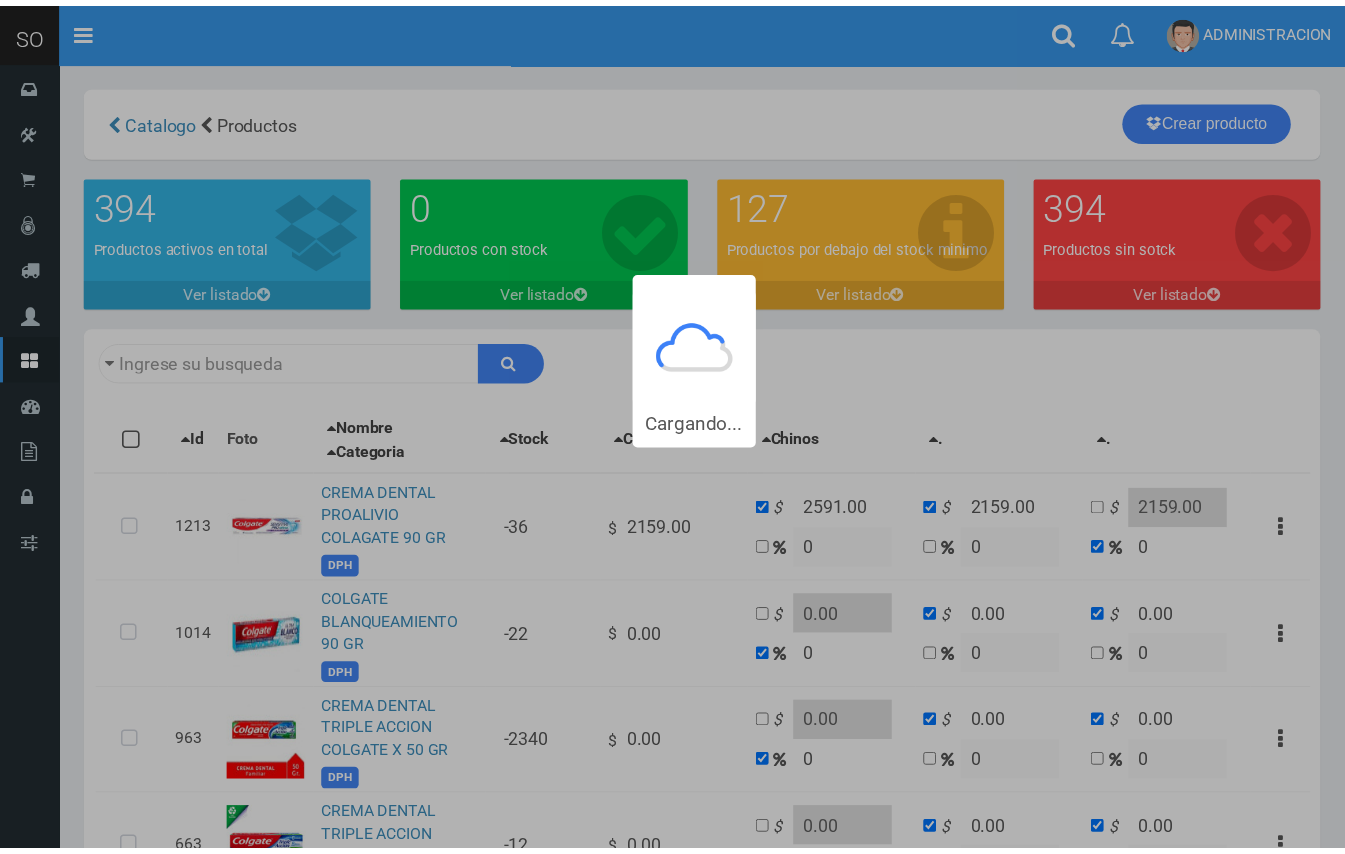 scroll, scrollTop: 0, scrollLeft: 0, axis: both 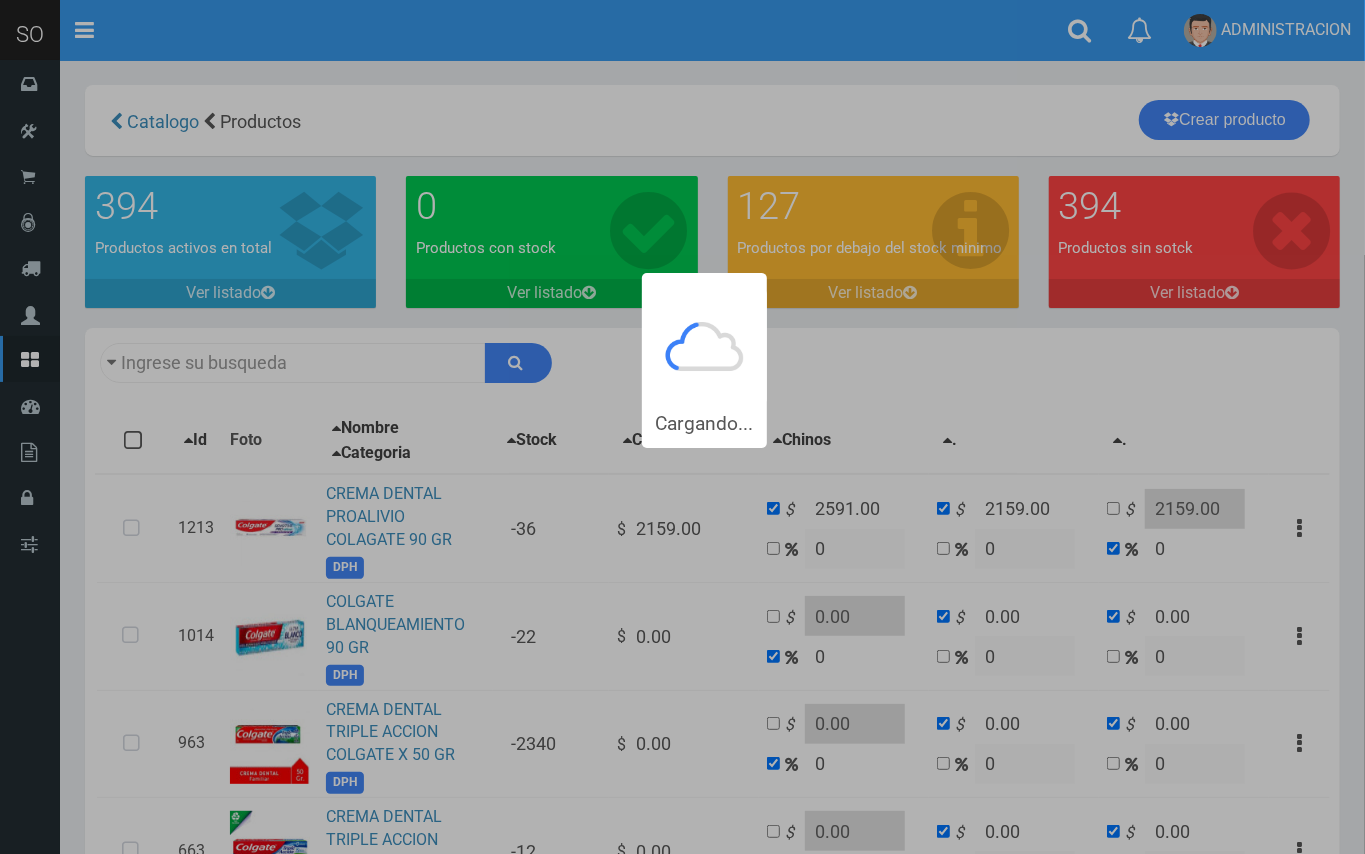 type on "colgate" 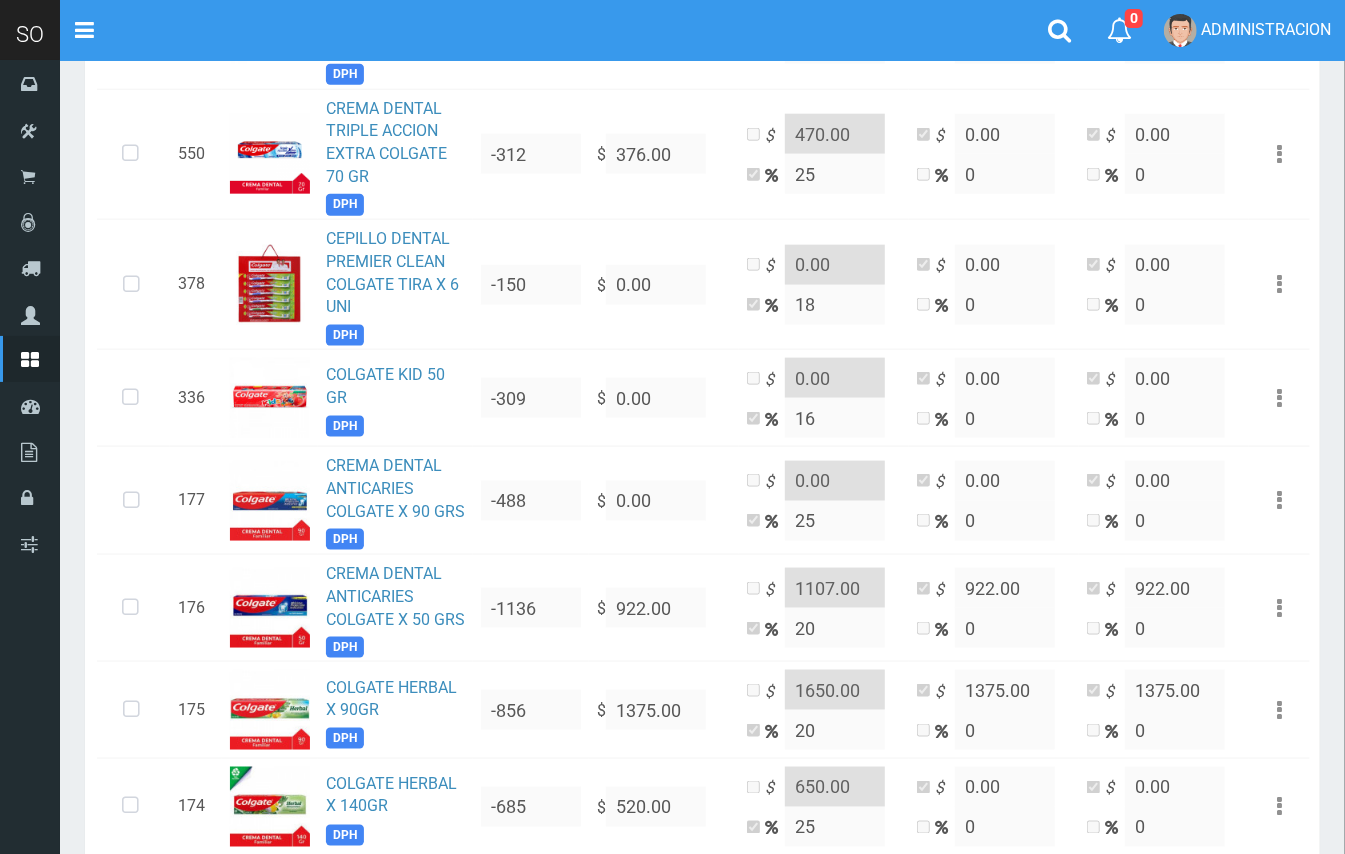 scroll, scrollTop: 1246, scrollLeft: 0, axis: vertical 